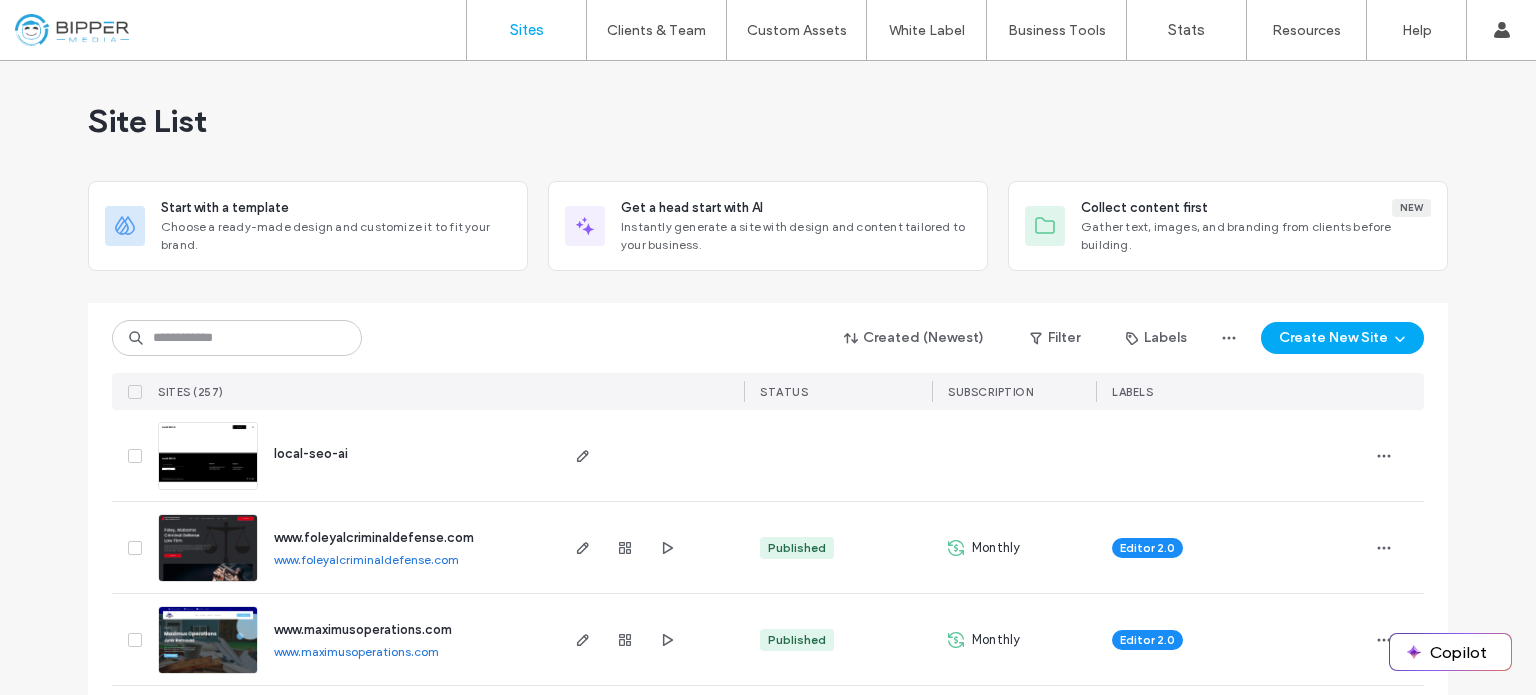 scroll, scrollTop: 0, scrollLeft: 0, axis: both 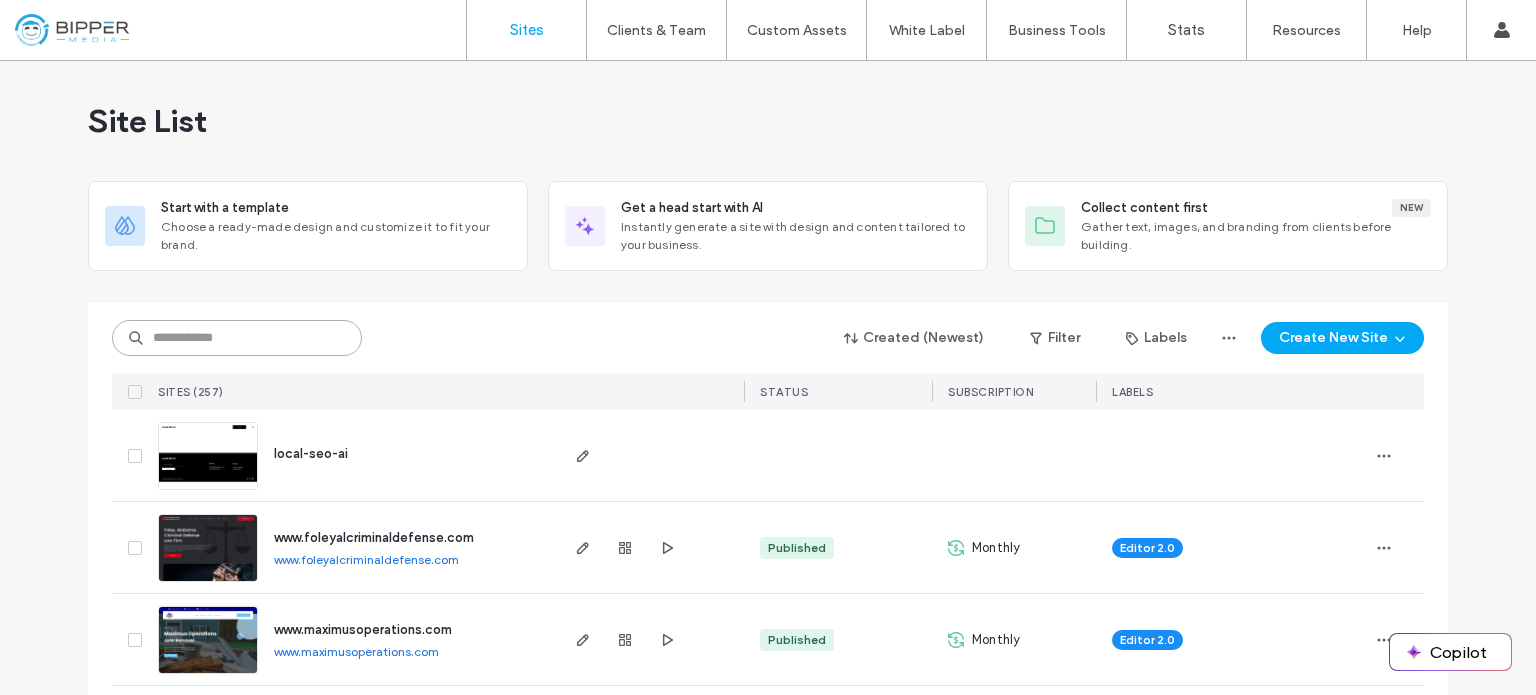 click at bounding box center (237, 338) 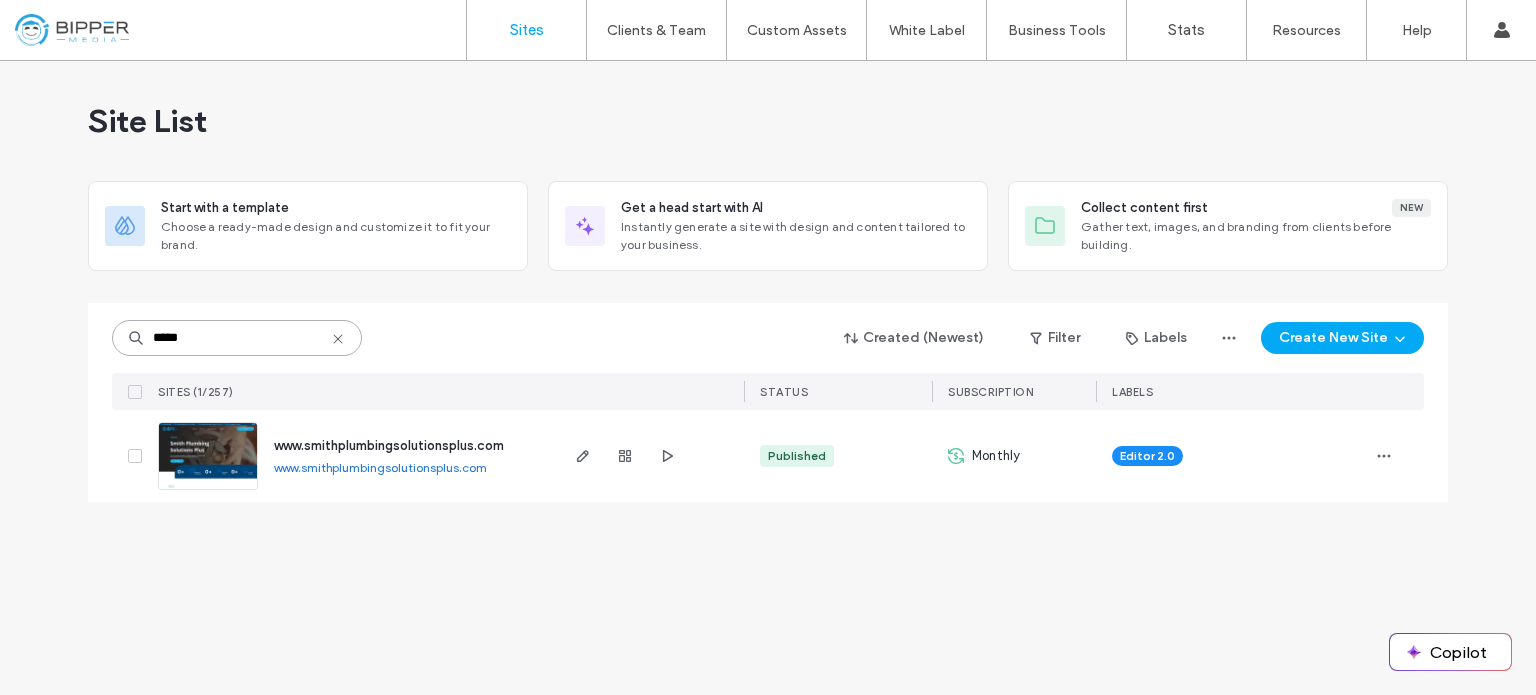 type on "*****" 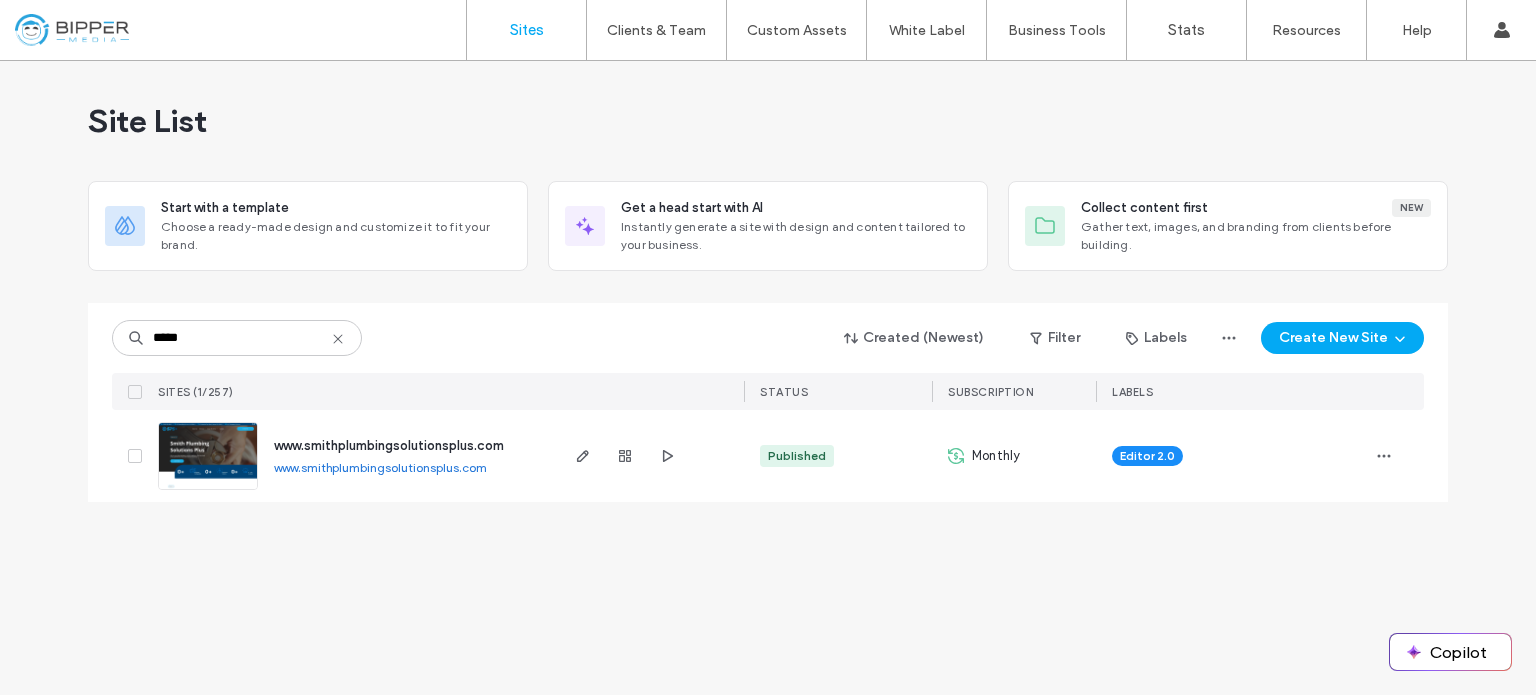 click at bounding box center (208, 491) 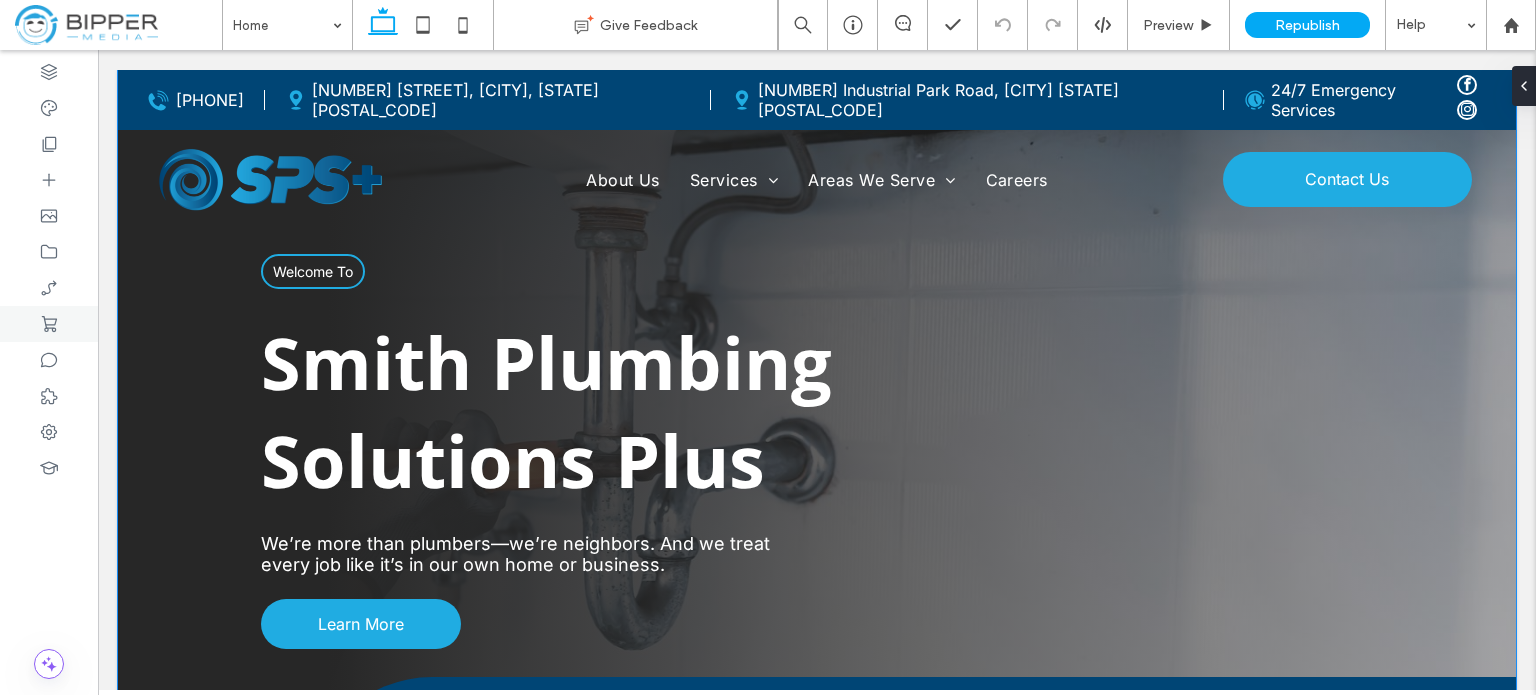 scroll, scrollTop: 0, scrollLeft: 0, axis: both 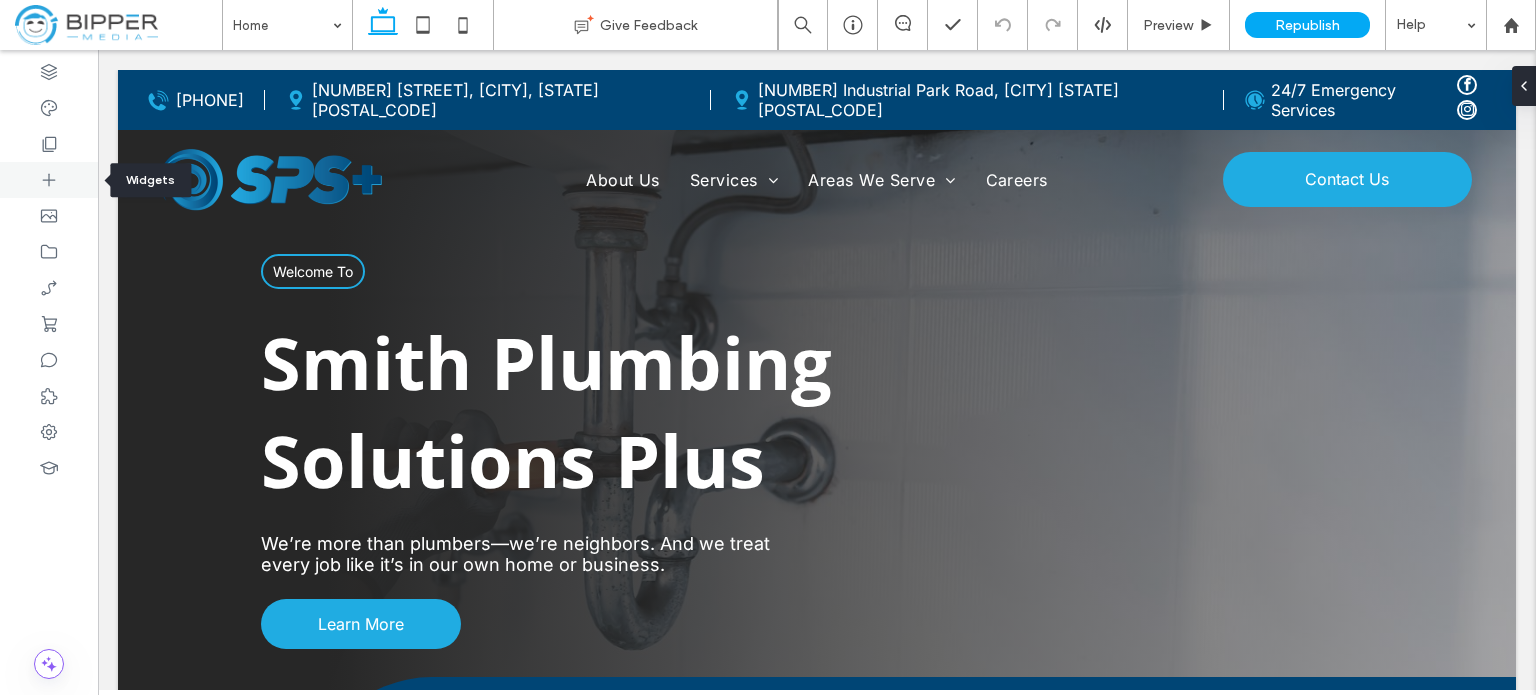 click at bounding box center (49, 180) 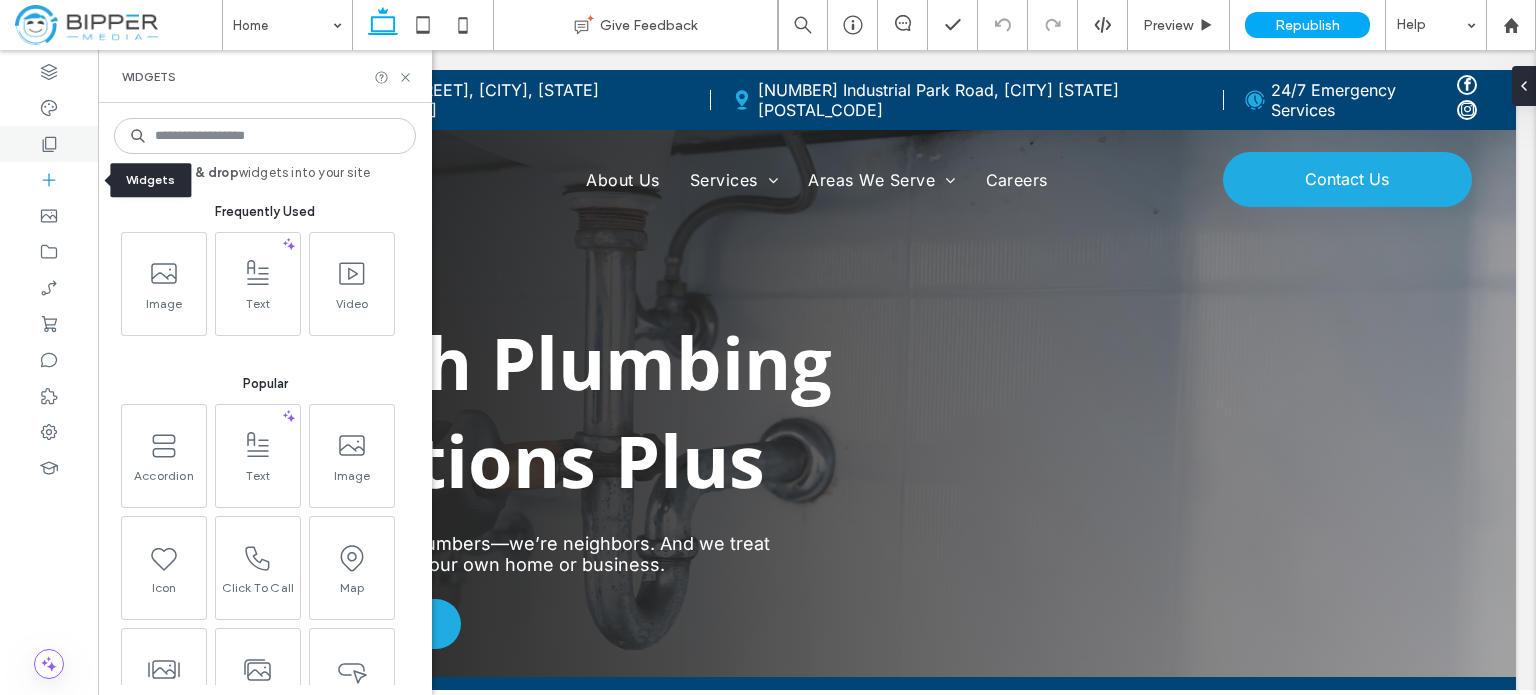 click at bounding box center [49, 144] 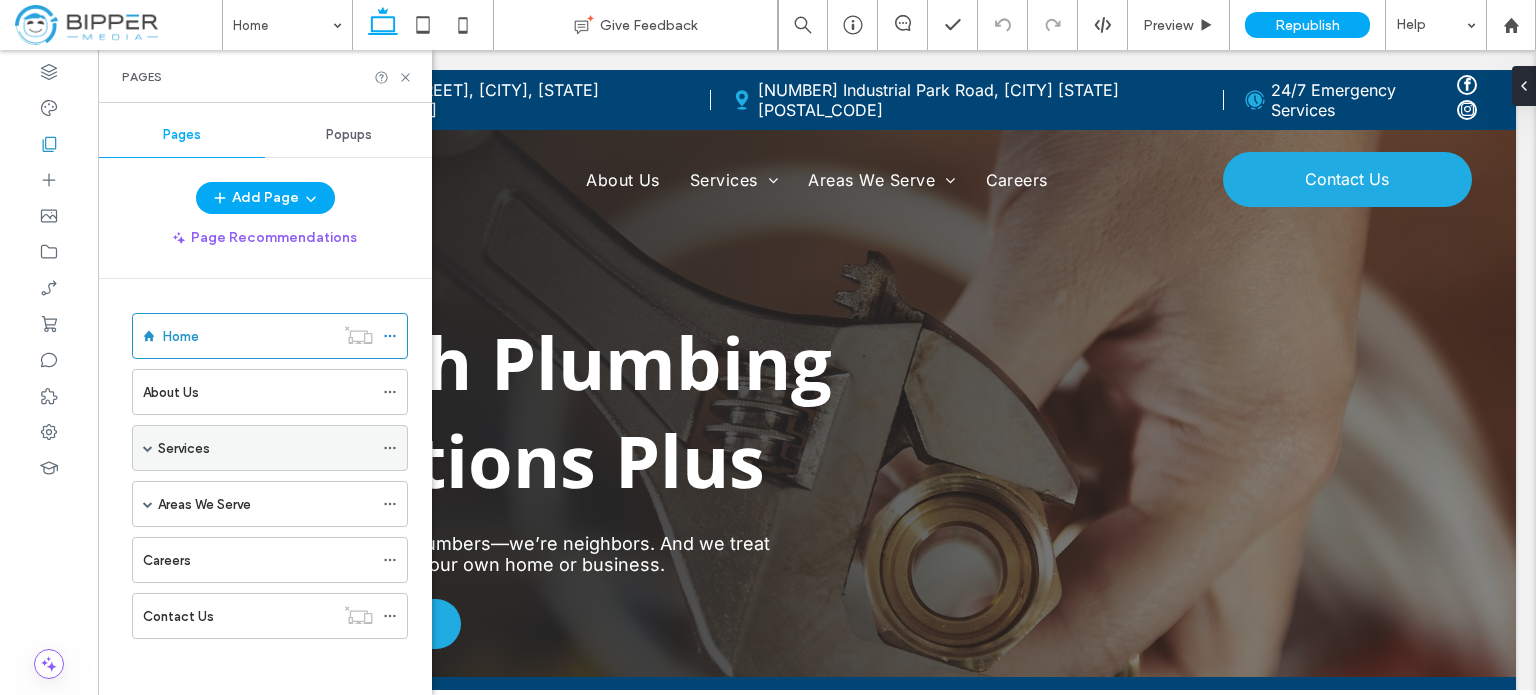 click on "Services" at bounding box center [270, 448] 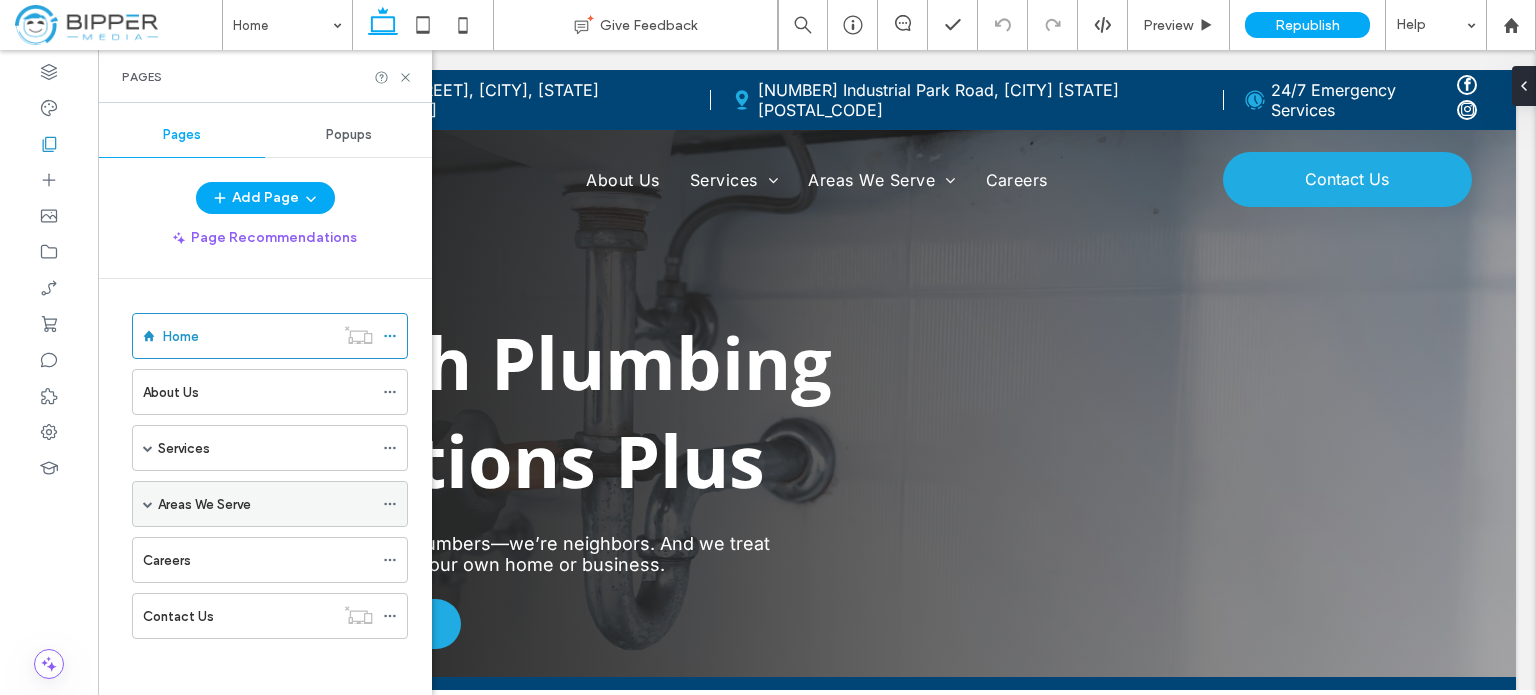 click at bounding box center (148, 504) 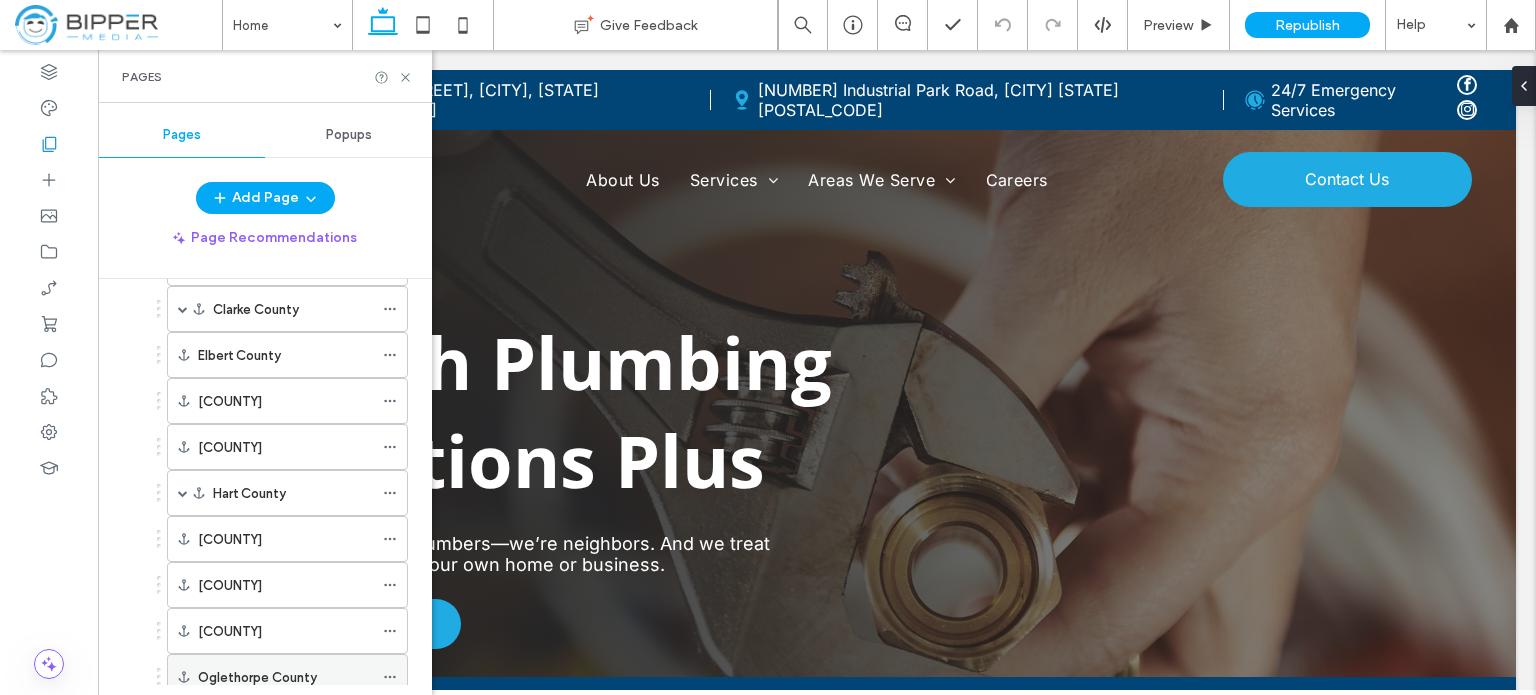 scroll, scrollTop: 202, scrollLeft: 0, axis: vertical 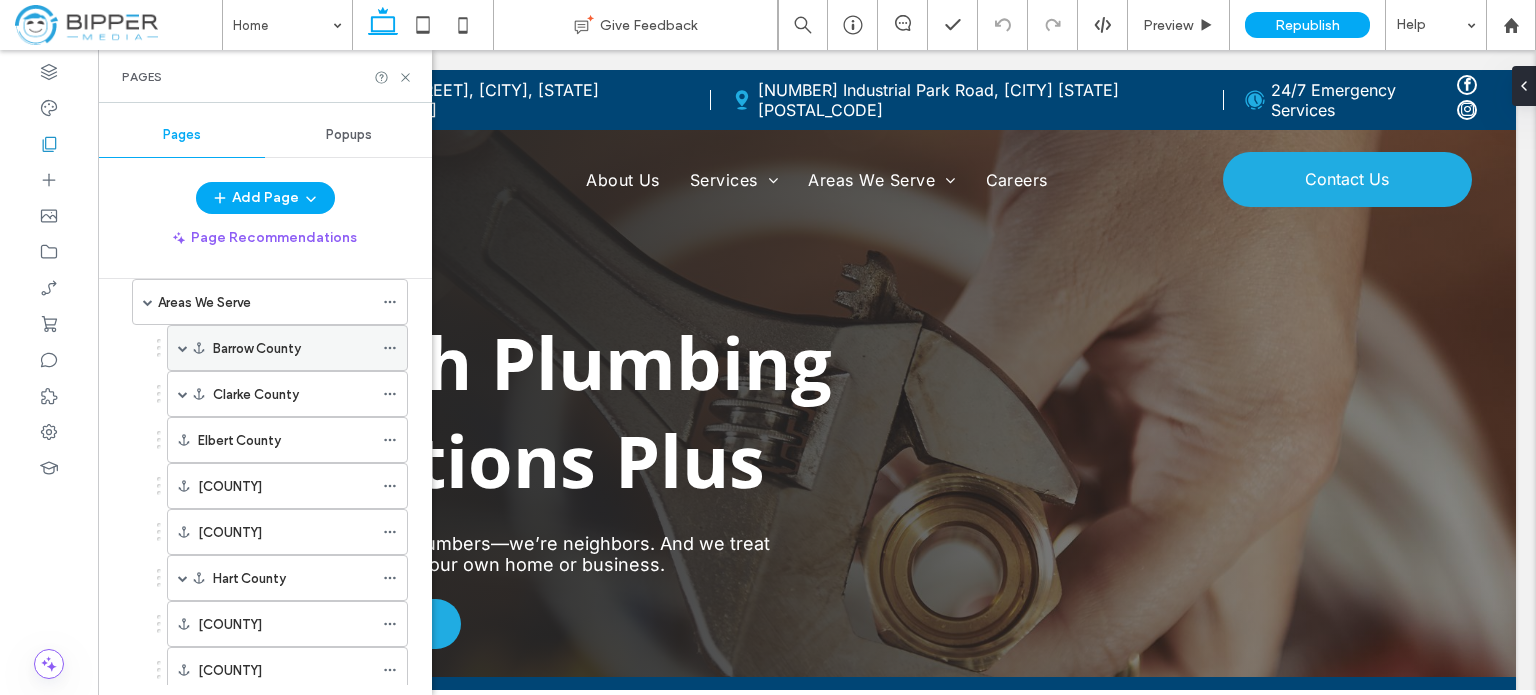 click at bounding box center (183, 348) 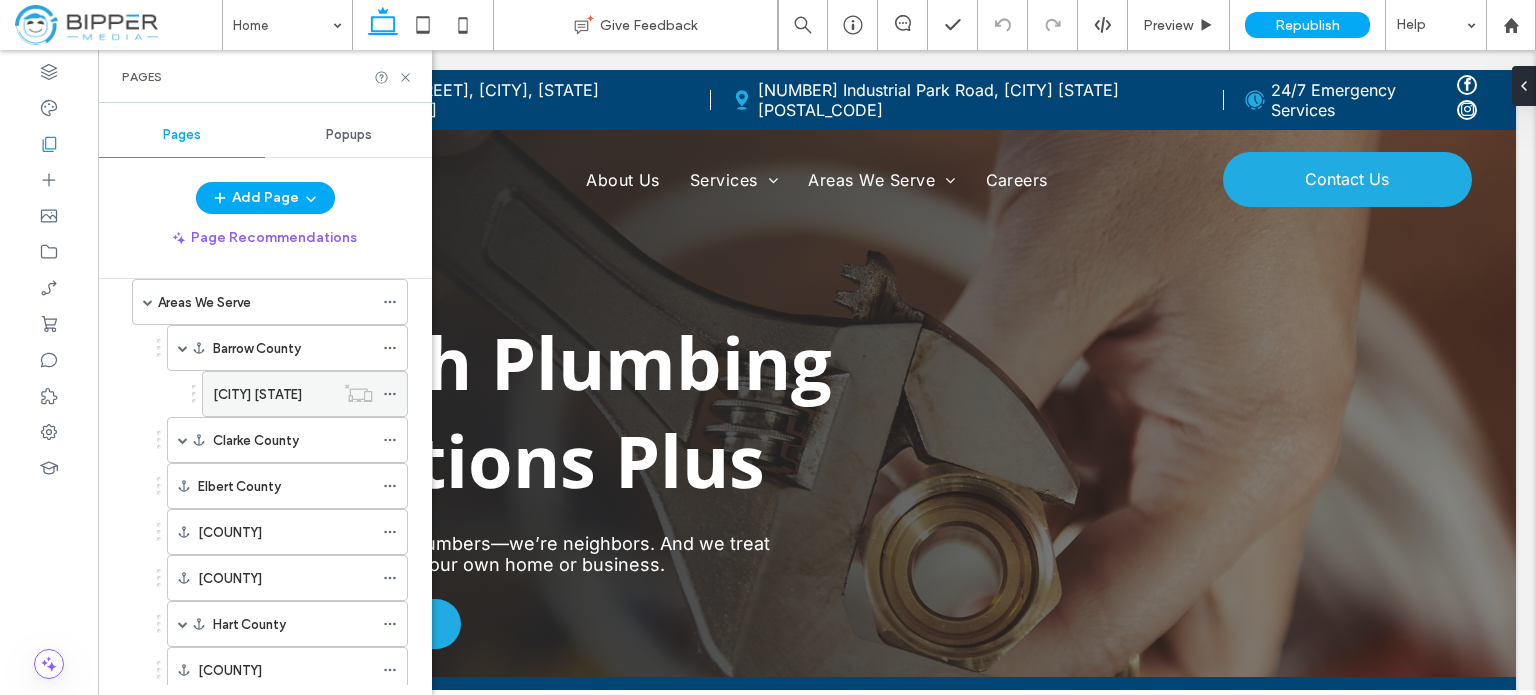 click 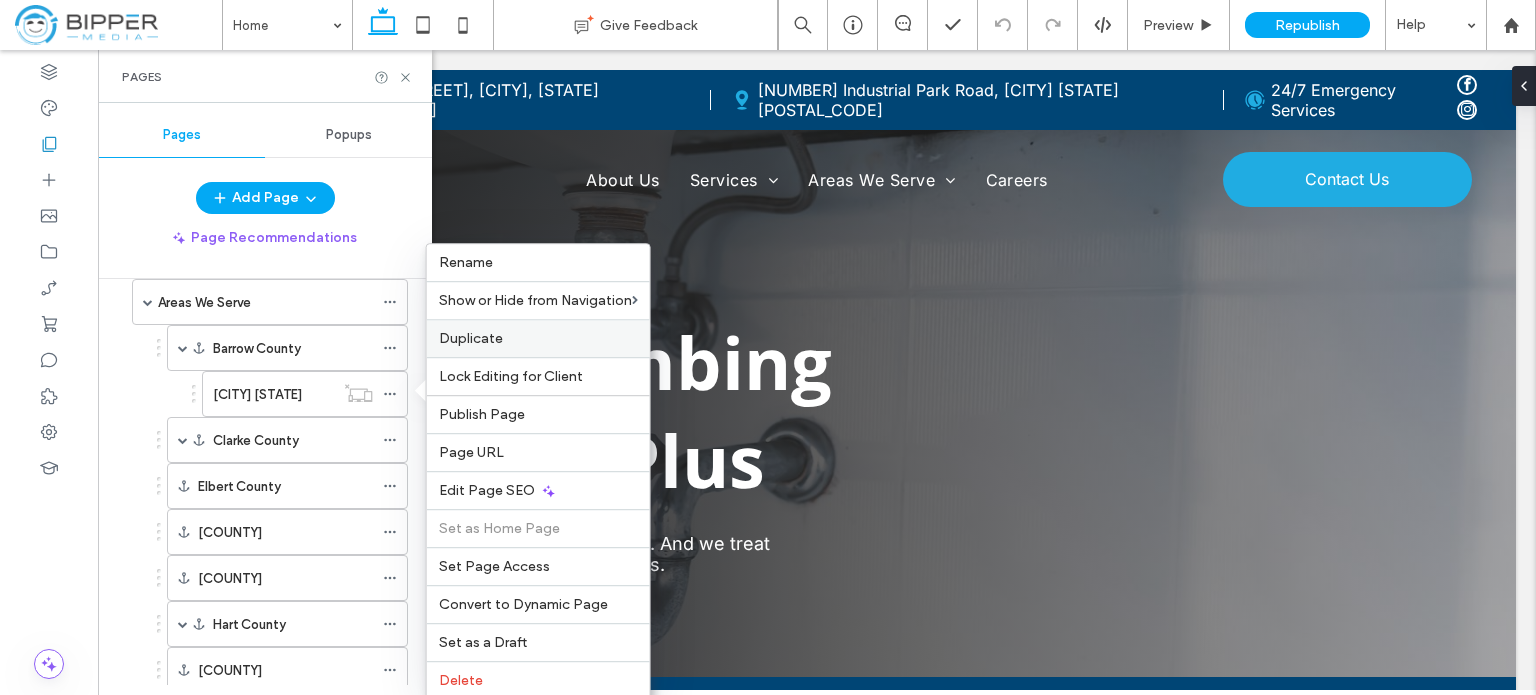 click on "Duplicate" at bounding box center [471, 338] 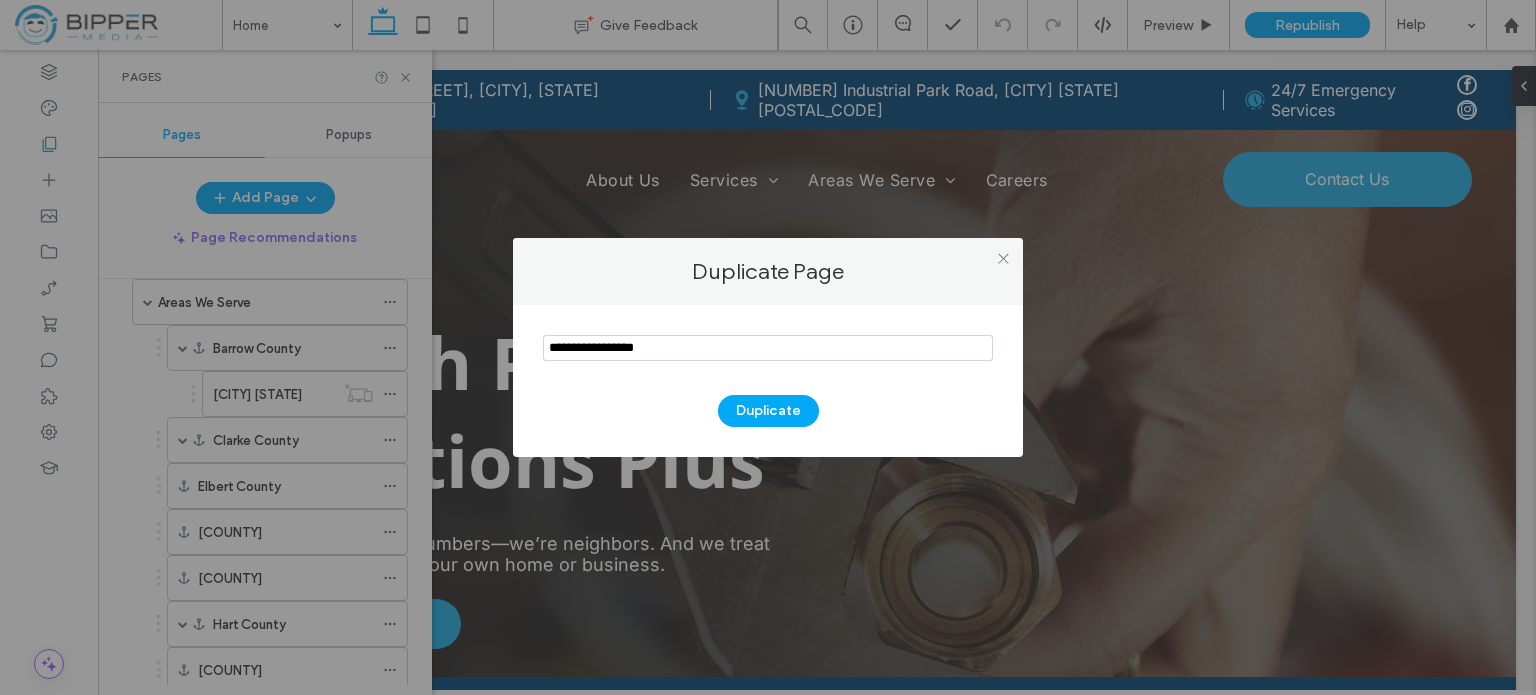 click at bounding box center [768, 348] 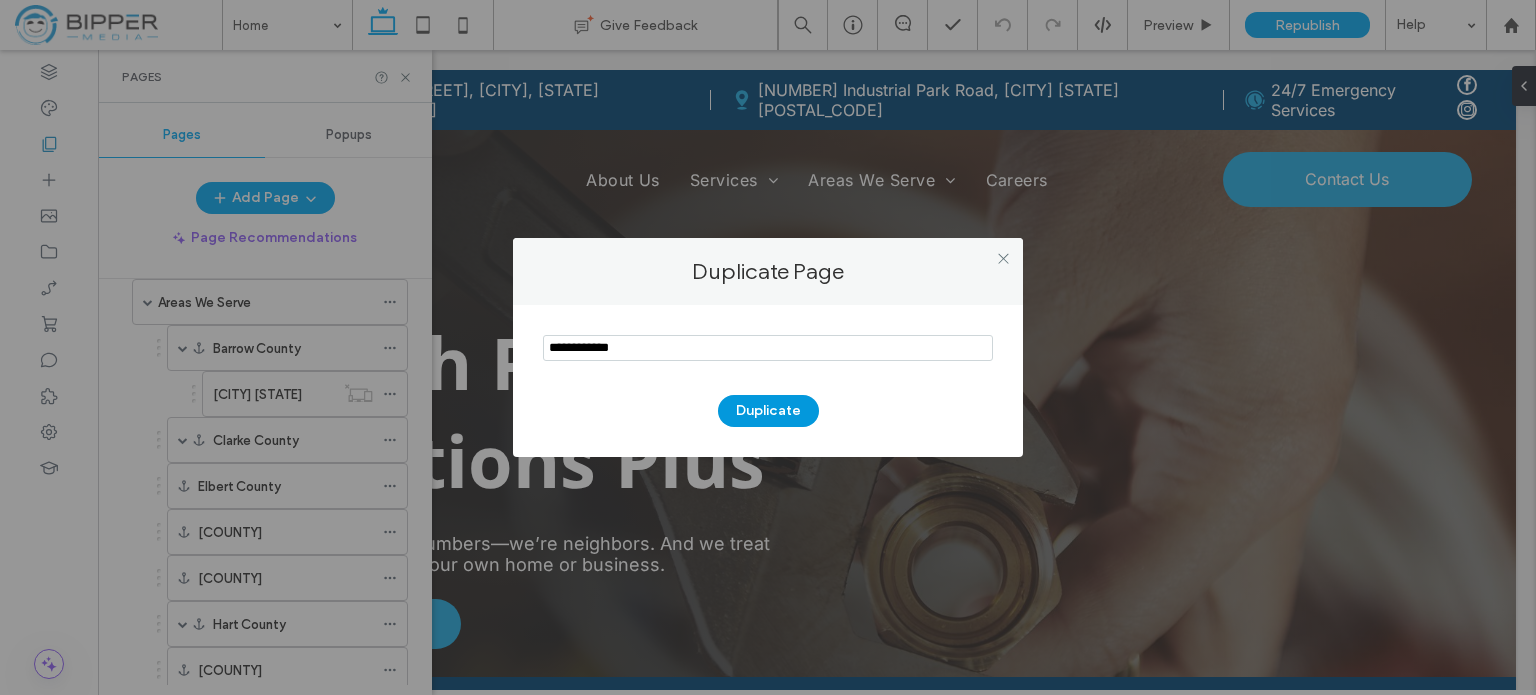 type on "**********" 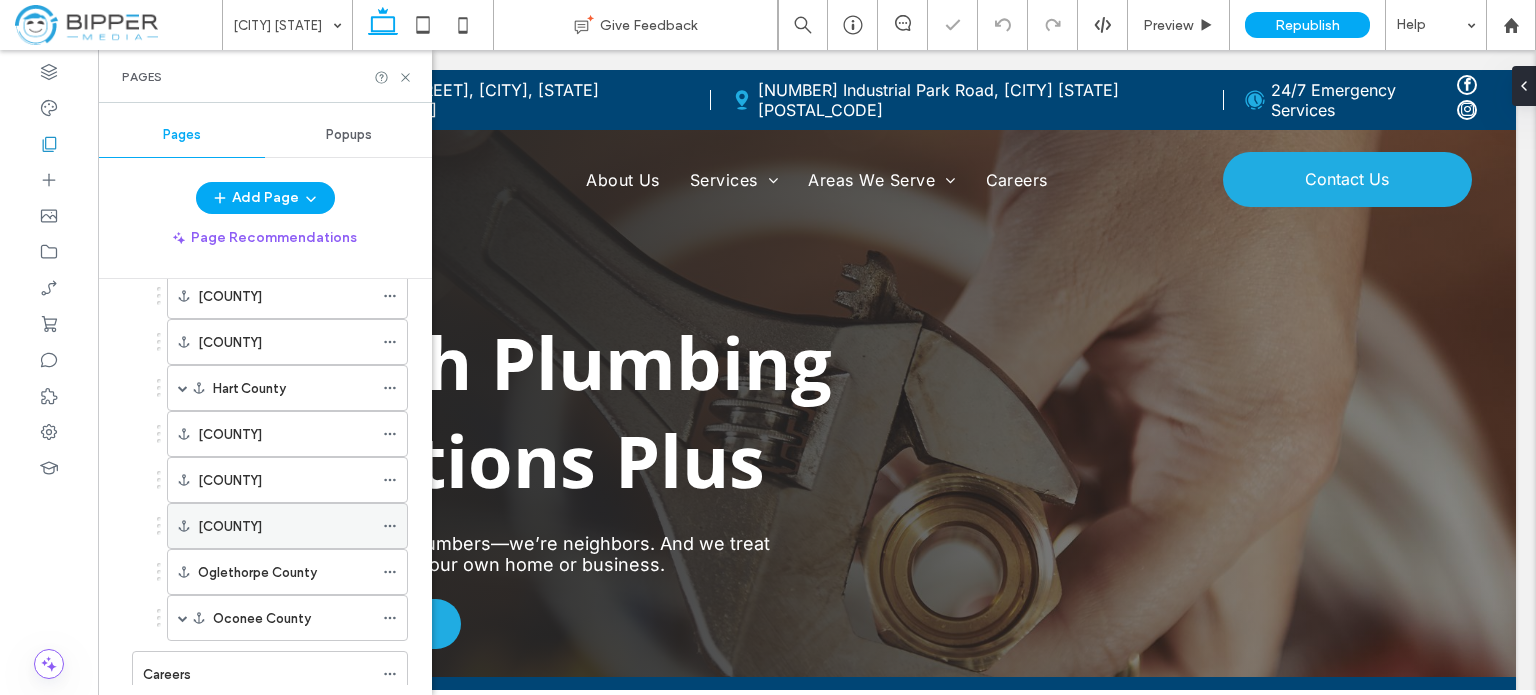scroll, scrollTop: 603, scrollLeft: 0, axis: vertical 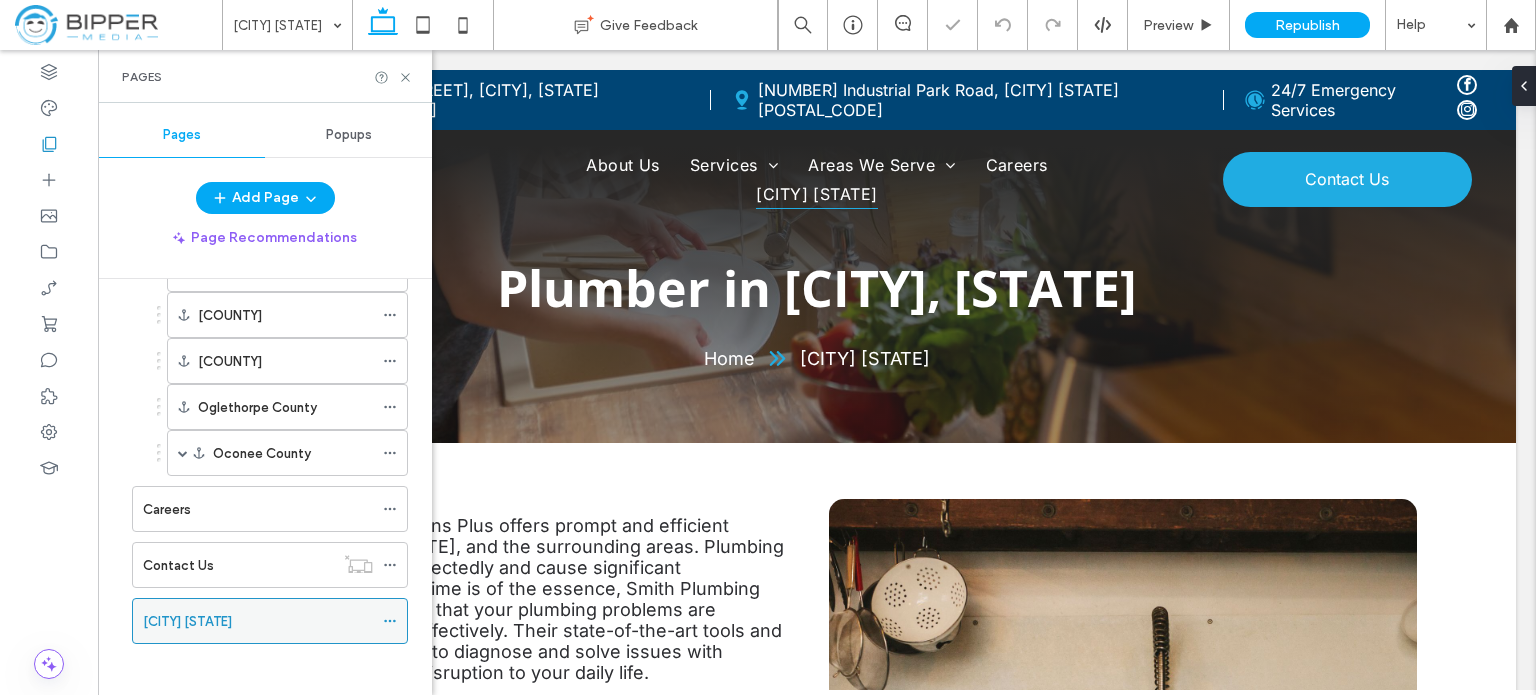 click 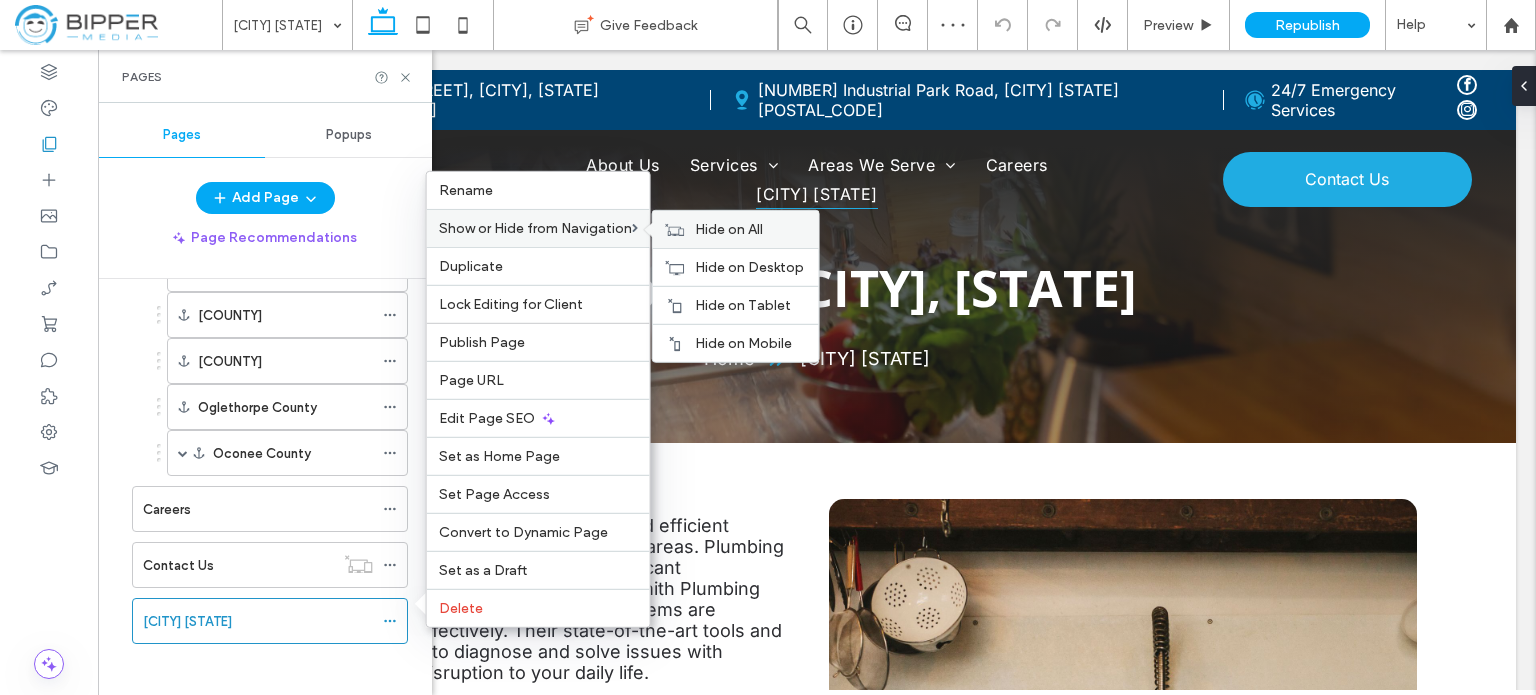 click on "Hide on All" at bounding box center [729, 229] 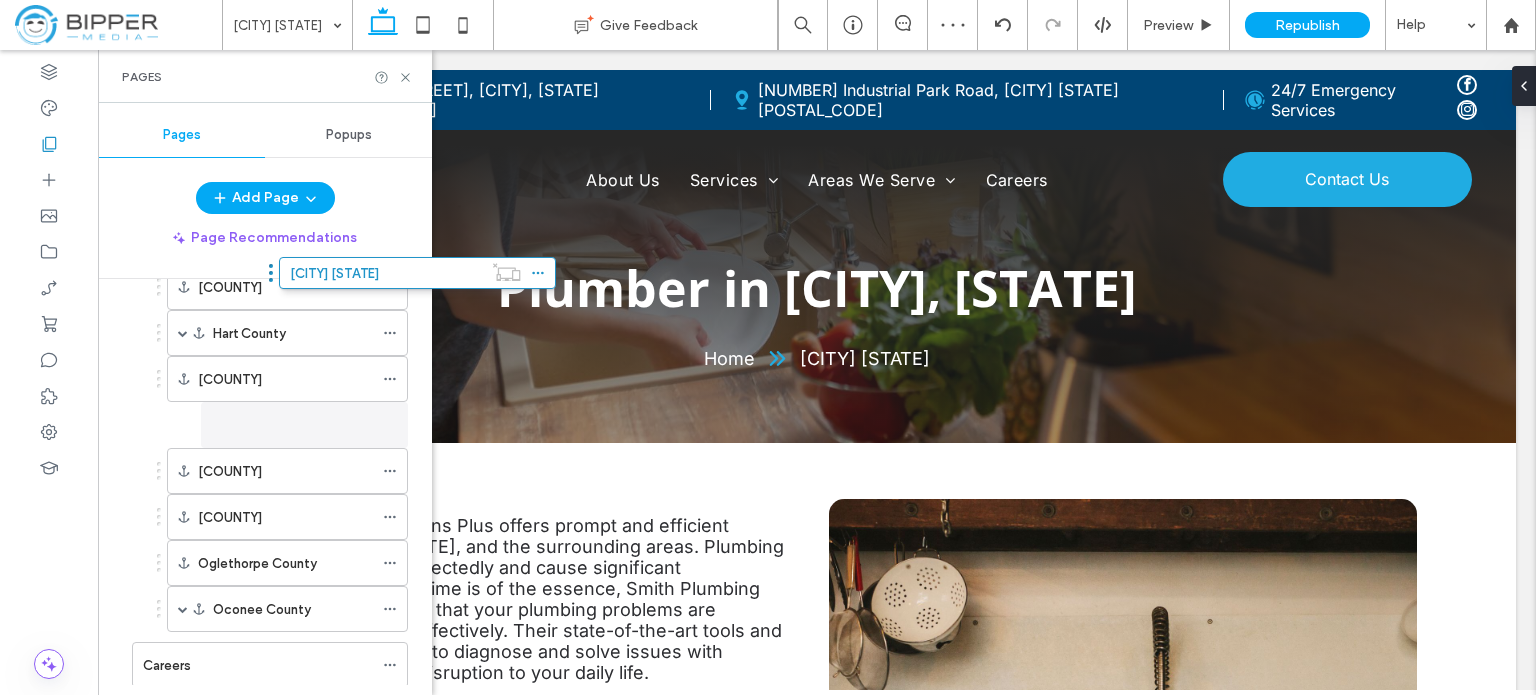 scroll, scrollTop: 313, scrollLeft: 0, axis: vertical 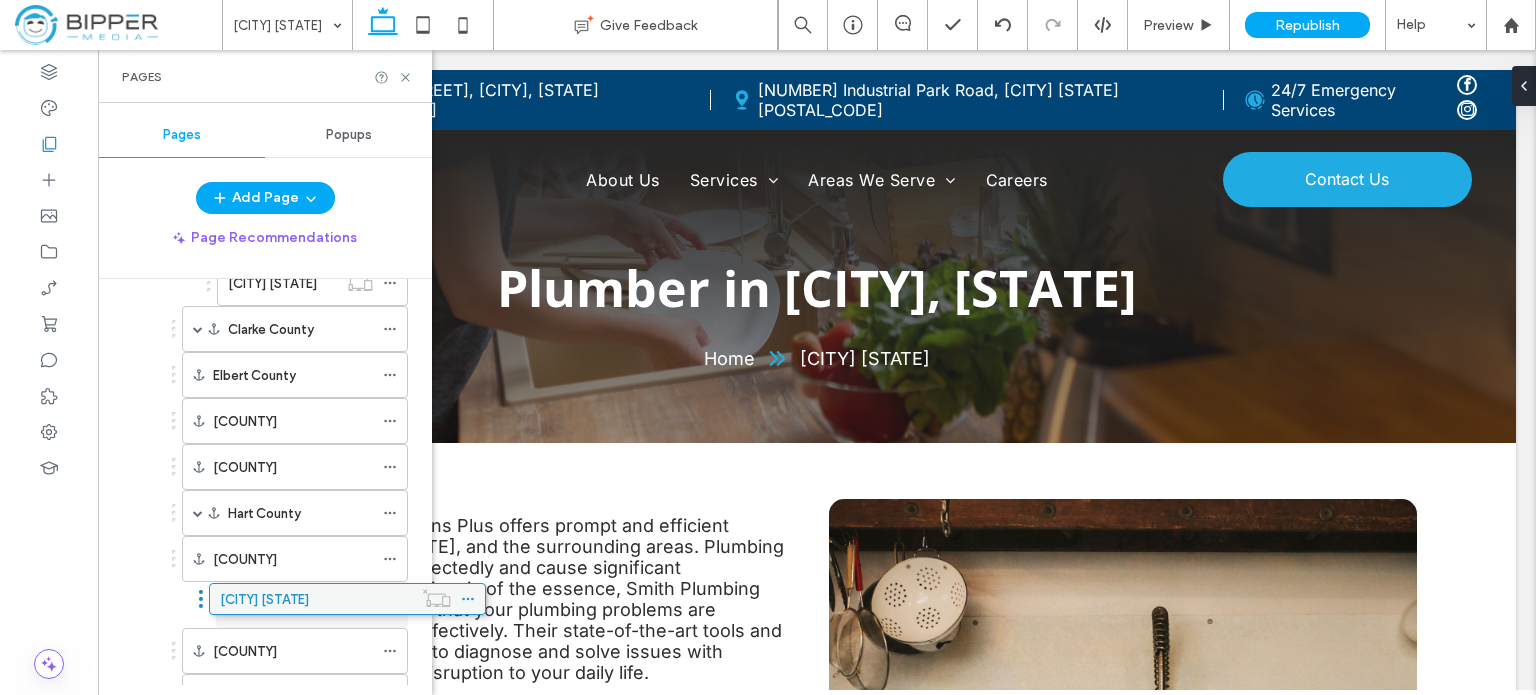 drag, startPoint x: 184, startPoint y: 619, endPoint x: 264, endPoint y: 610, distance: 80.50466 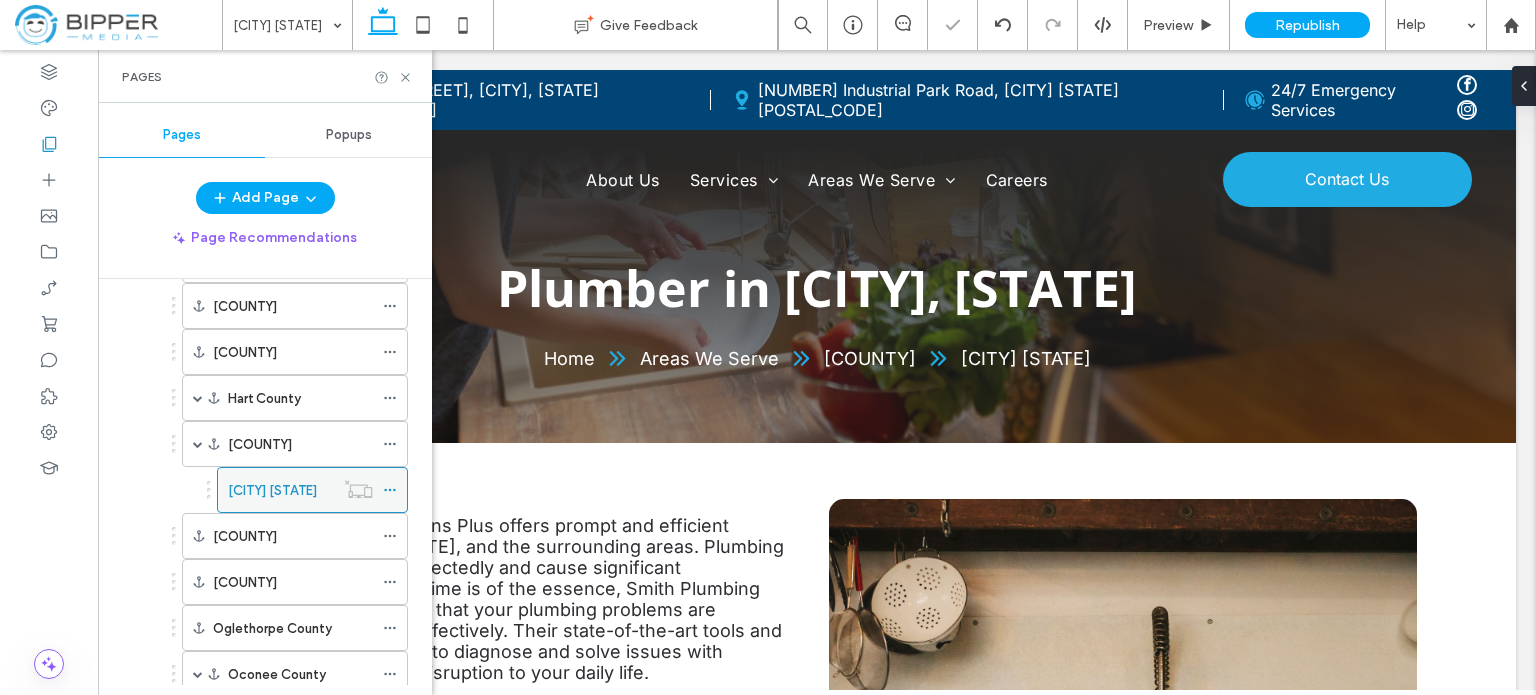 scroll, scrollTop: 513, scrollLeft: 0, axis: vertical 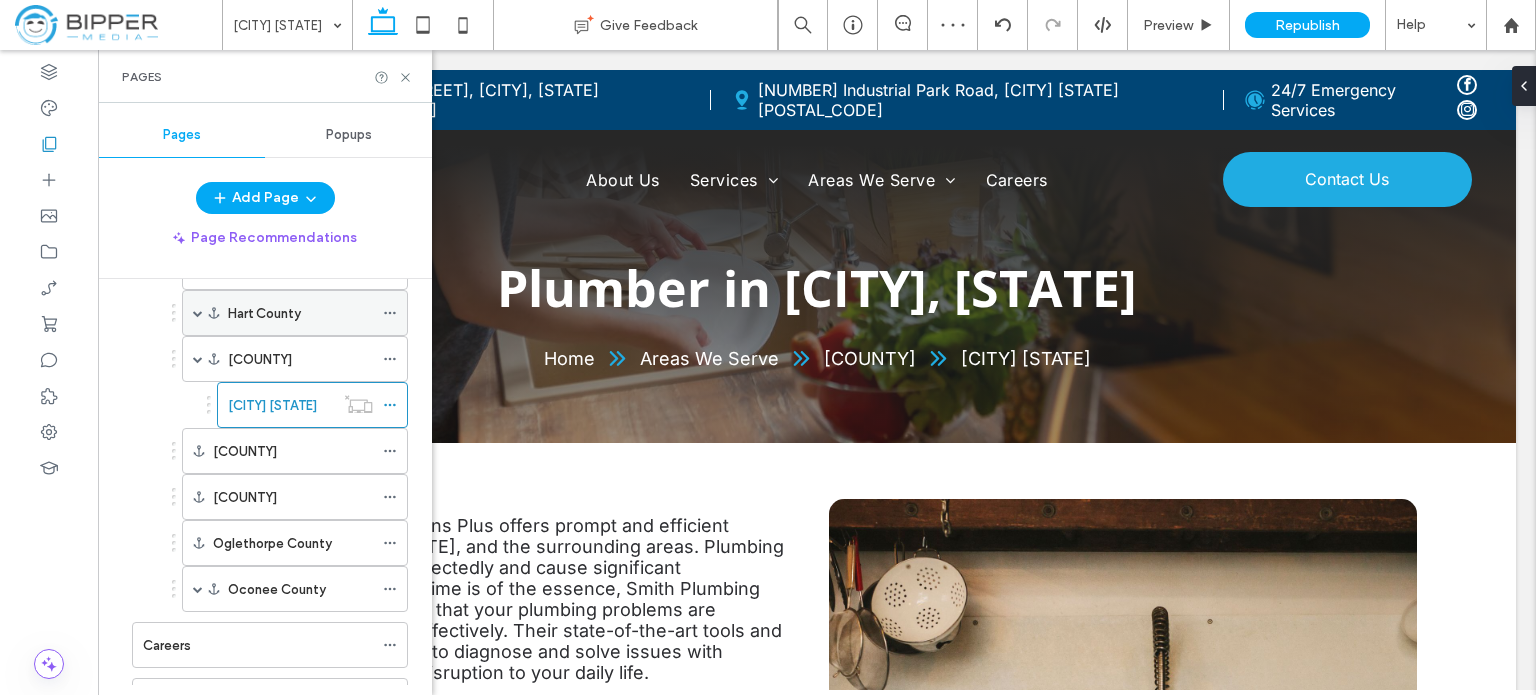 click at bounding box center [198, 313] 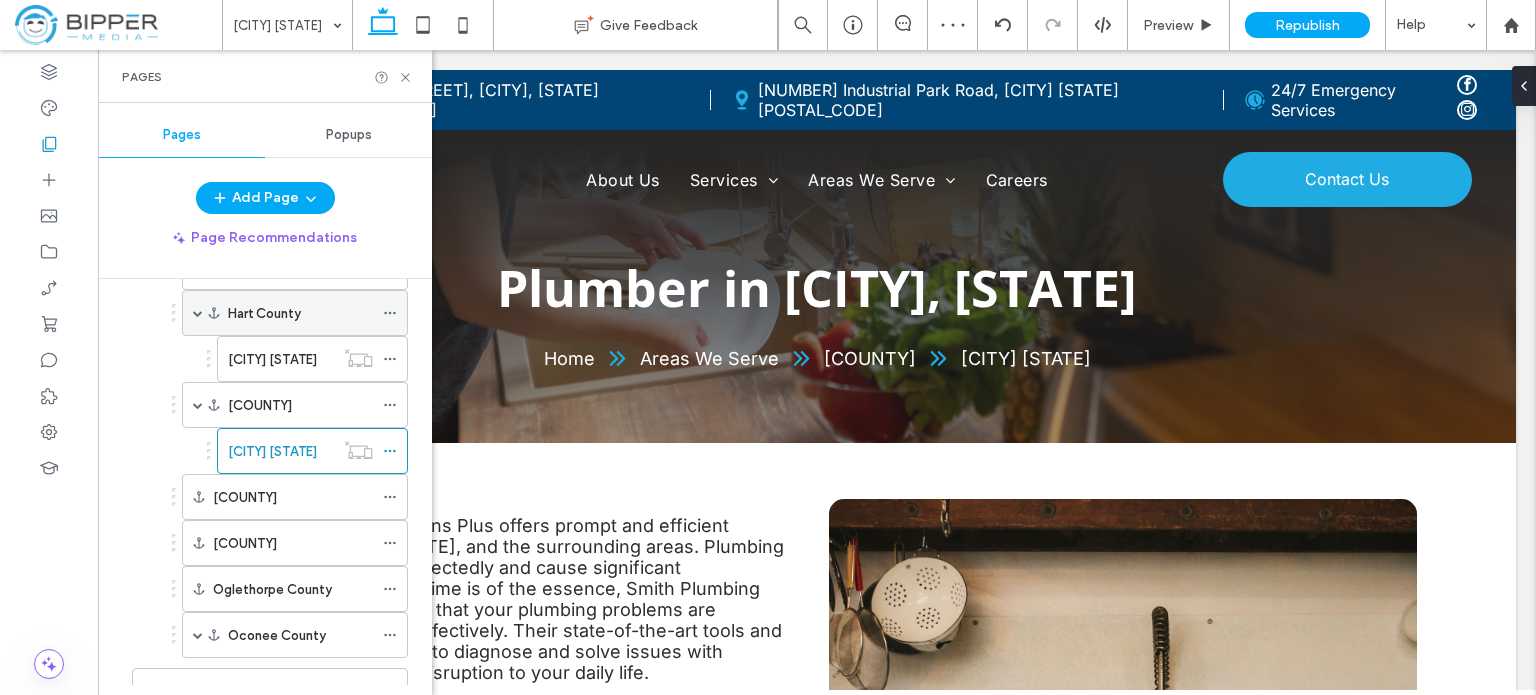 click at bounding box center (198, 313) 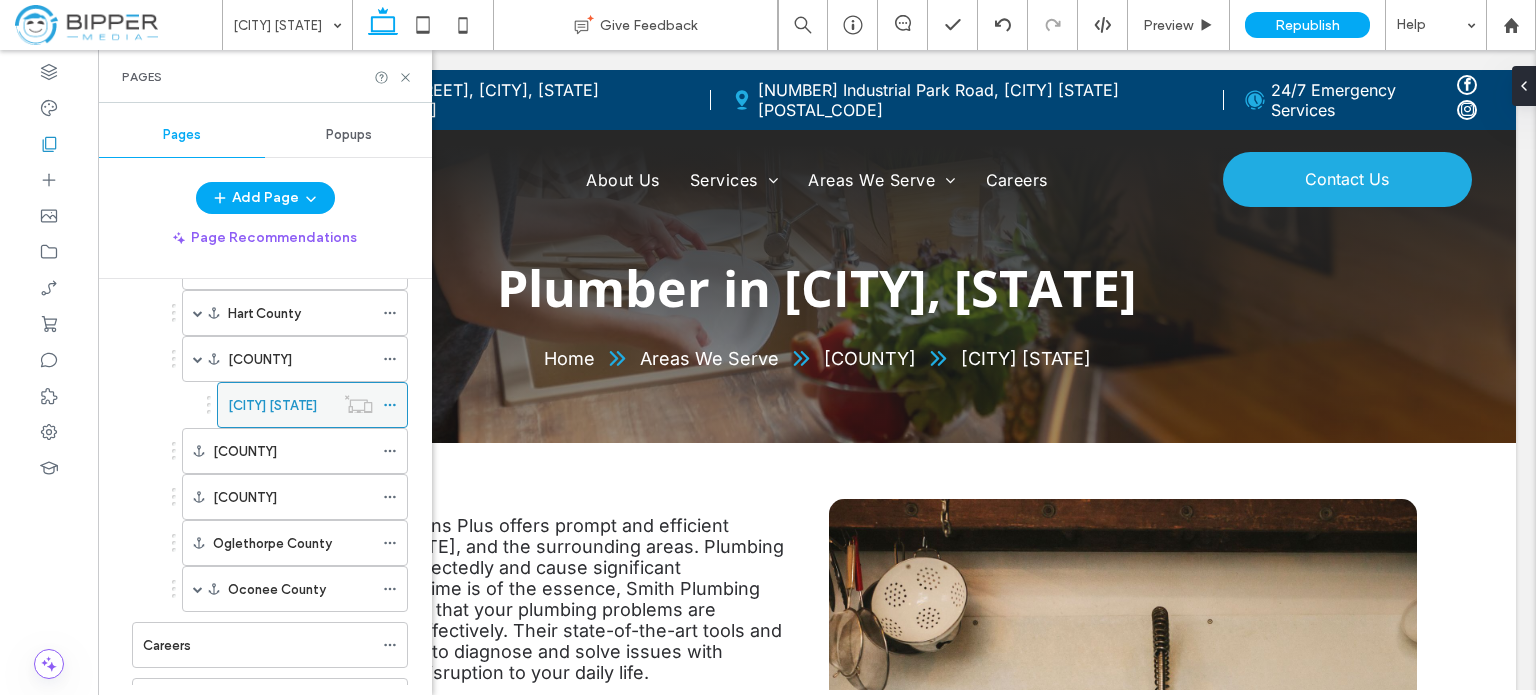 click on "[CITY] [STATE]" at bounding box center (272, 405) 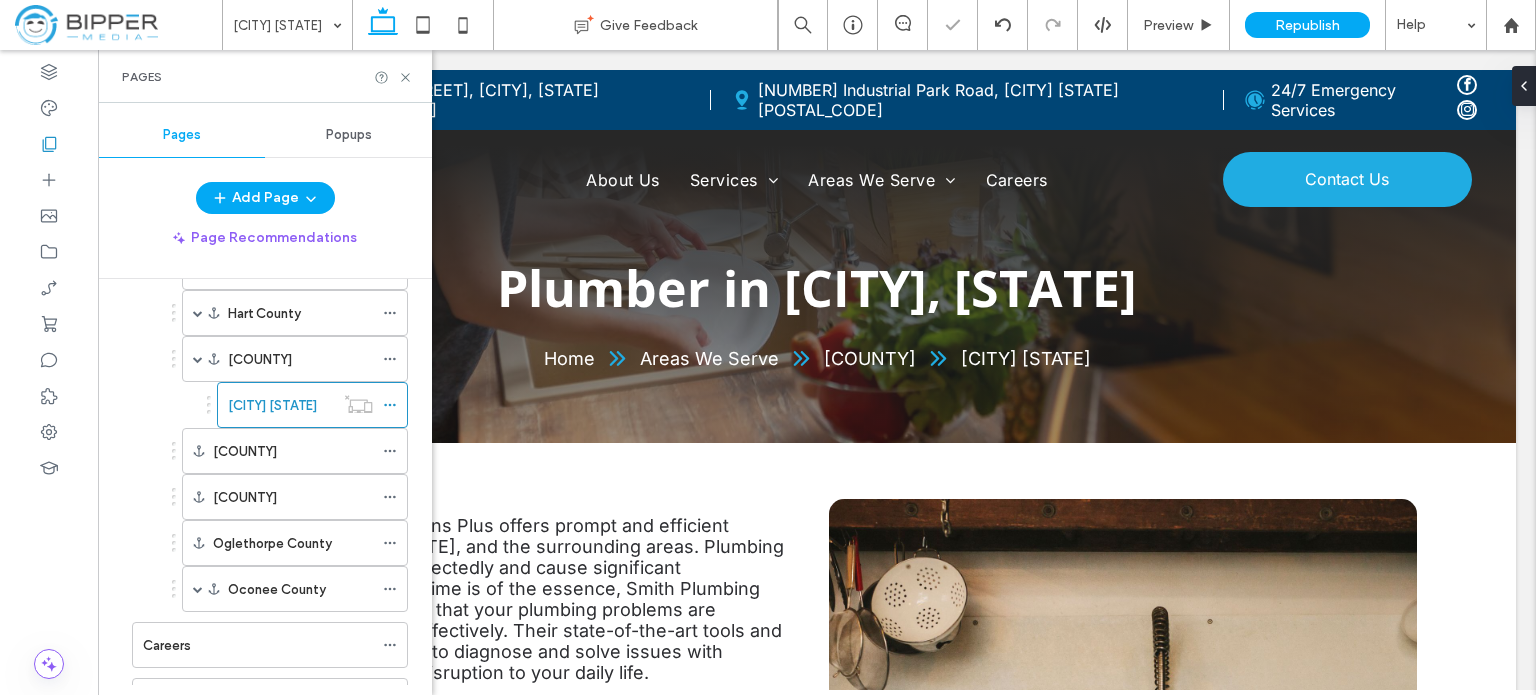 scroll, scrollTop: 0, scrollLeft: 0, axis: both 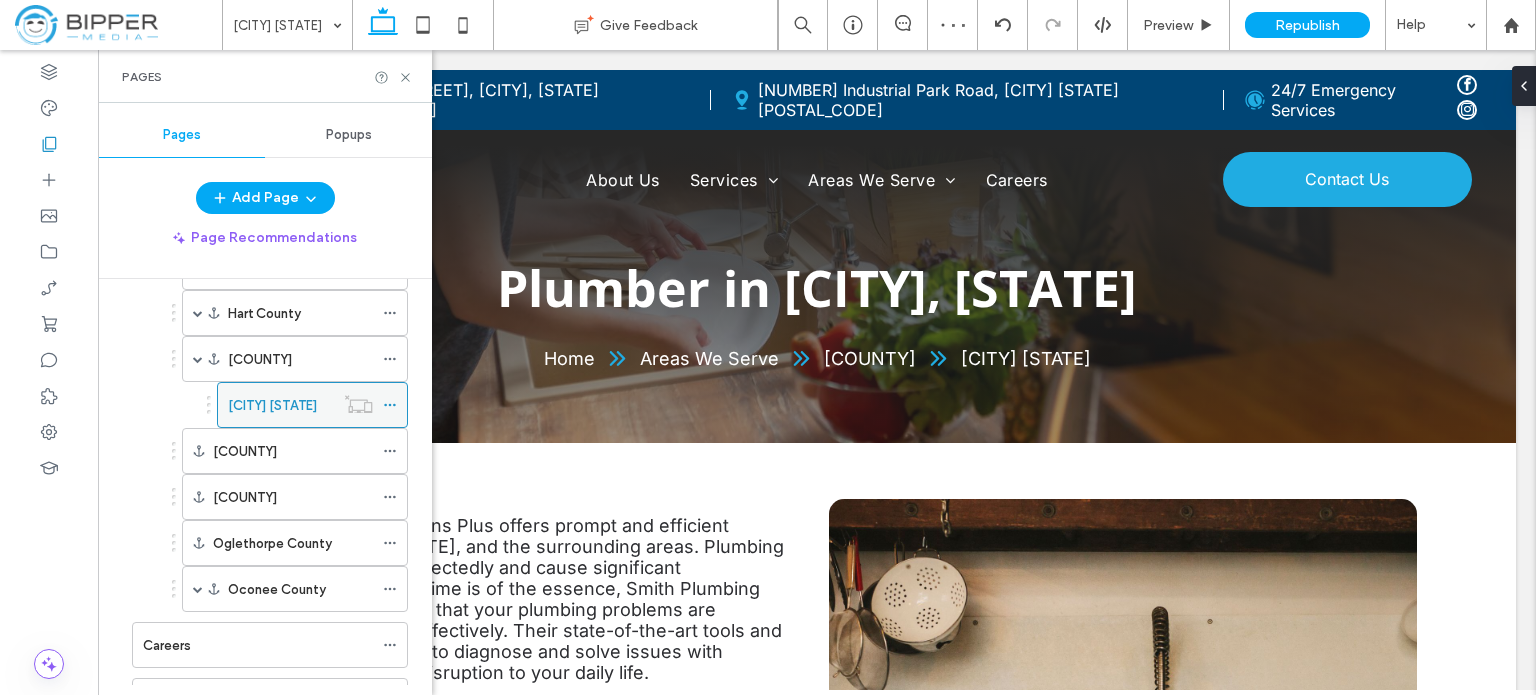 click 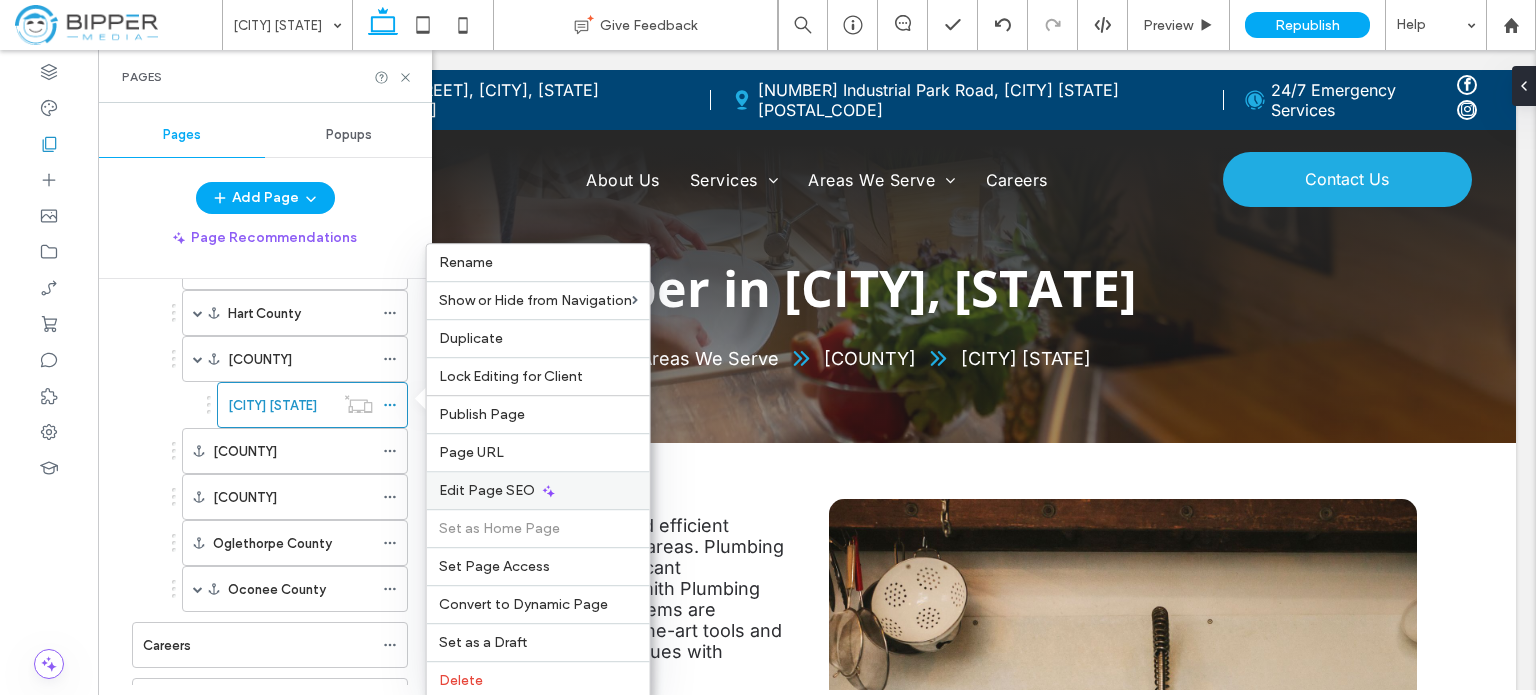 click on "Edit Page SEO" at bounding box center (487, 490) 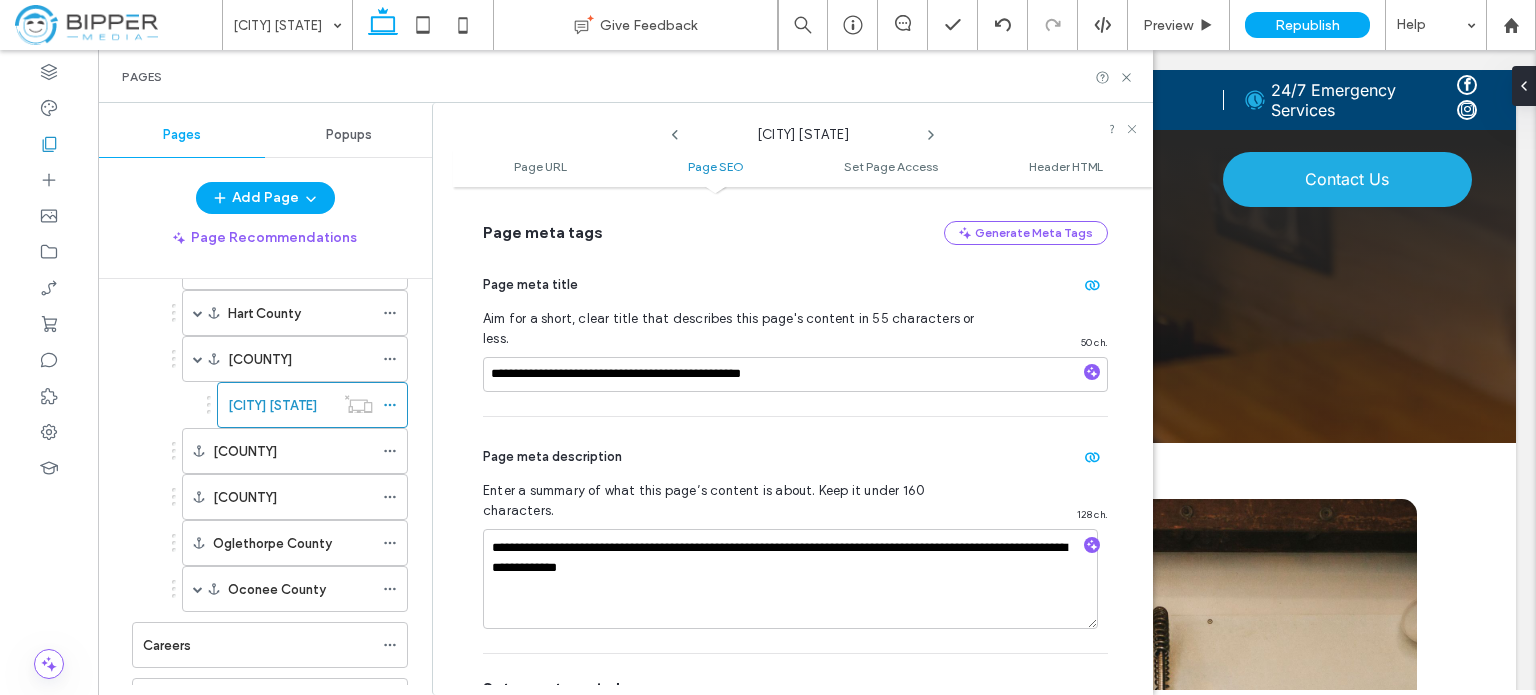 scroll, scrollTop: 474, scrollLeft: 0, axis: vertical 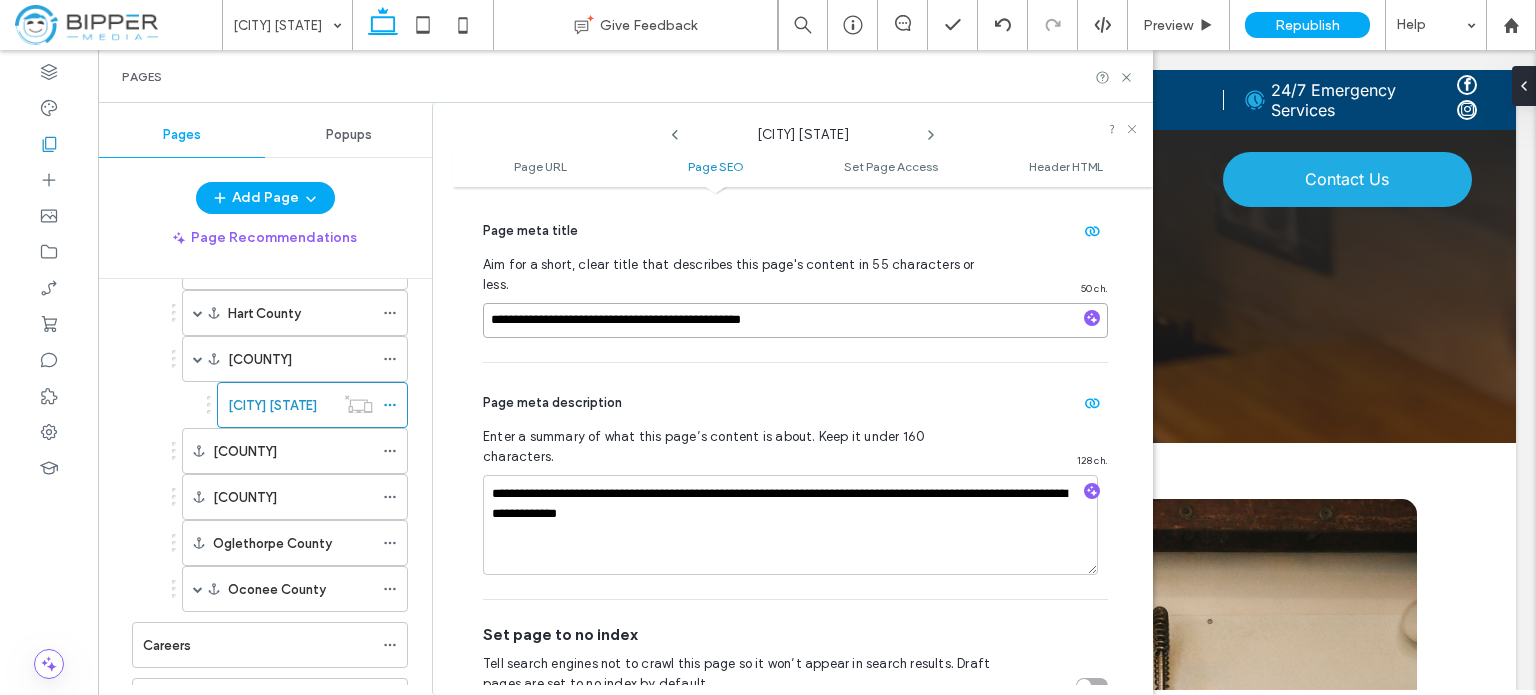 click on "**********" at bounding box center [795, 320] 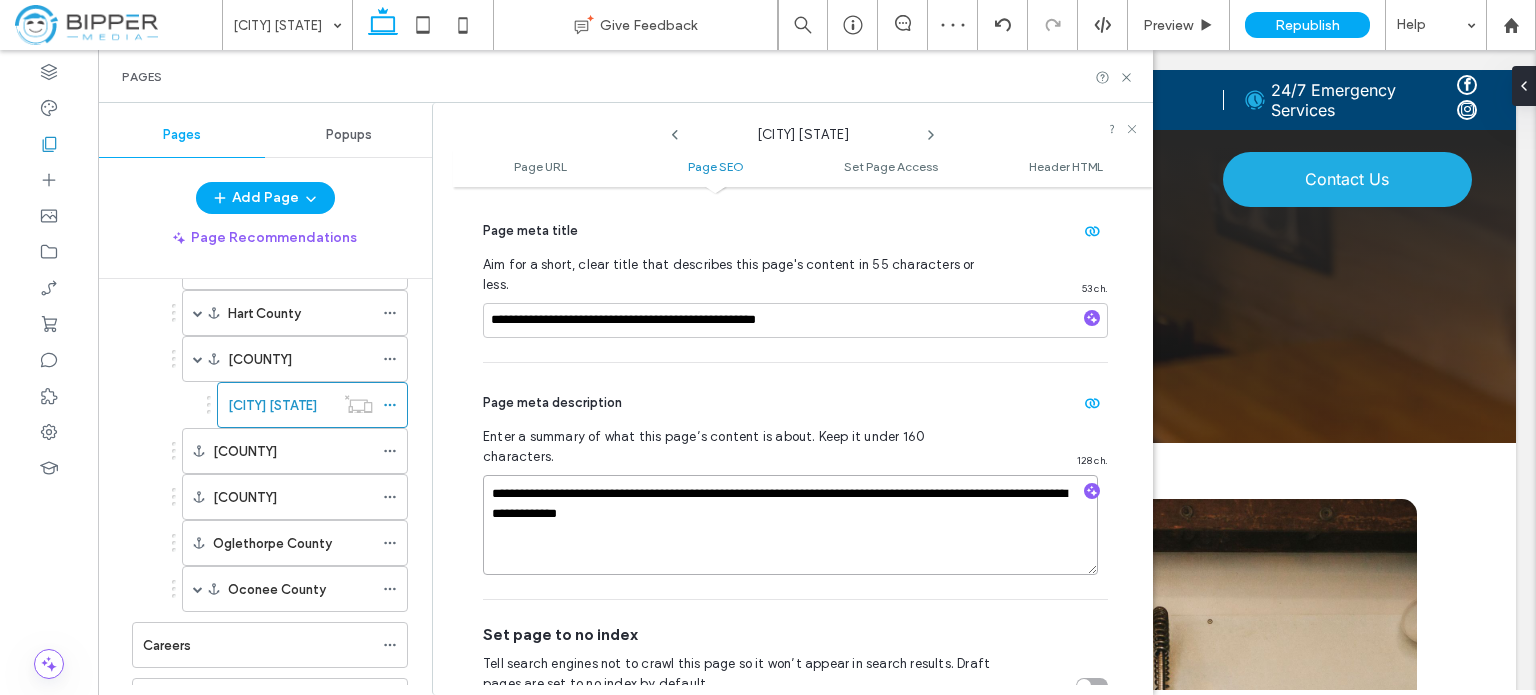 click on "**********" at bounding box center (790, 525) 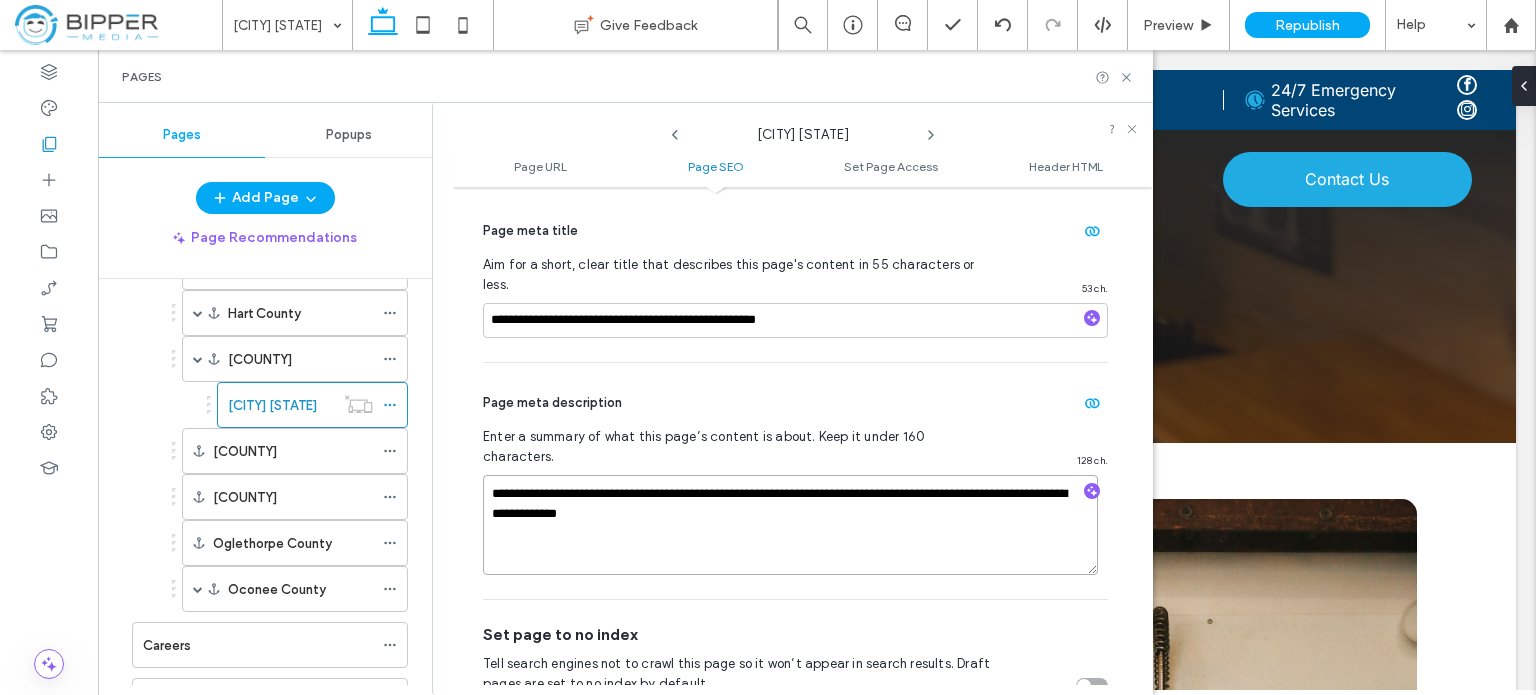 paste on "******" 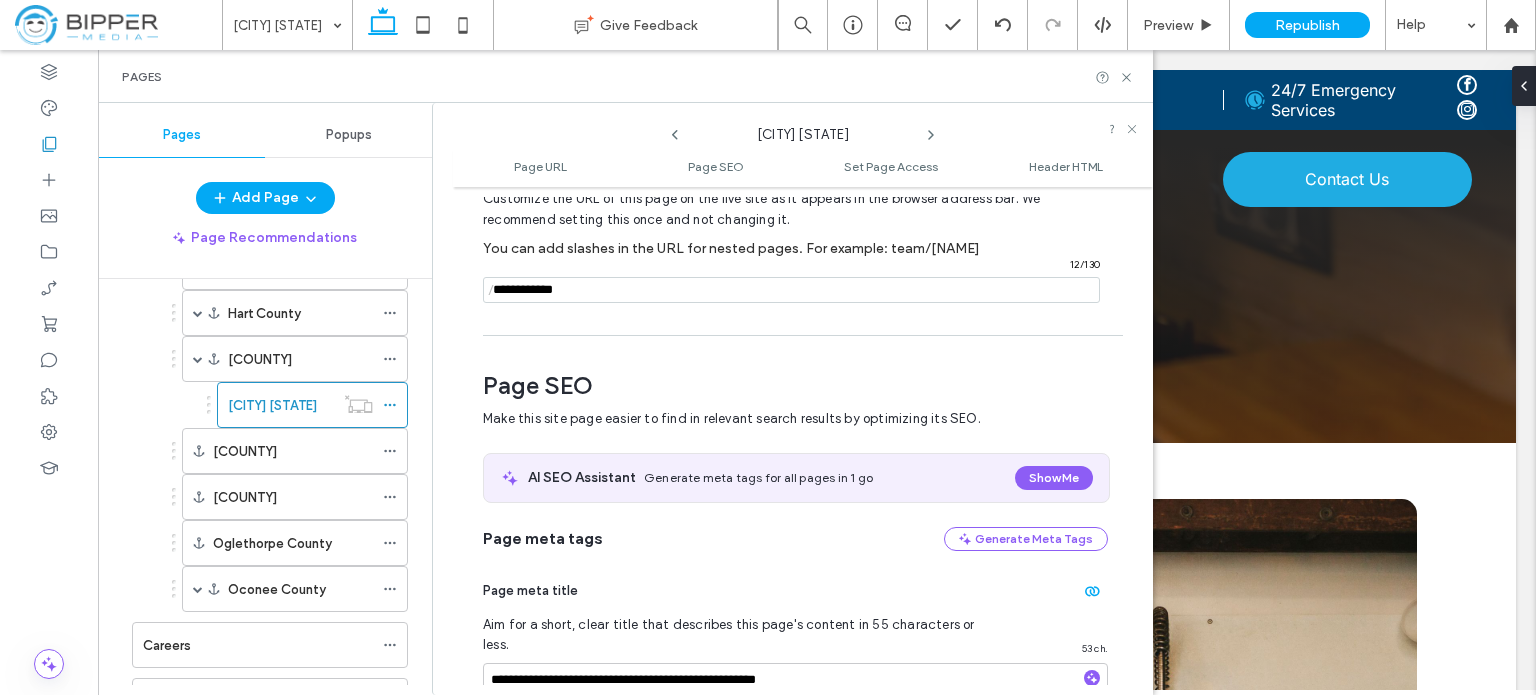 scroll, scrollTop: 74, scrollLeft: 0, axis: vertical 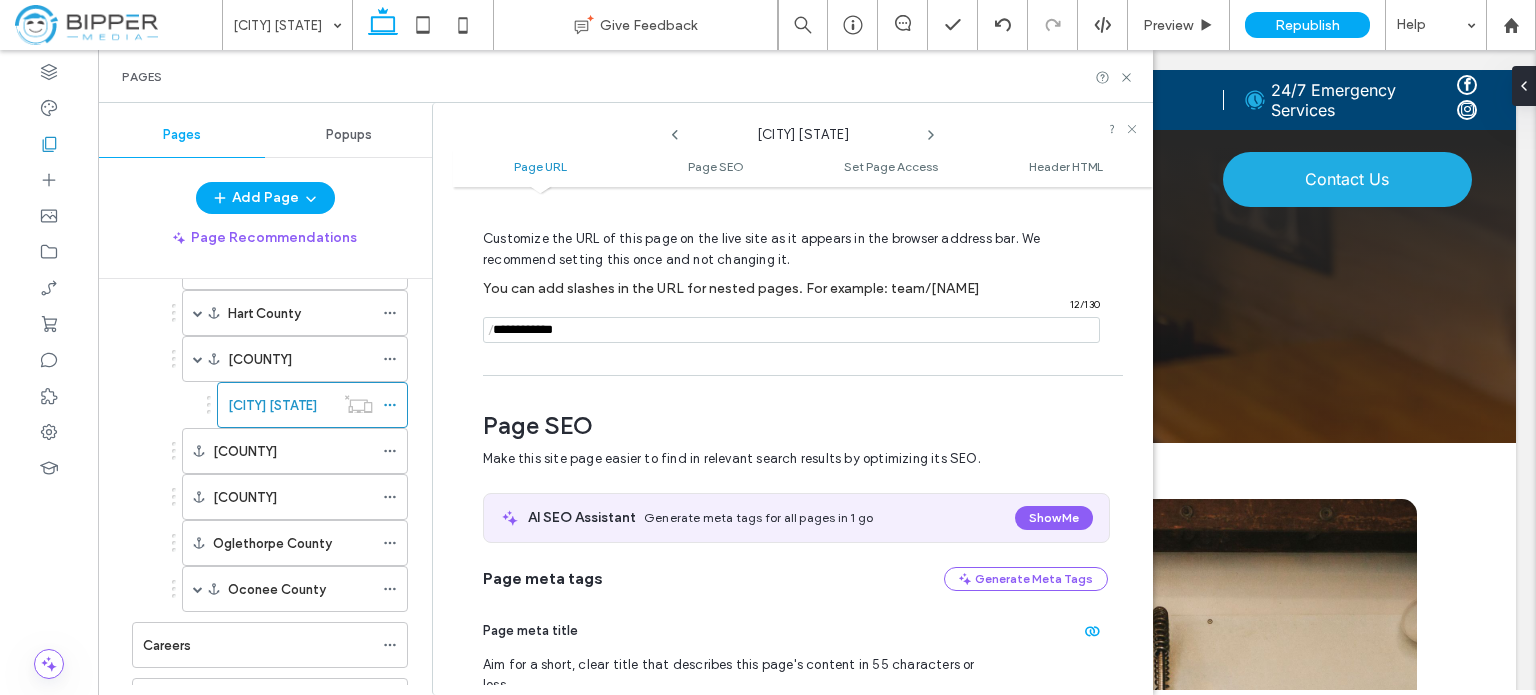 click at bounding box center (791, 330) 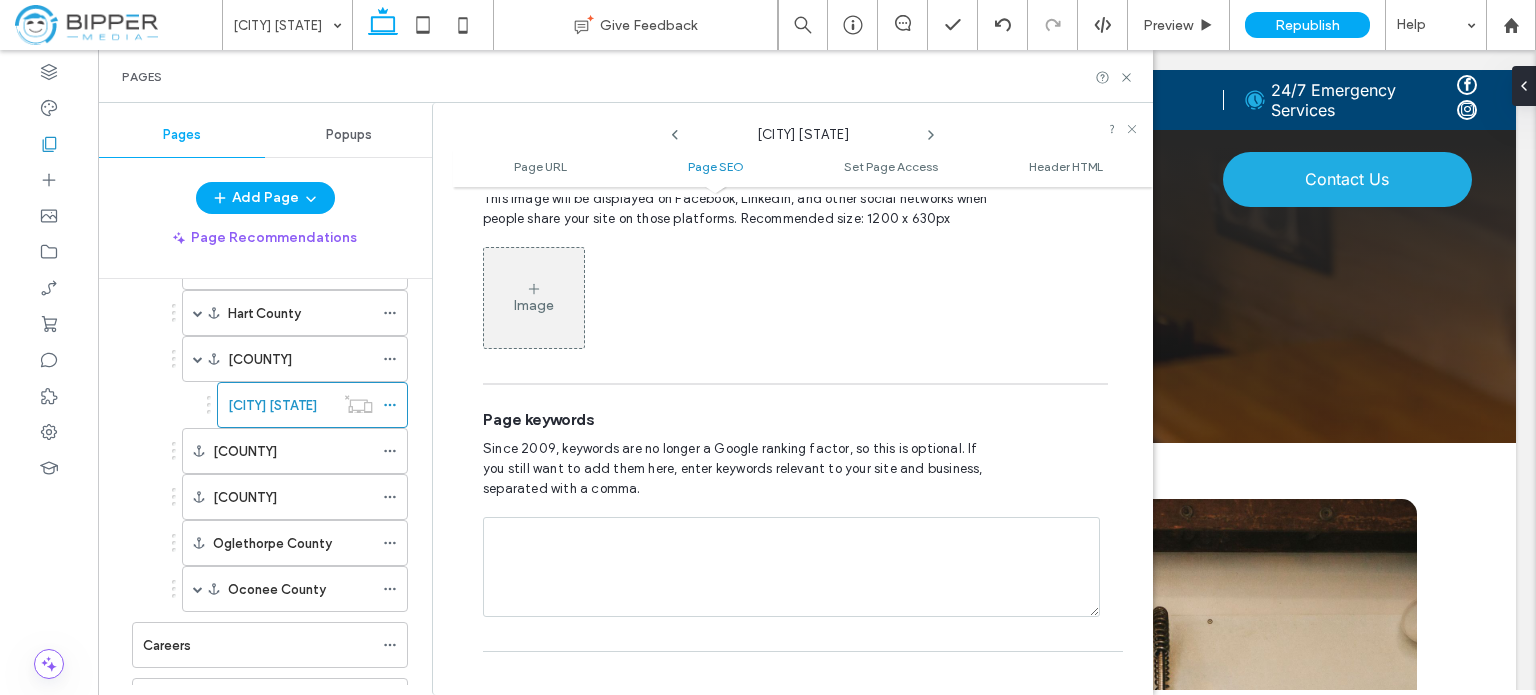 scroll, scrollTop: 1074, scrollLeft: 0, axis: vertical 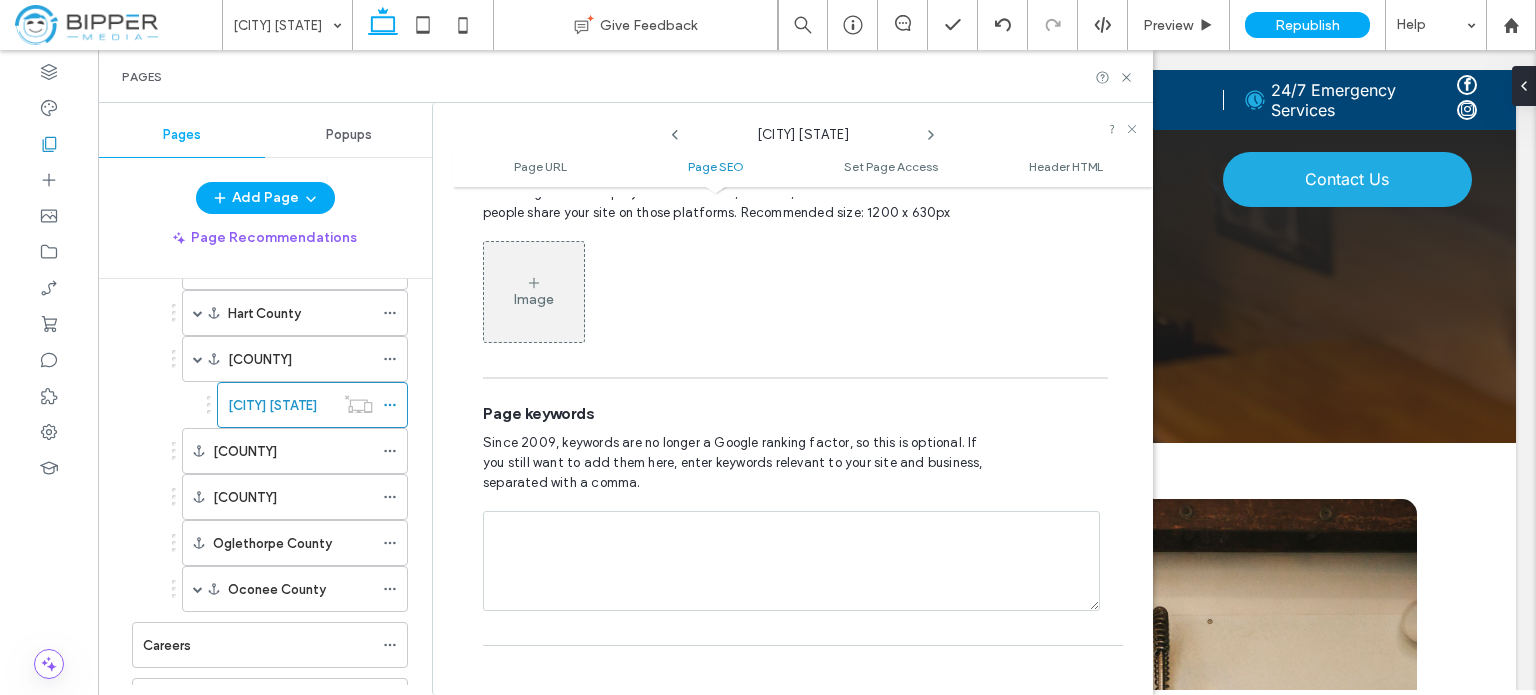 type on "**********" 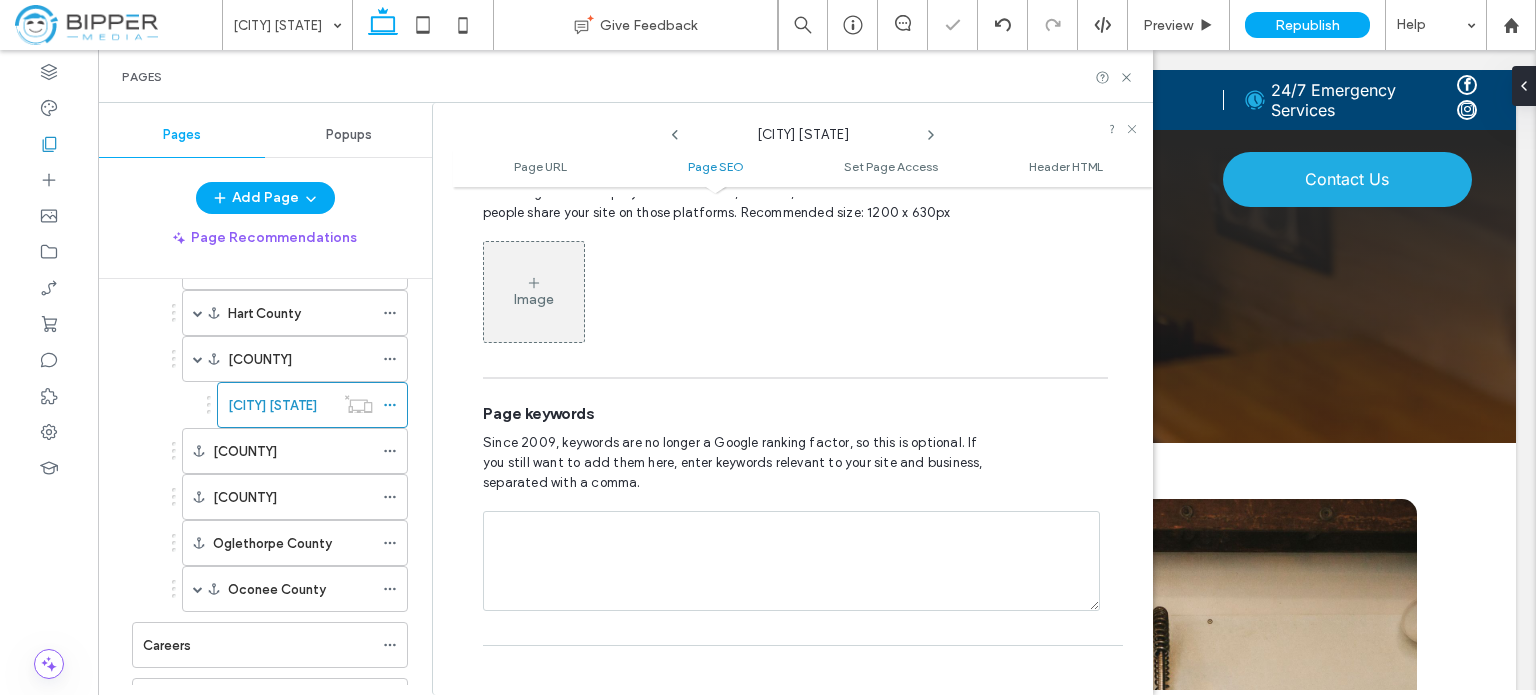 click on "Image" at bounding box center [795, 292] 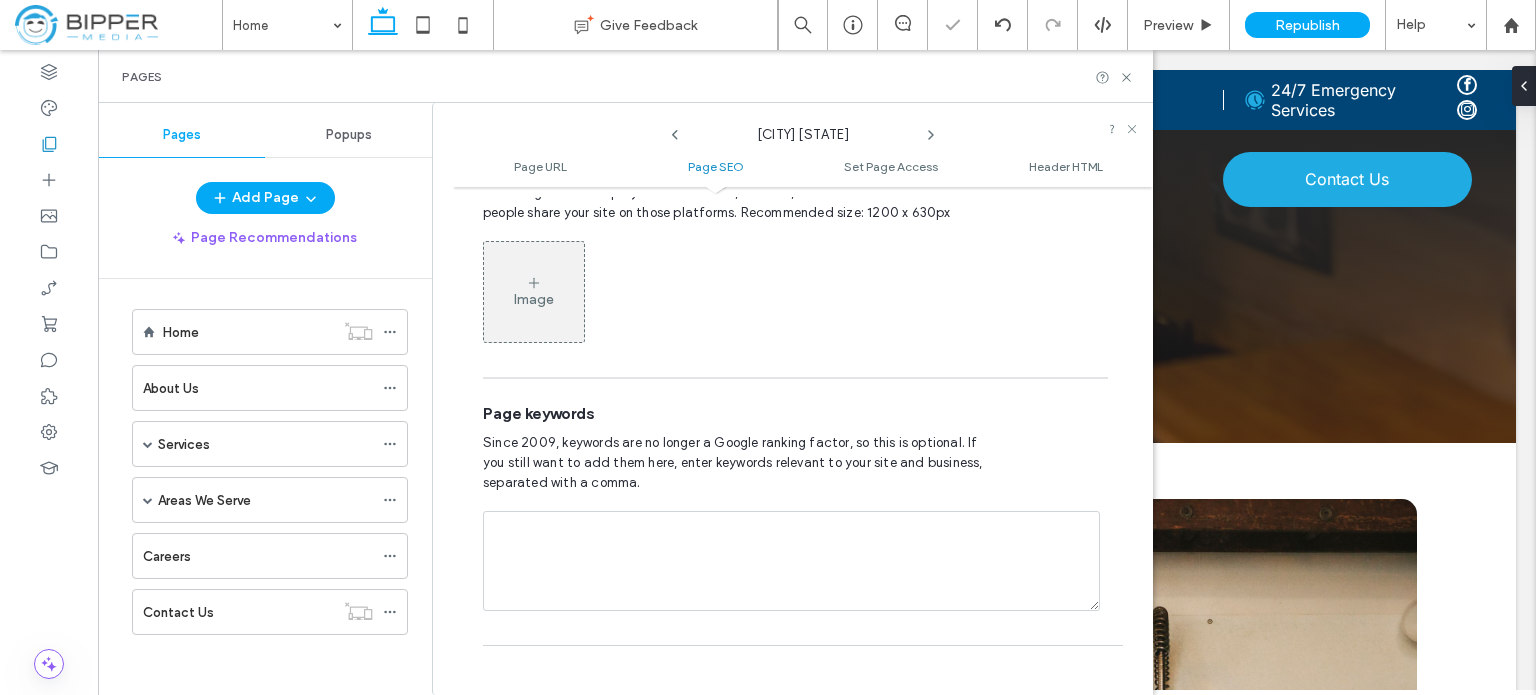 scroll, scrollTop: 0, scrollLeft: 0, axis: both 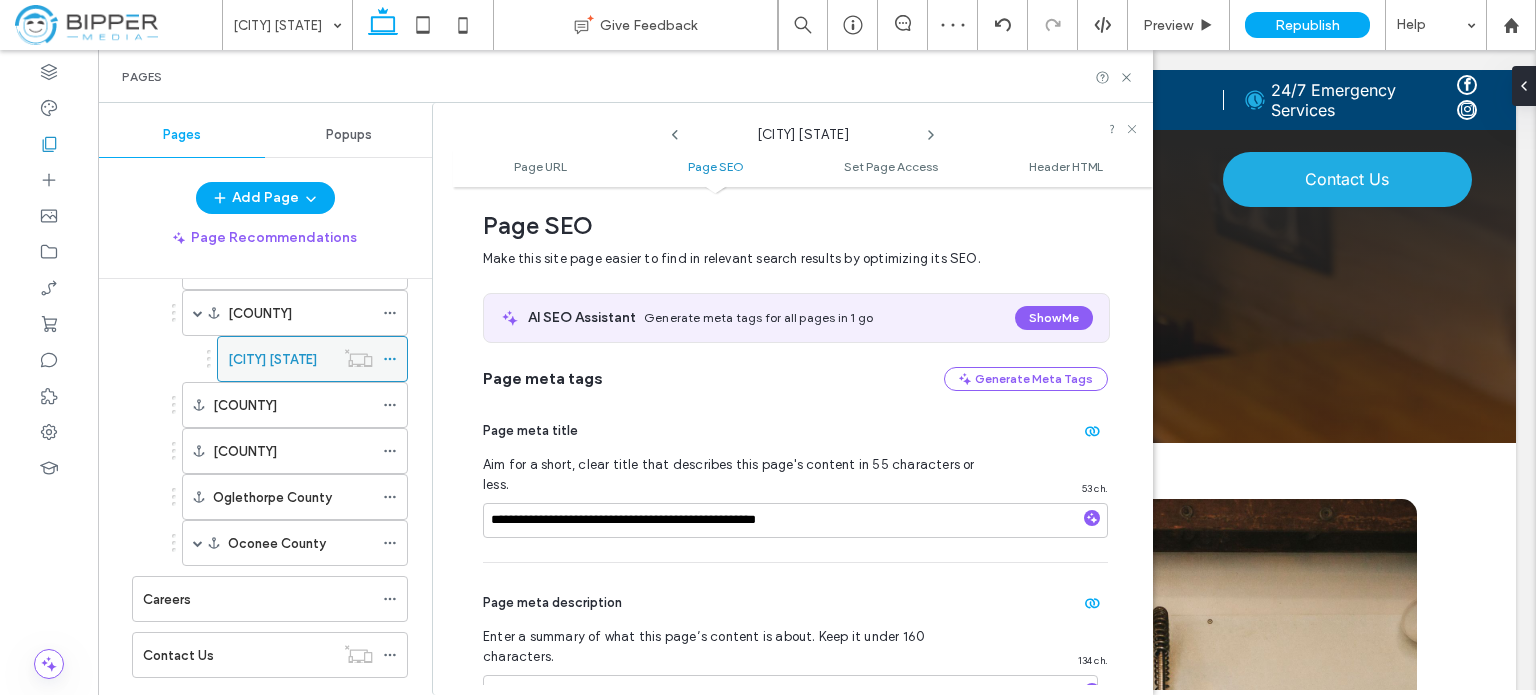 click on "[CITY] [STATE]" at bounding box center (272, 359) 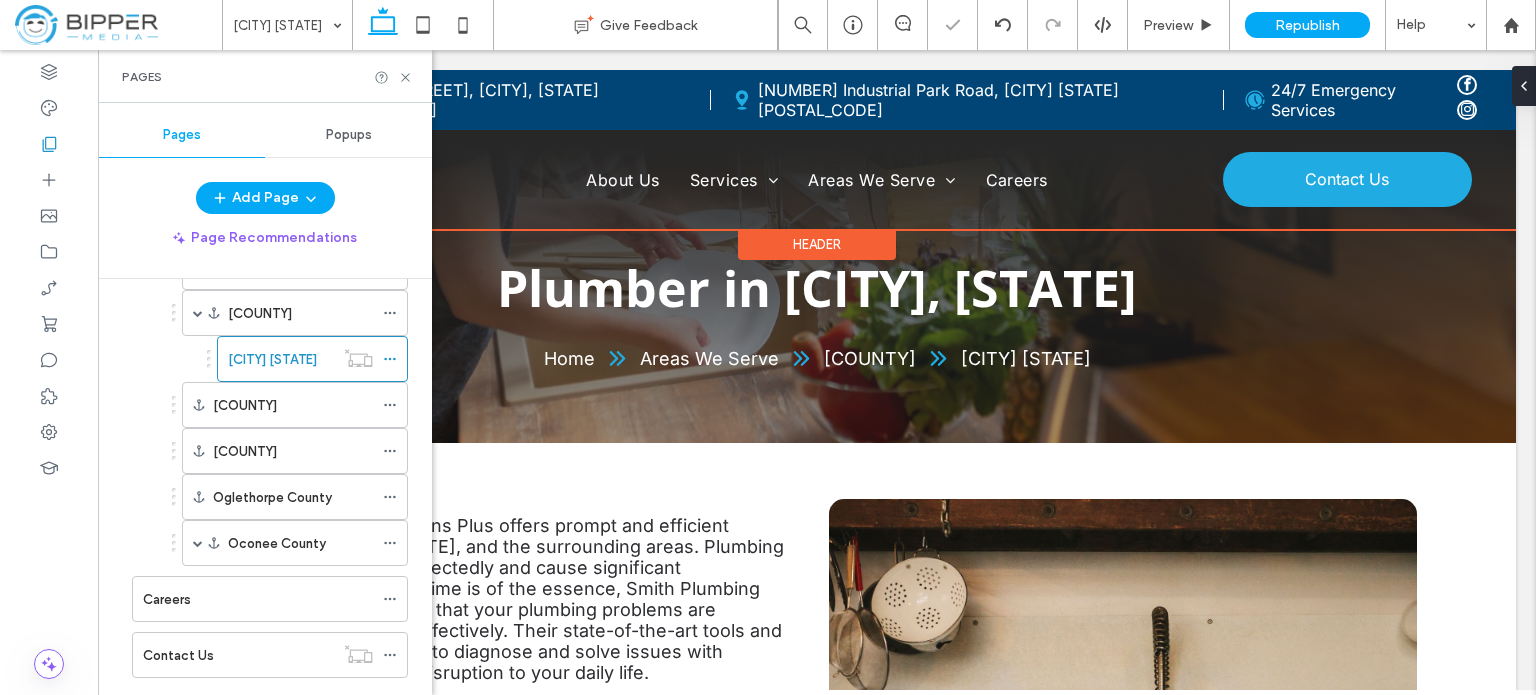 scroll, scrollTop: 0, scrollLeft: 0, axis: both 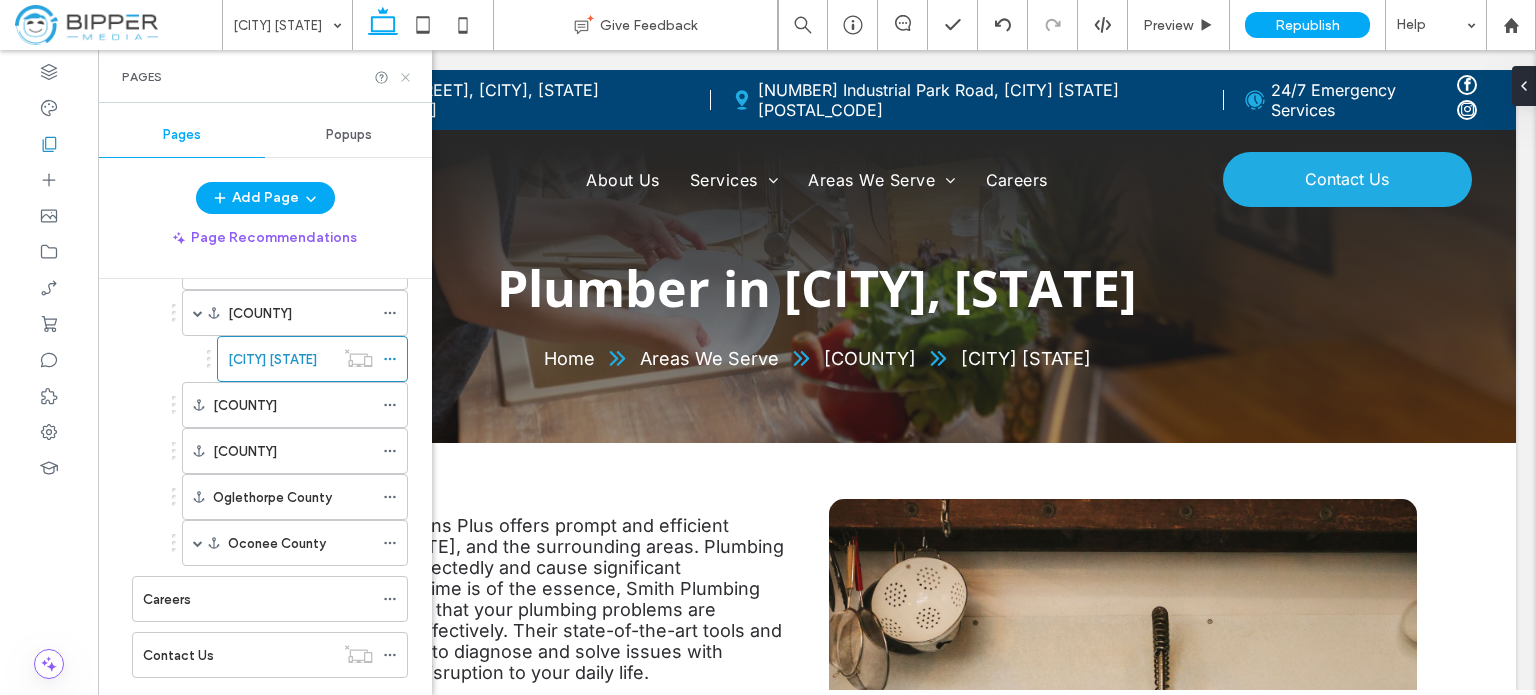 click 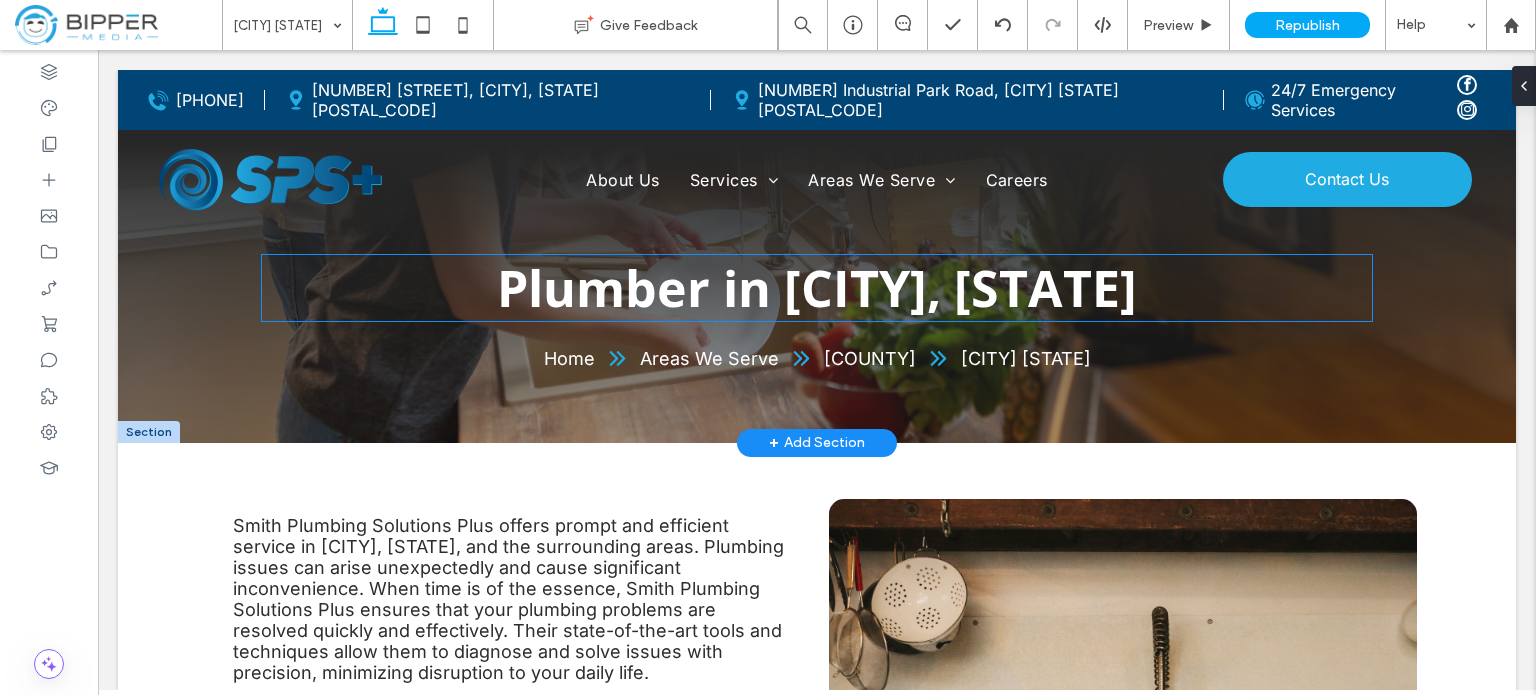 click on "Plumber in [CITY], [STATE]" at bounding box center (817, 288) 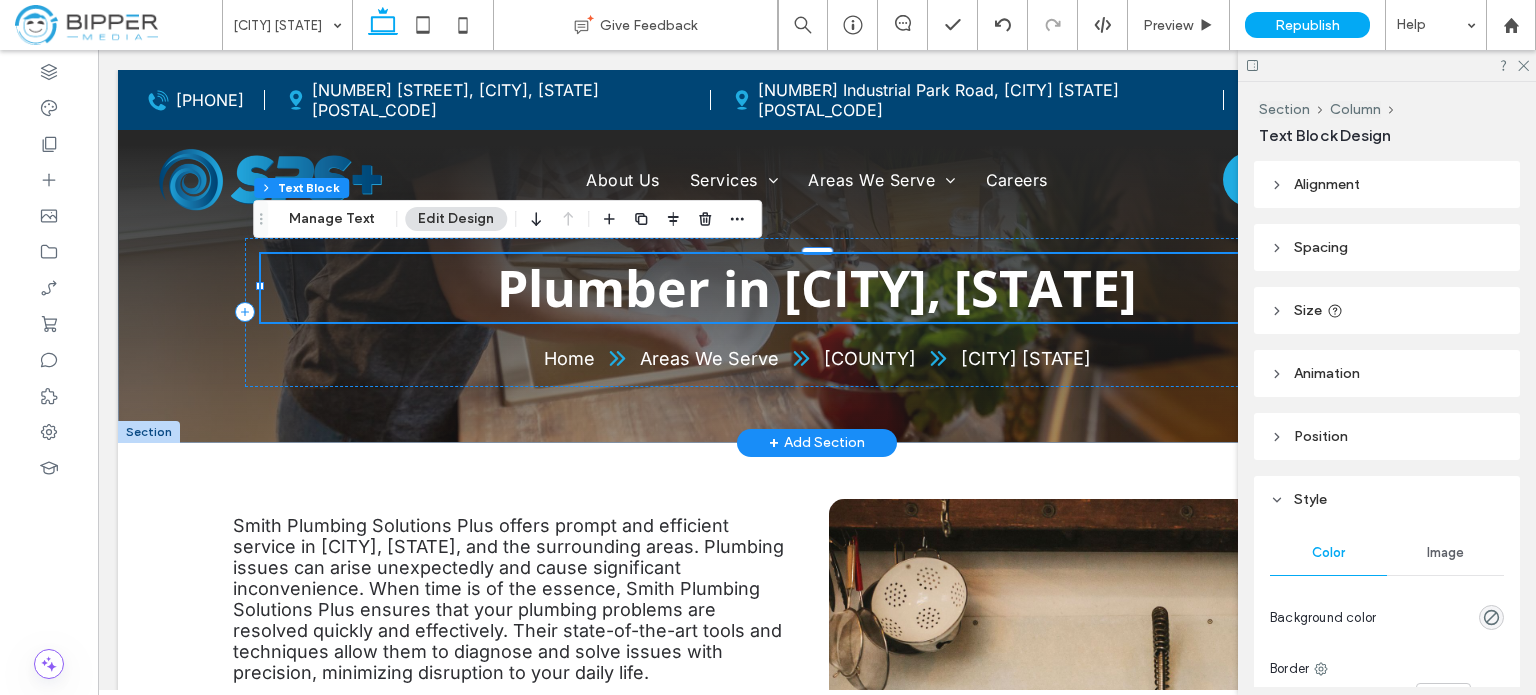 click on "Plumber in [CITY], [STATE]" at bounding box center [817, 288] 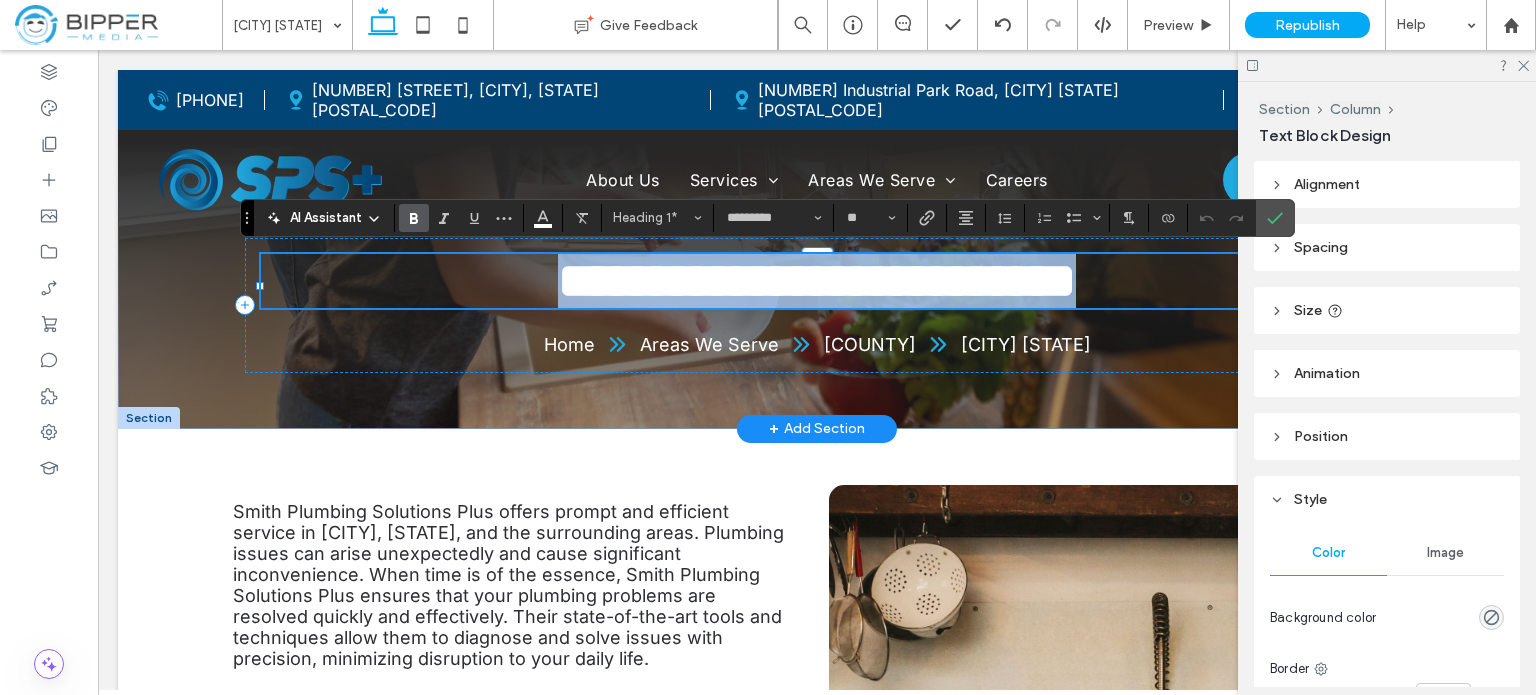 click on "**********" at bounding box center (817, 280) 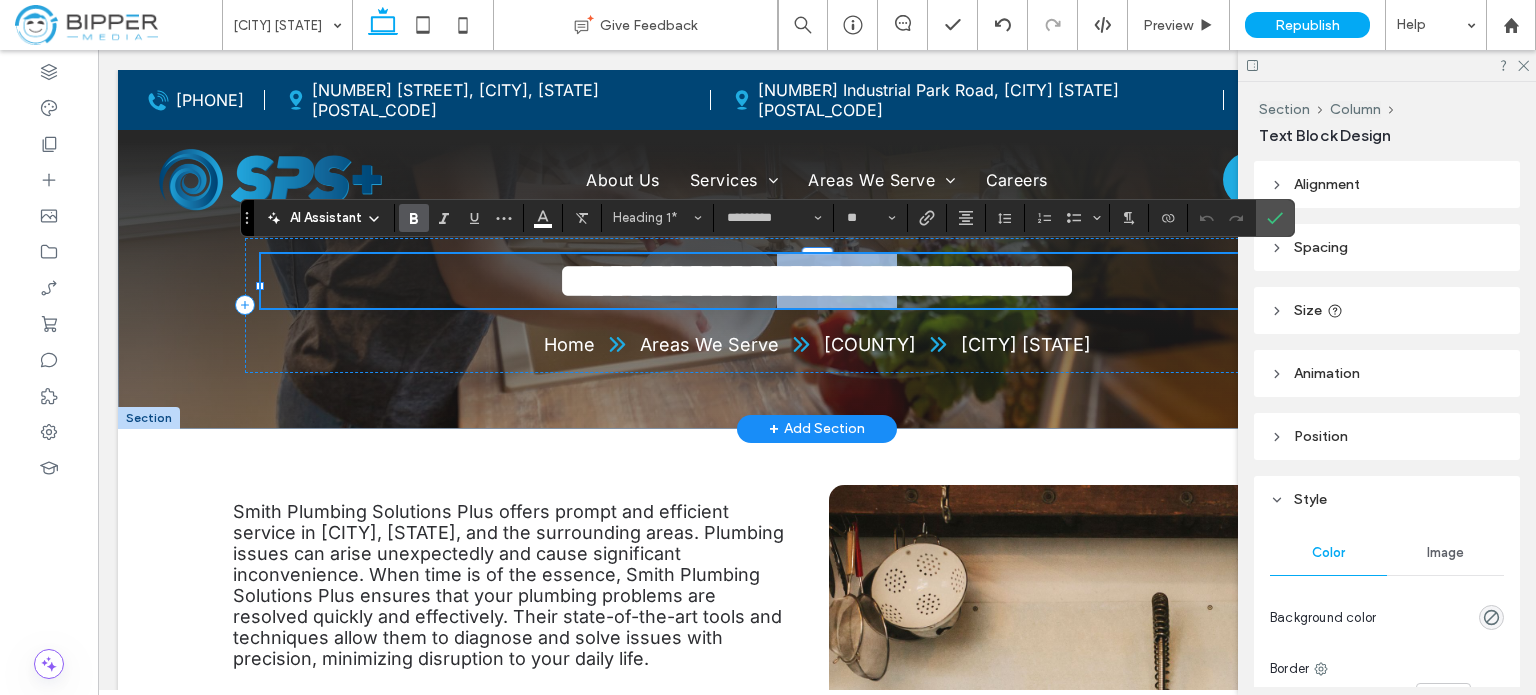click on "**********" at bounding box center [817, 280] 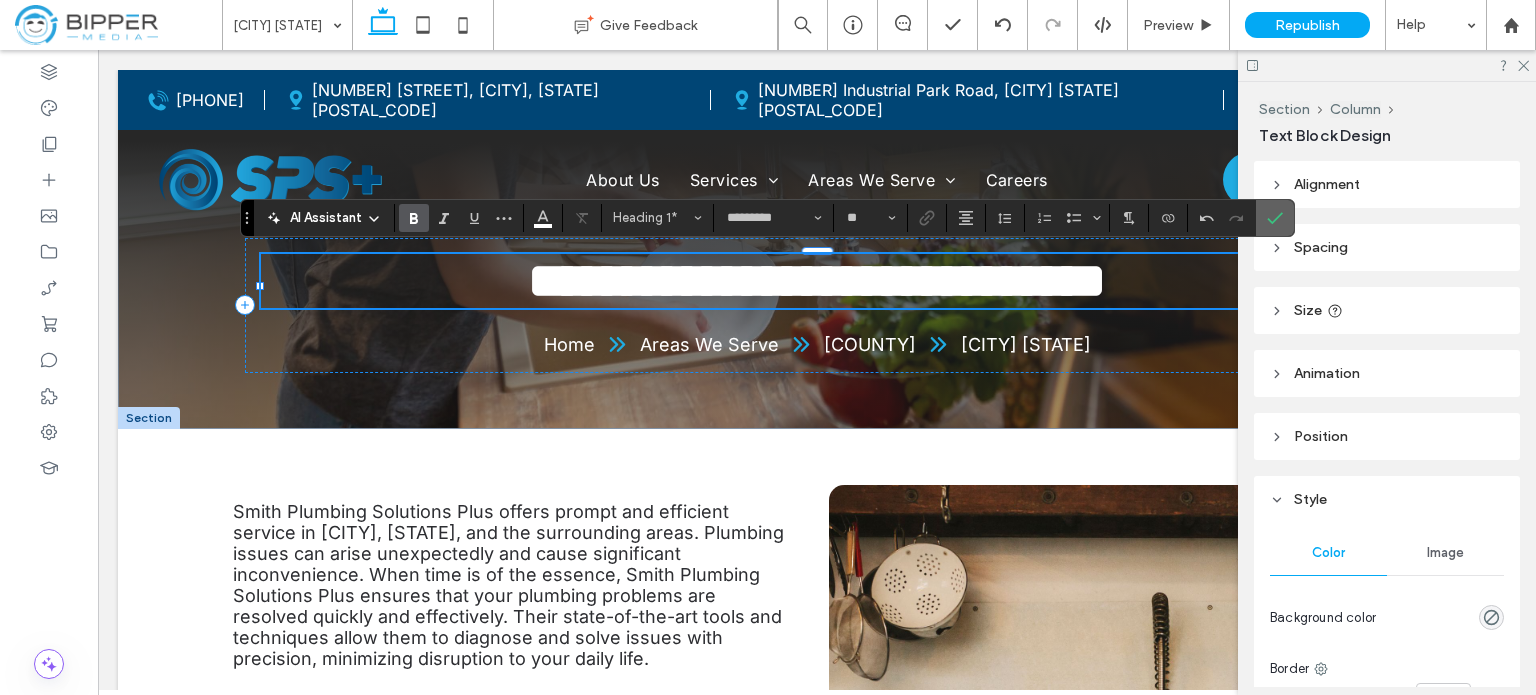 click 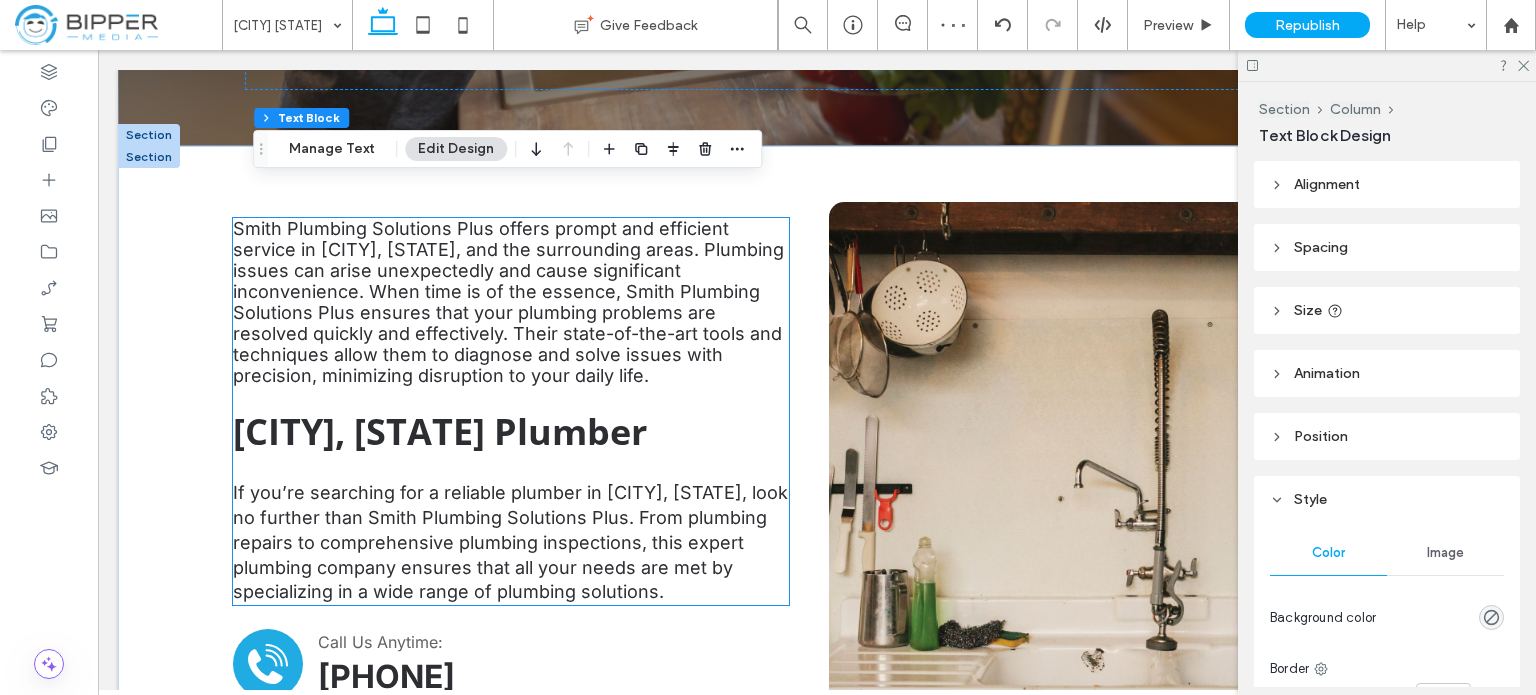 scroll, scrollTop: 300, scrollLeft: 0, axis: vertical 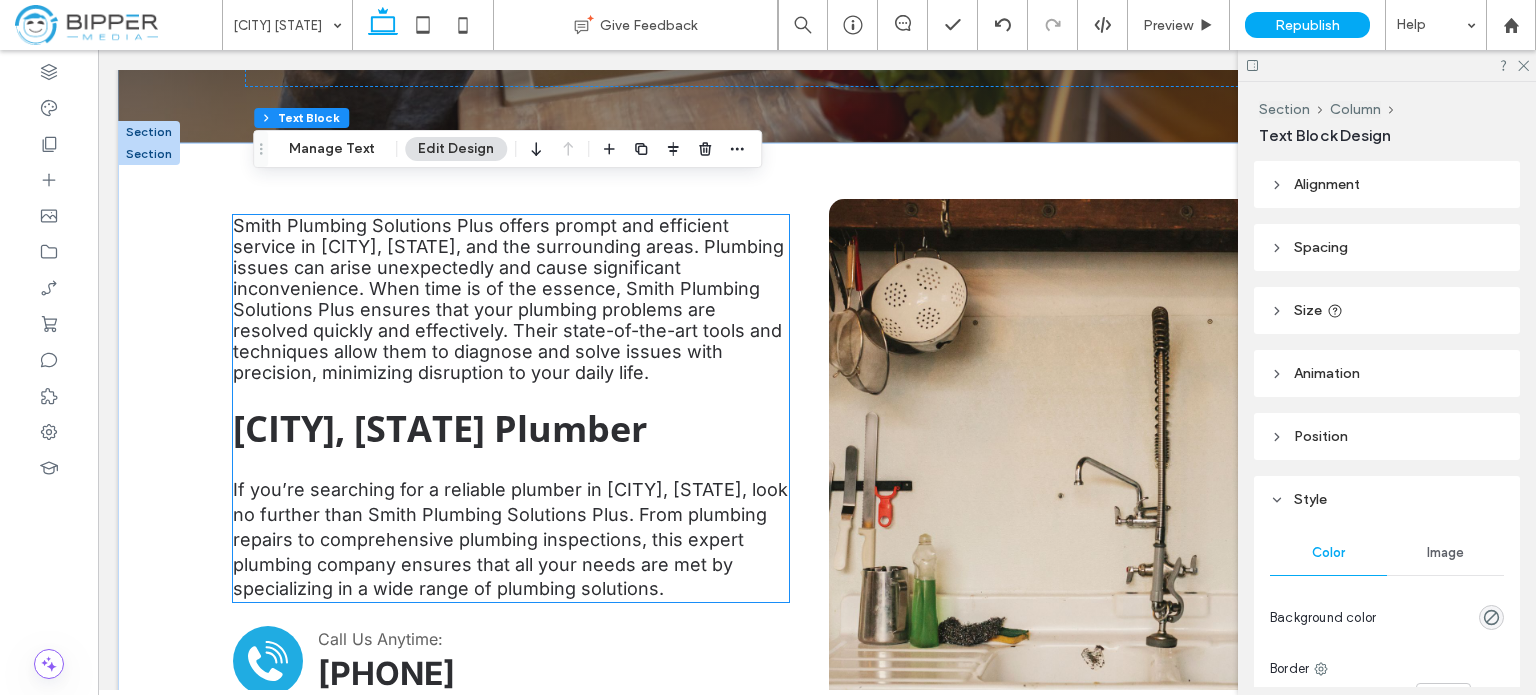 click on "Smith Plumbing Solutions Plus offers prompt and efficient service in [CITY], [STATE], and the surrounding areas. Plumbing issues can arise unexpectedly and cause significant inconvenience. When time is of the essence, Smith Plumbing Solutions Plus ensures that your plumbing problems are resolved quickly and effectively. Their state-of-the-art tools and techniques allow them to diagnose and solve issues with precision, minimizing disruption to your daily life." at bounding box center [508, 299] 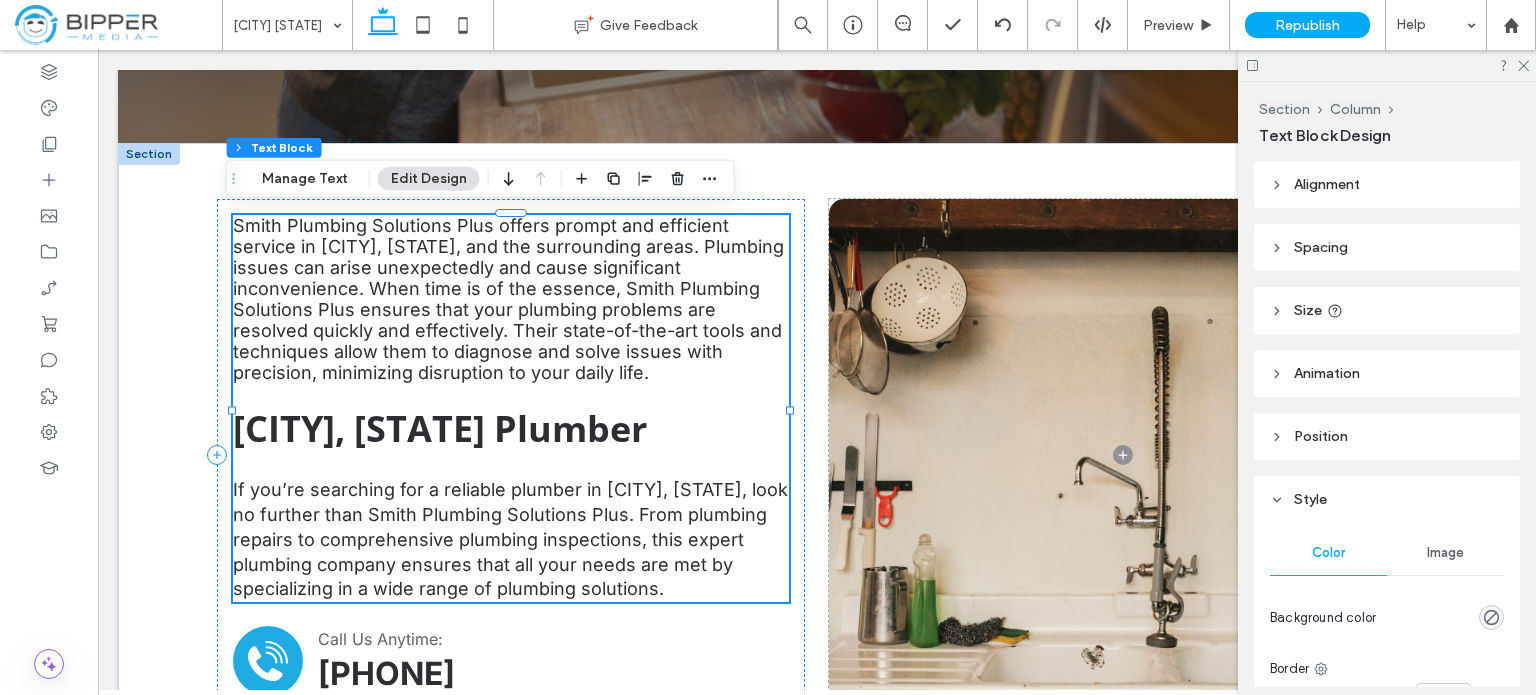 click at bounding box center [511, 393] 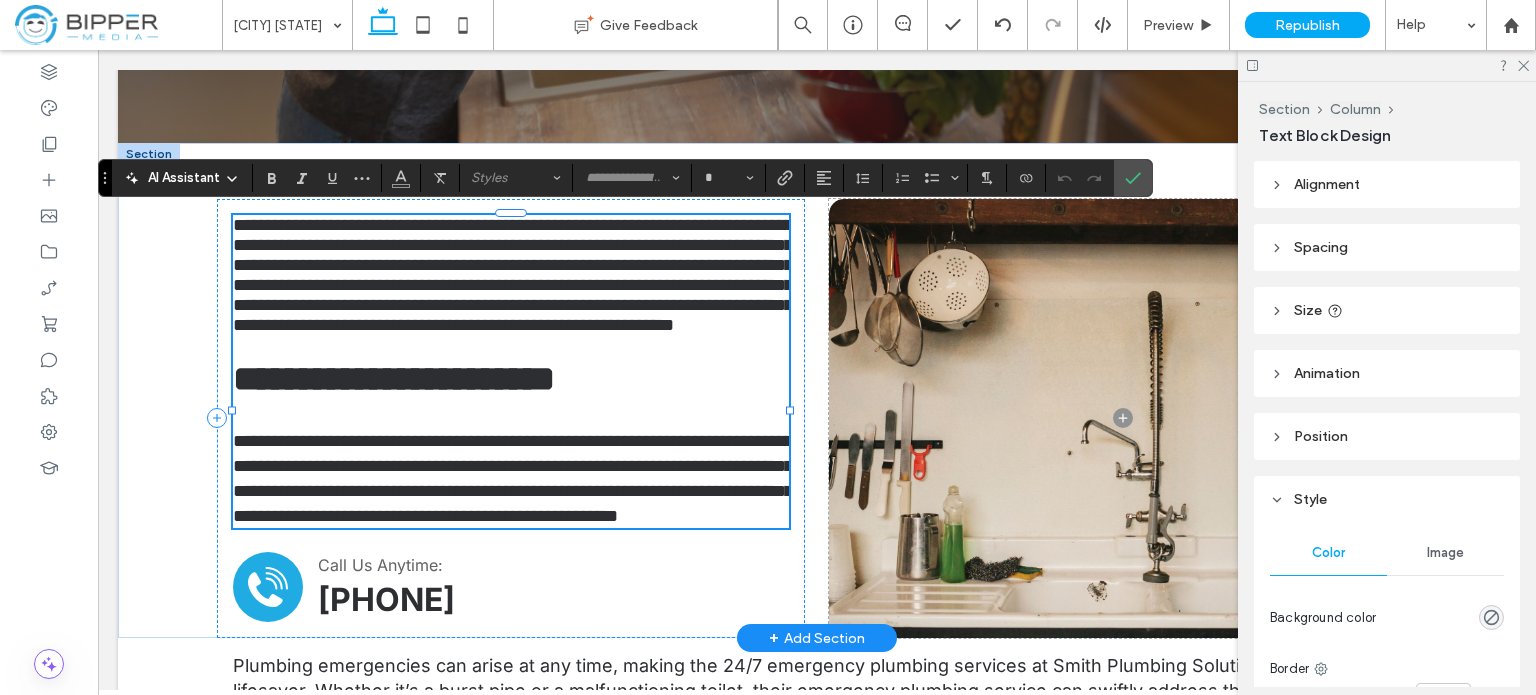click on "**********" at bounding box center [511, 275] 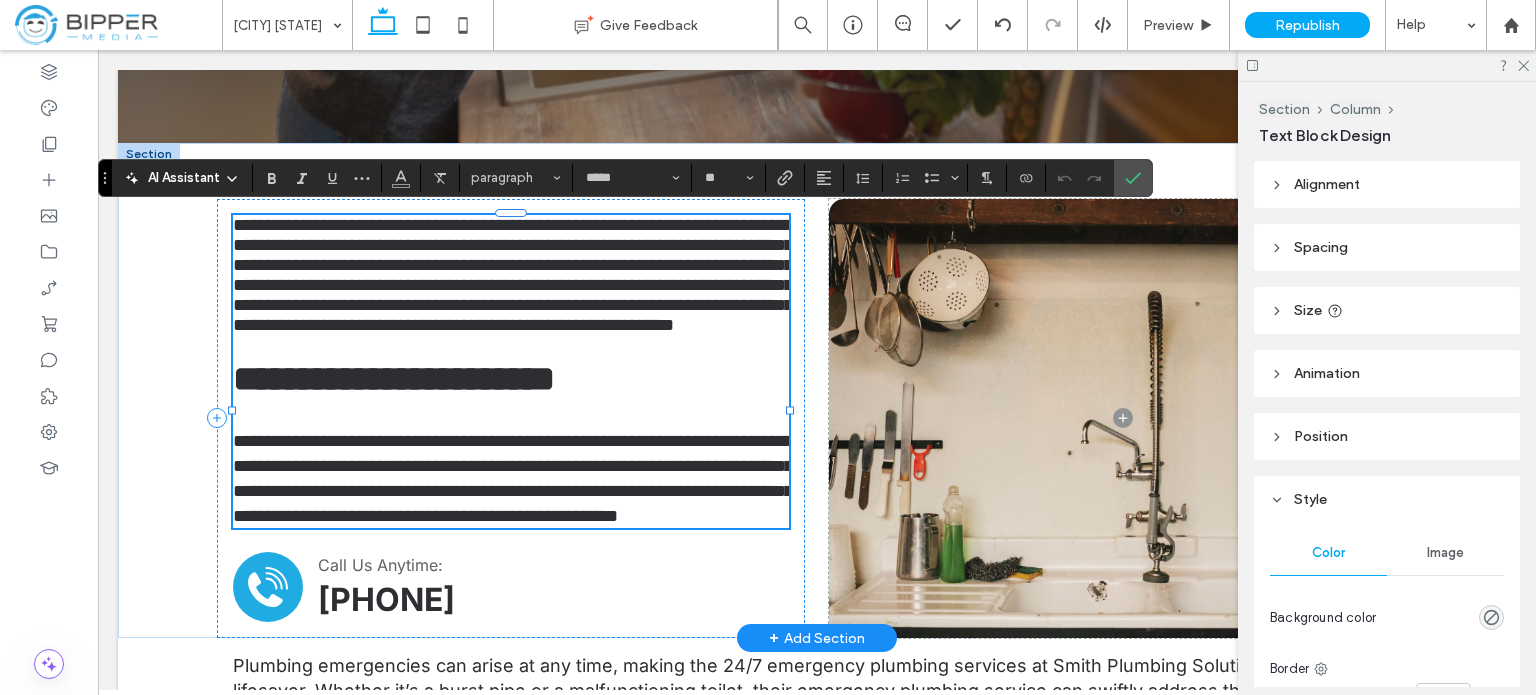scroll, scrollTop: 0, scrollLeft: 0, axis: both 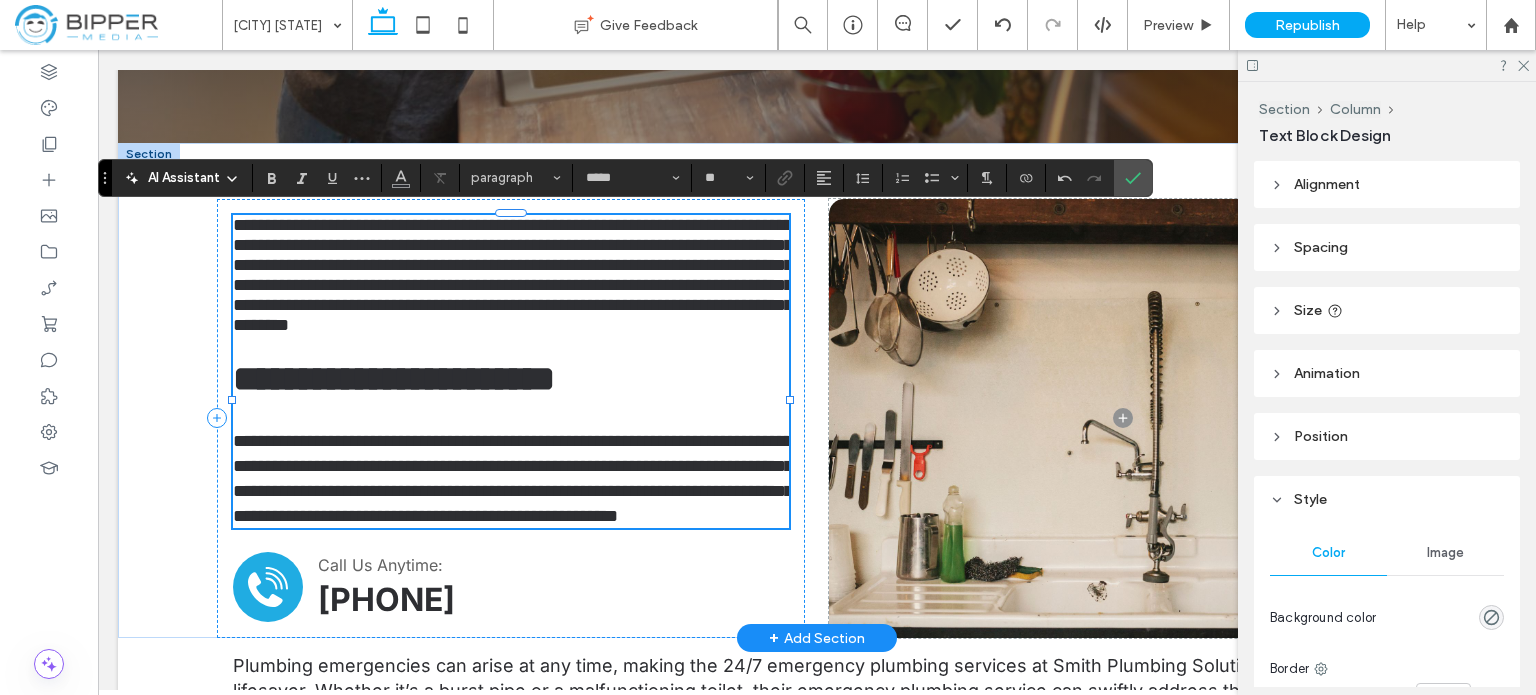 type on "*********" 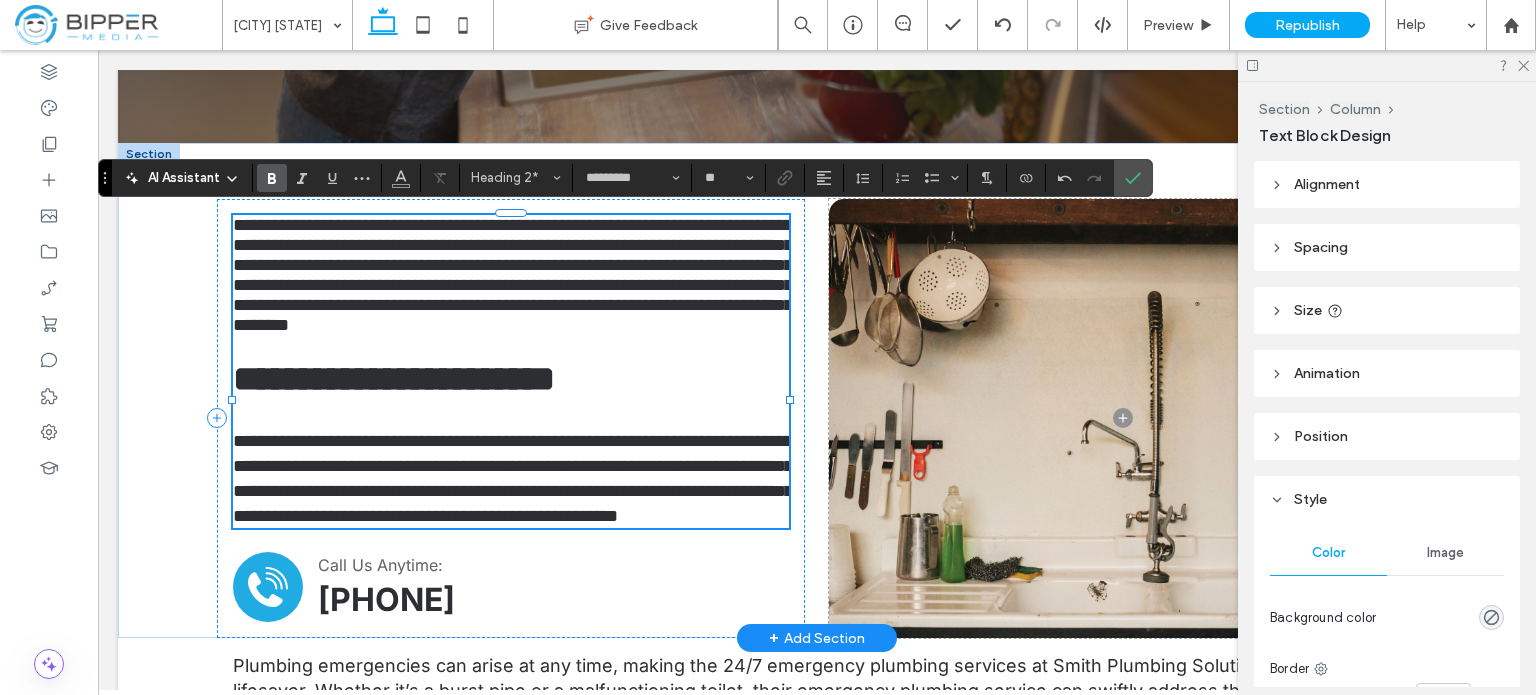 click on "**********" at bounding box center (394, 379) 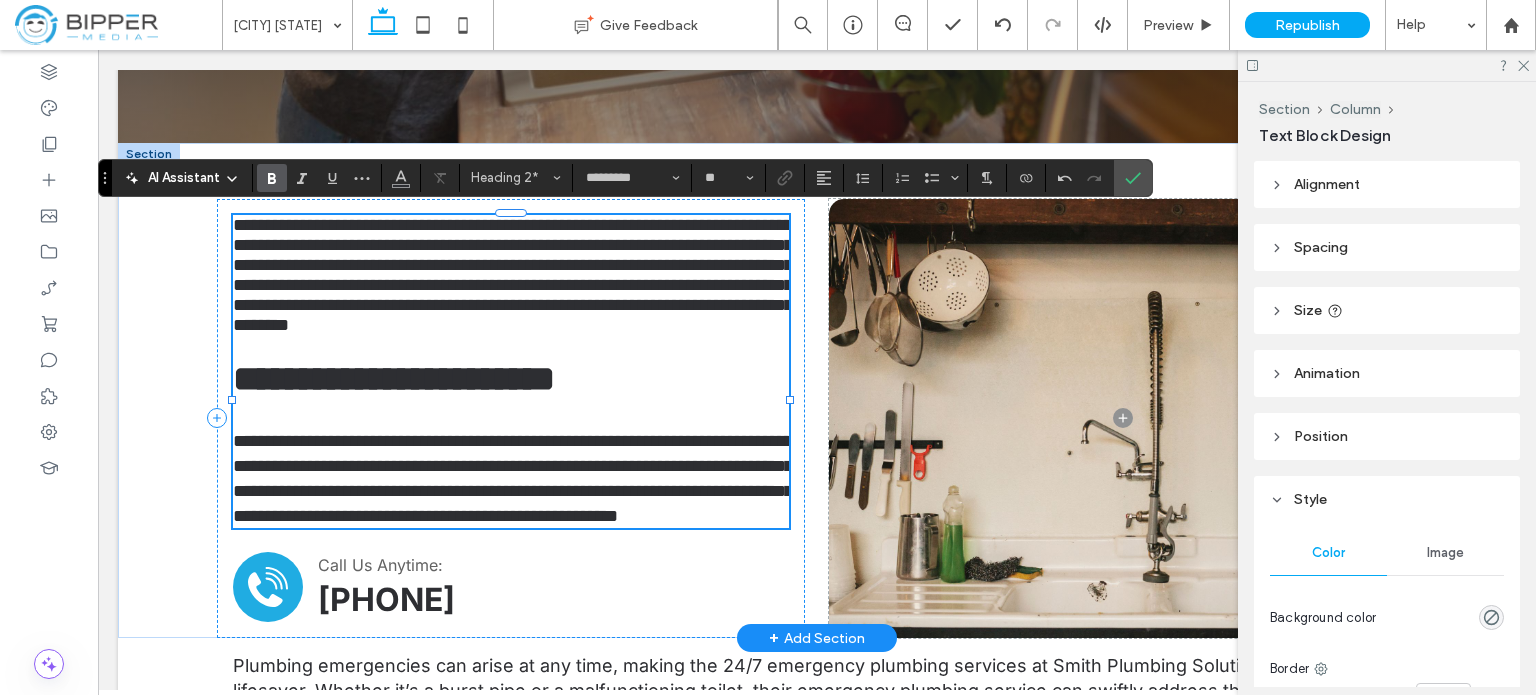 click on "**********" at bounding box center [394, 379] 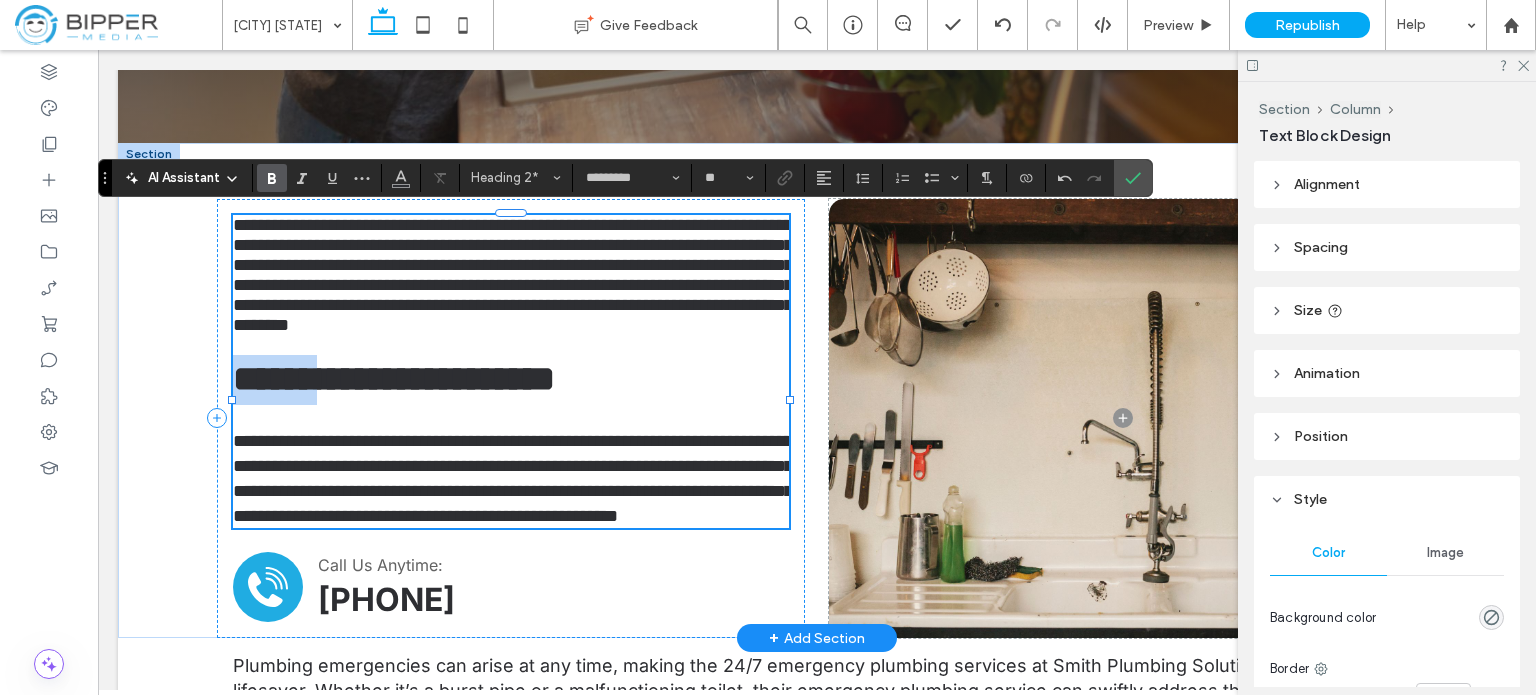 click on "**********" at bounding box center [394, 379] 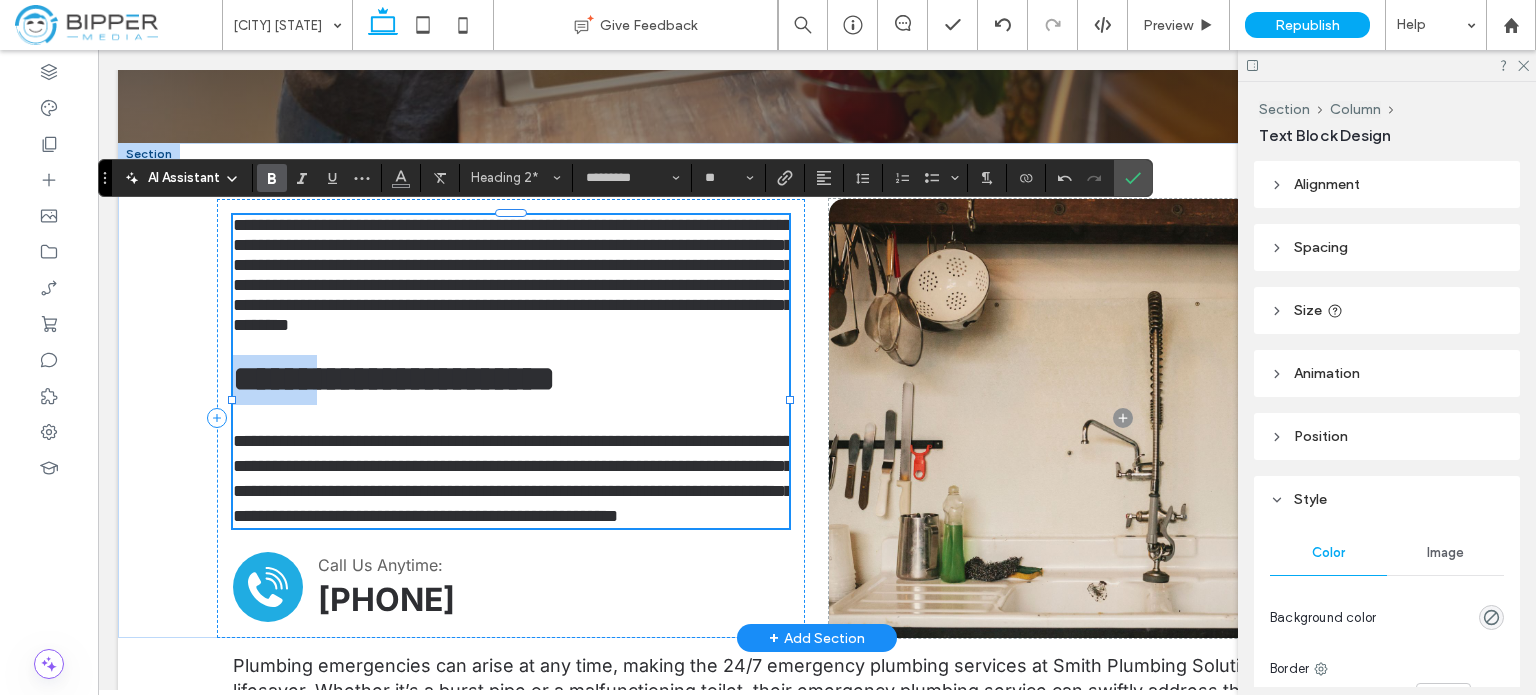 type 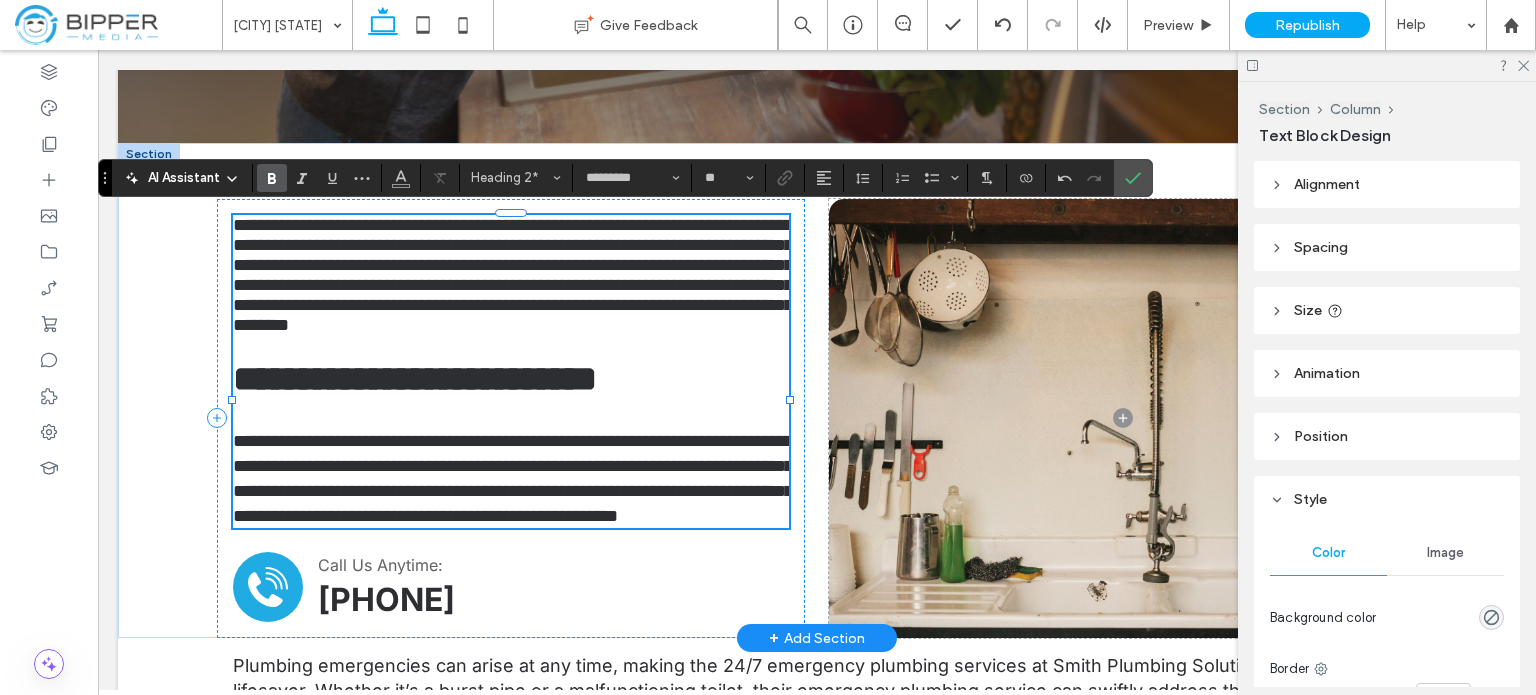 type on "*****" 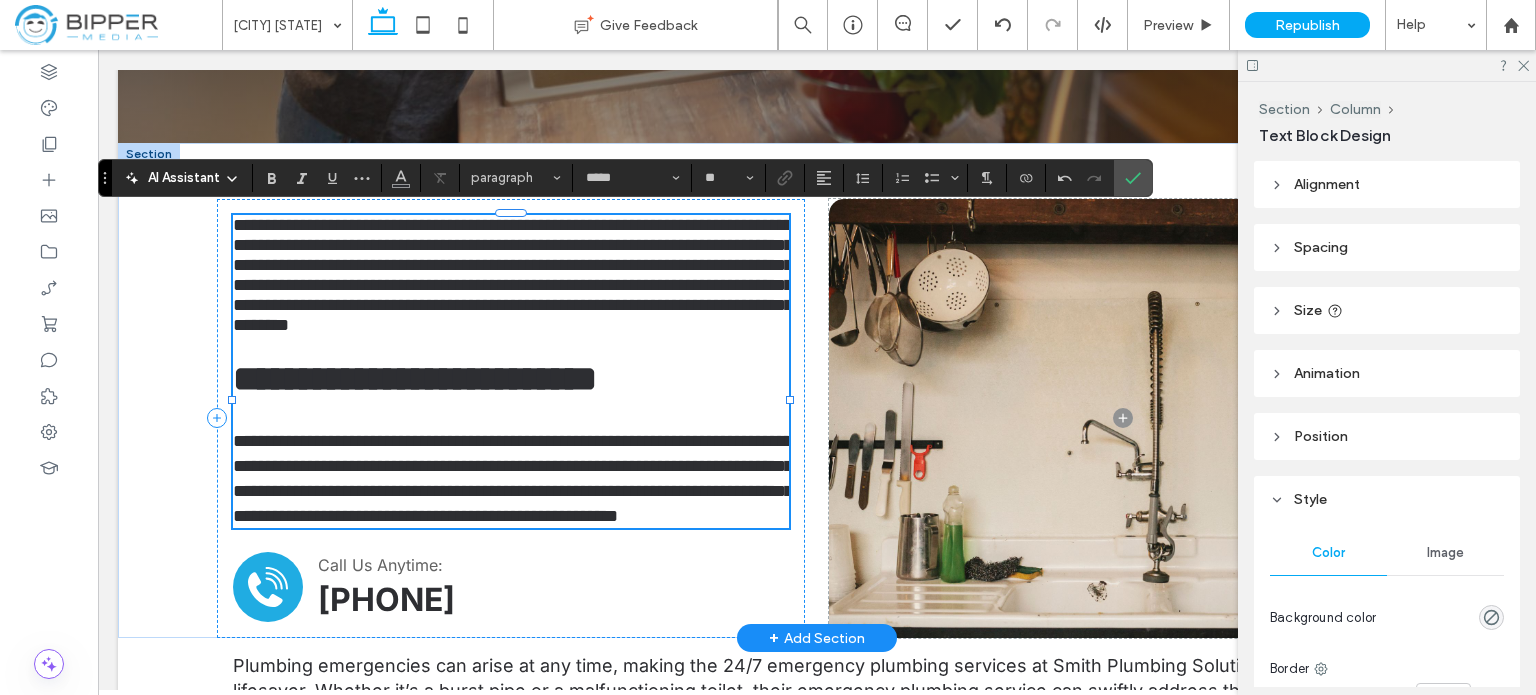 scroll, scrollTop: 0, scrollLeft: 0, axis: both 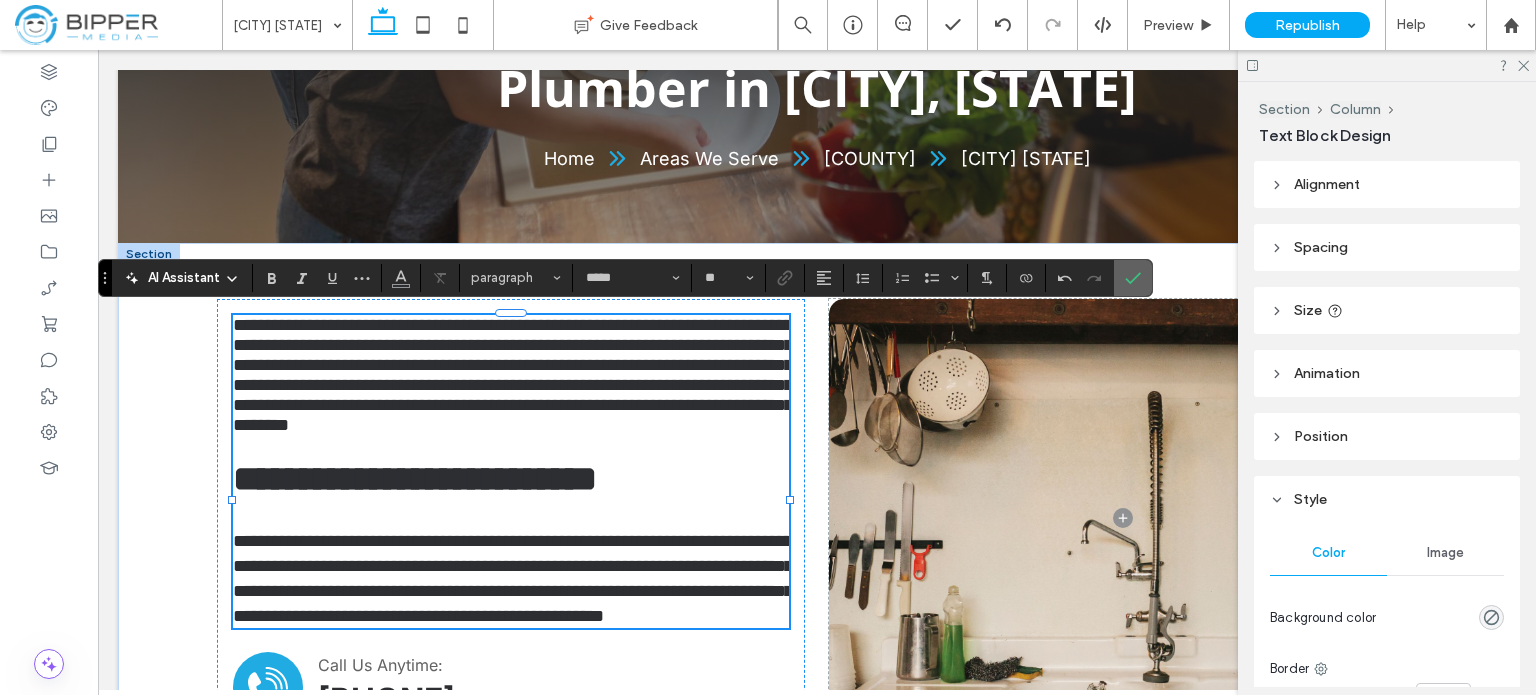 click 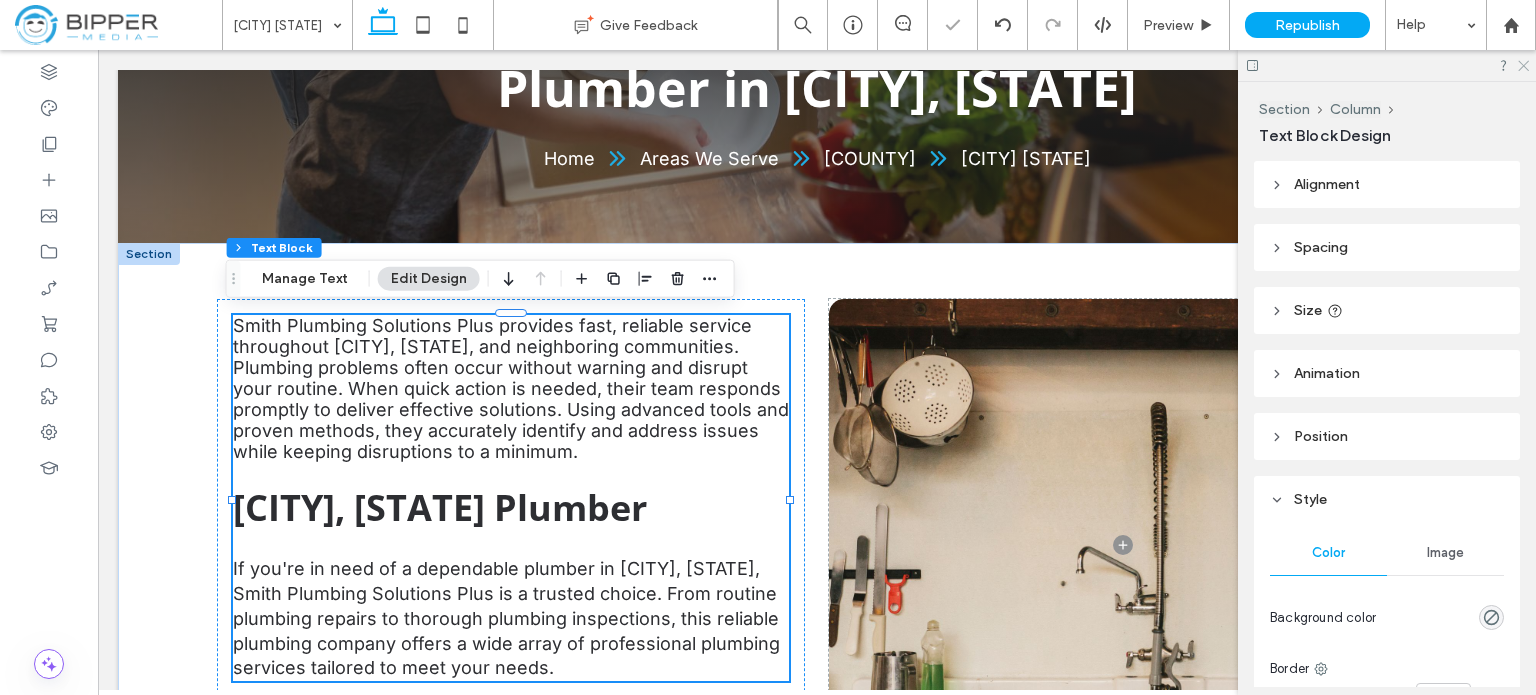 click 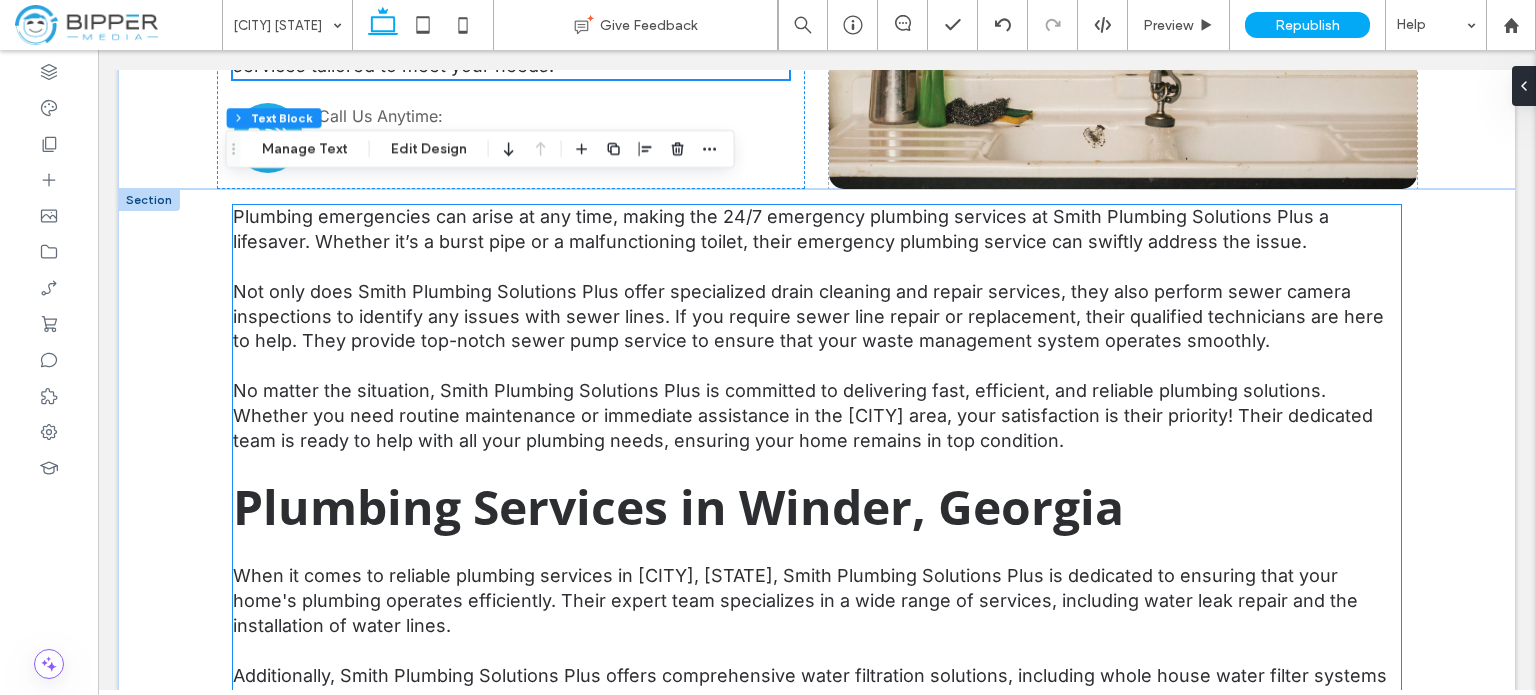 scroll, scrollTop: 800, scrollLeft: 0, axis: vertical 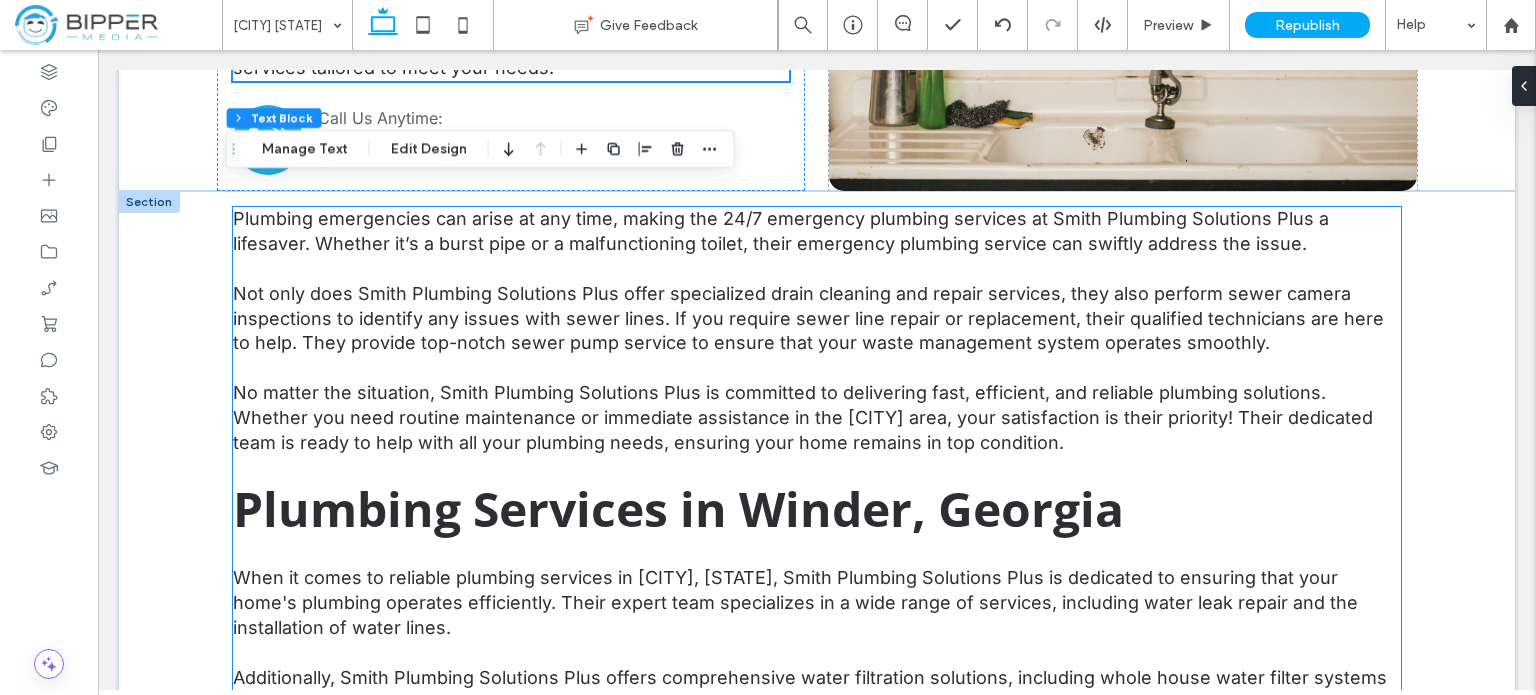 click on "No matter the situation, Smith Plumbing Solutions Plus is committed to delivering fast, efficient, and reliable plumbing solutions. Whether you need routine maintenance or immediate assistance in the [CITY] area, your satisfaction is their priority! Their dedicated team is ready to help with all your plumbing needs, ensuring your home remains in top condition." at bounding box center (817, 405) 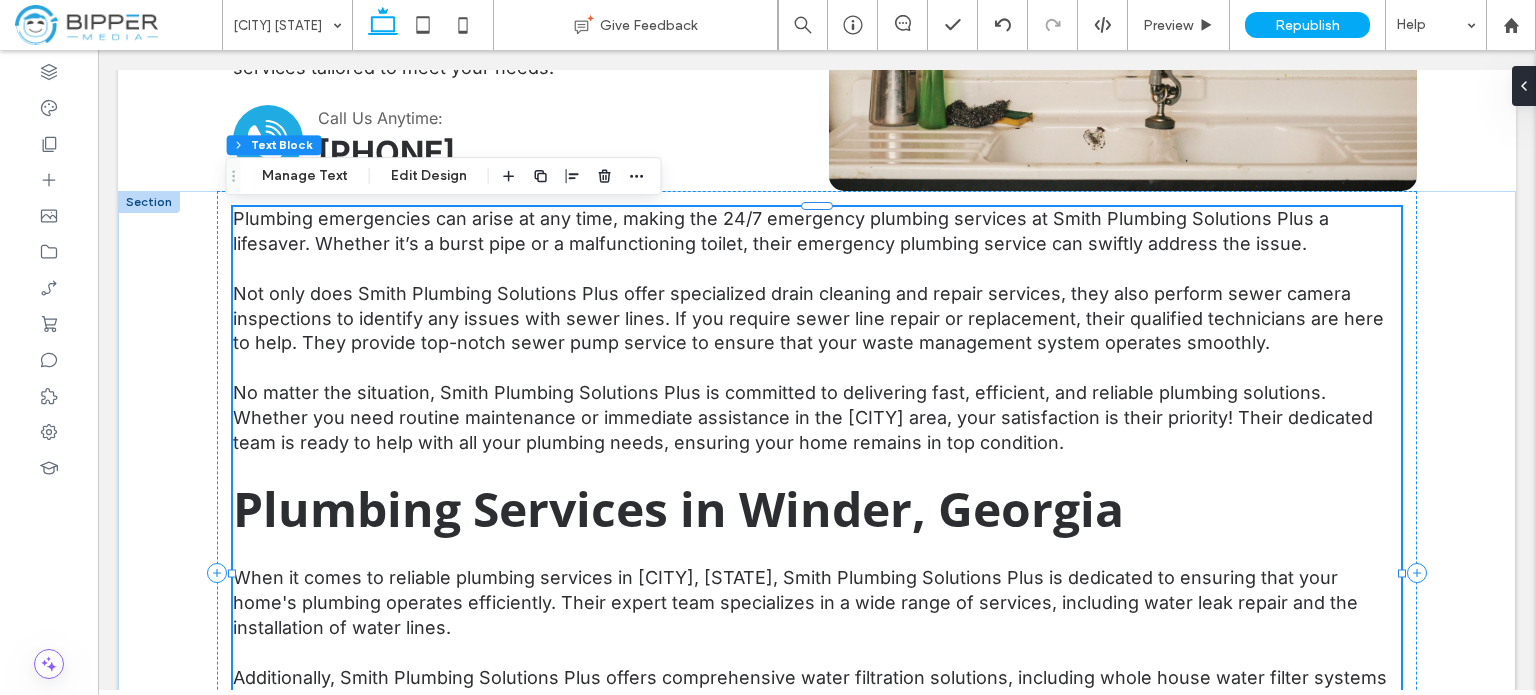 click on "Not only does Smith Plumbing Solutions Plus offer specialized drain cleaning and repair services, they also perform sewer camera inspections to identify any issues with sewer lines. If you require sewer line repair or replacement, their qualified technicians are here to help. They provide top-notch sewer pump service to ensure that your waste management system operates smoothly." at bounding box center (808, 318) 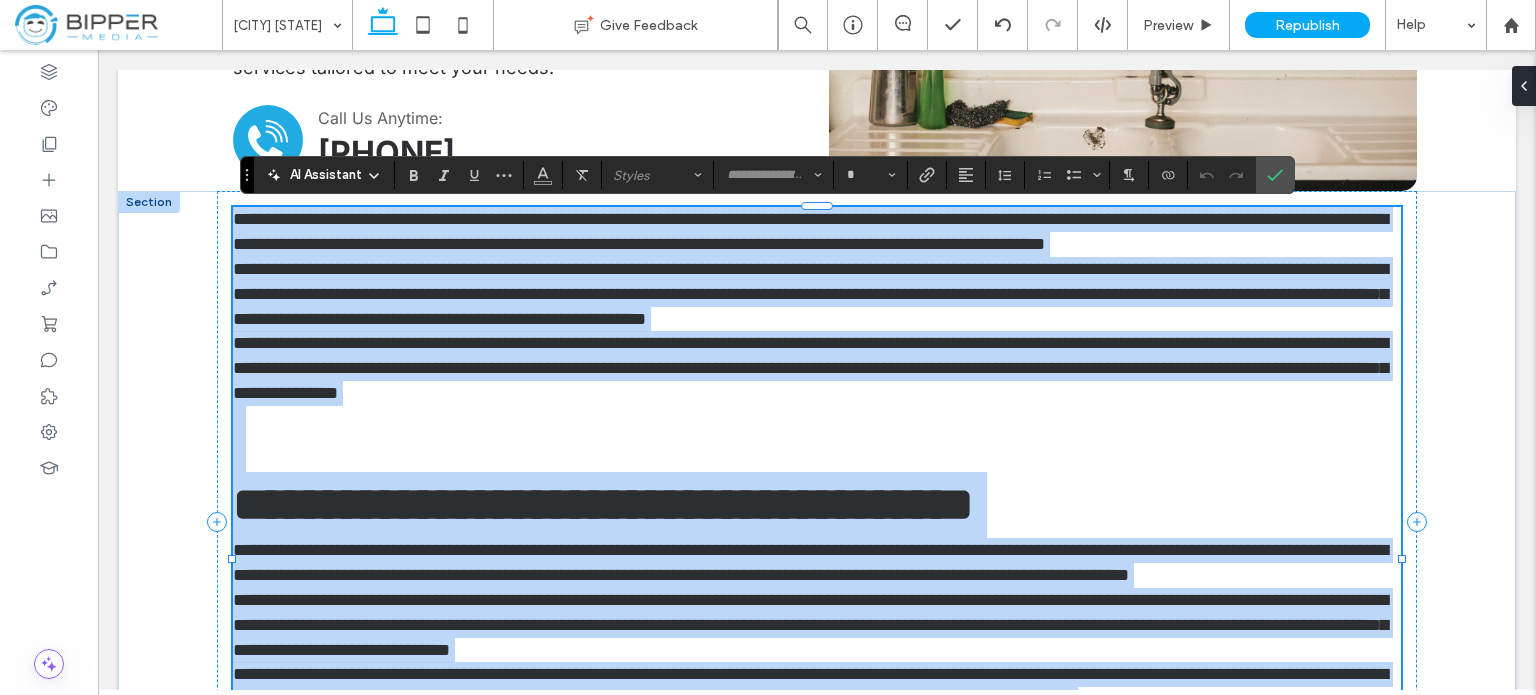 type on "*****" 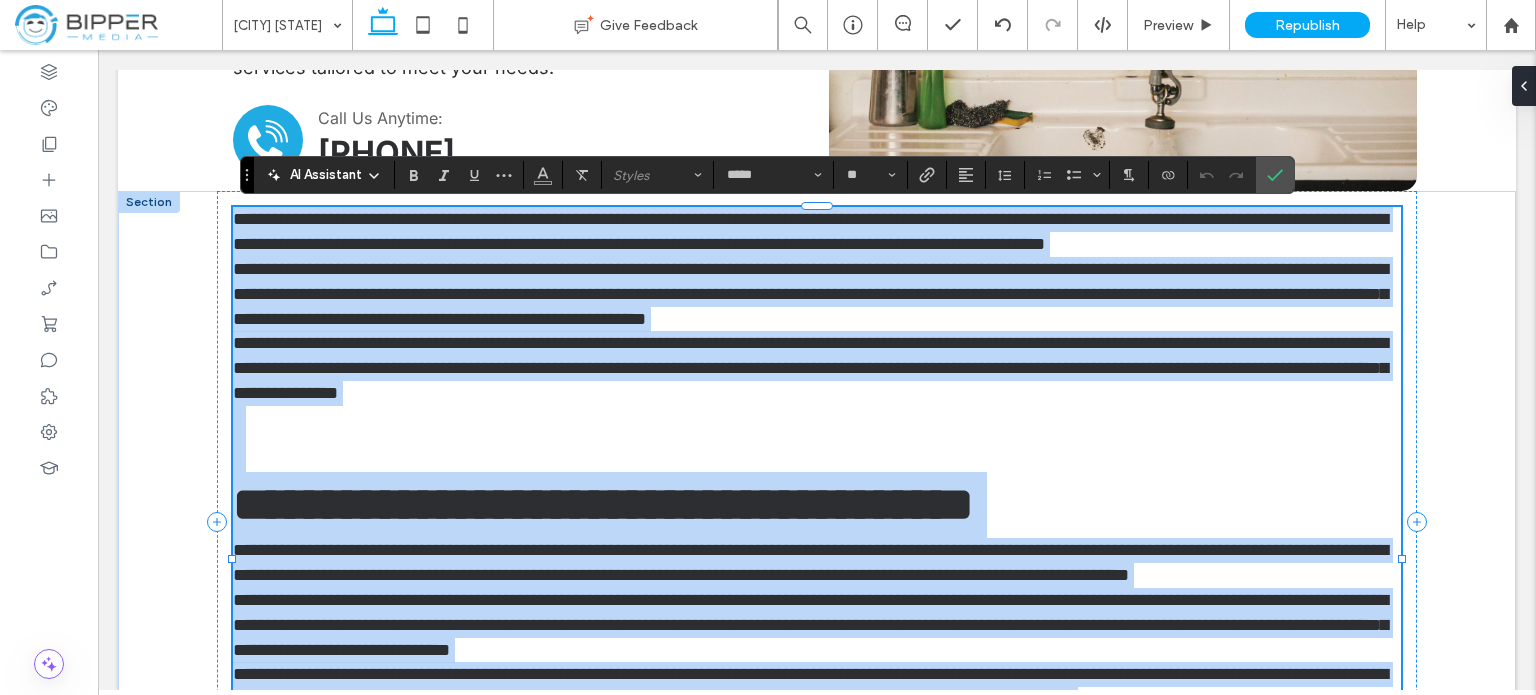 scroll, scrollTop: 0, scrollLeft: 0, axis: both 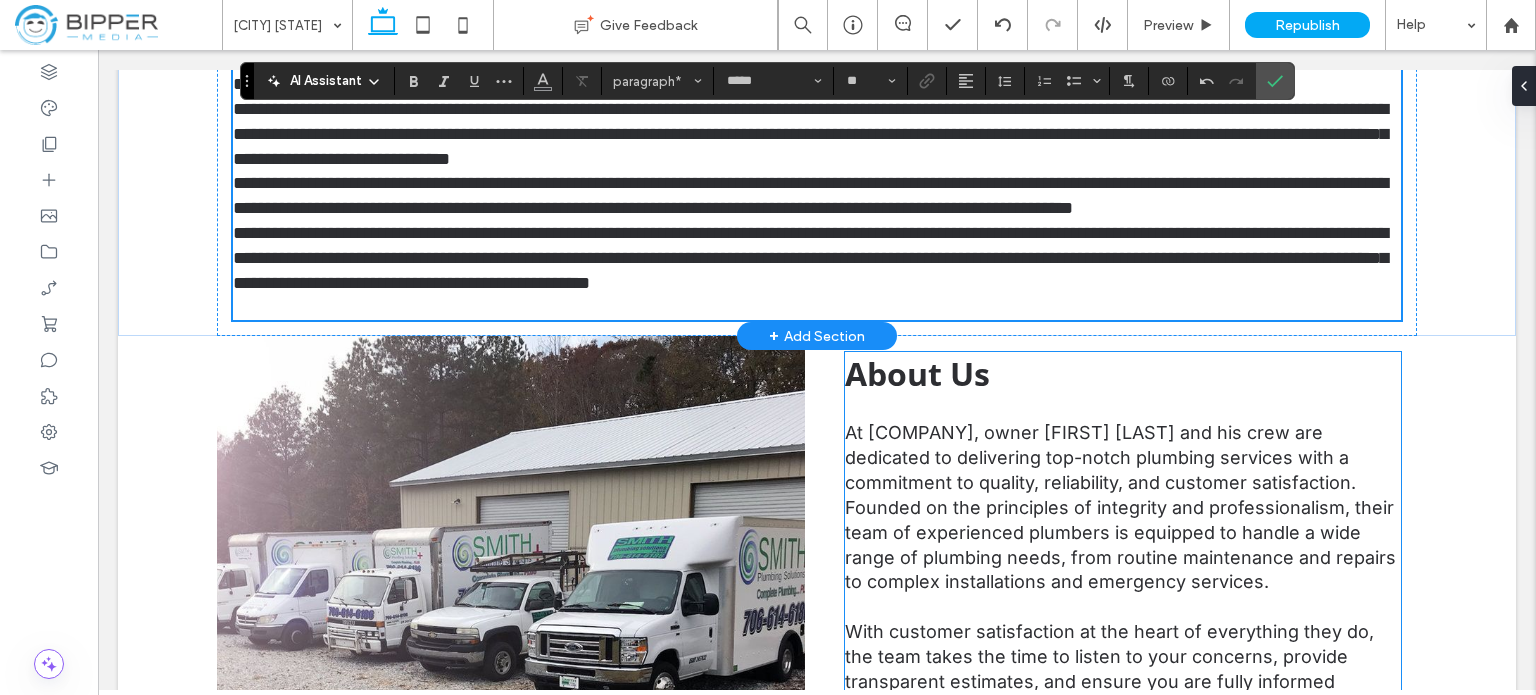 type 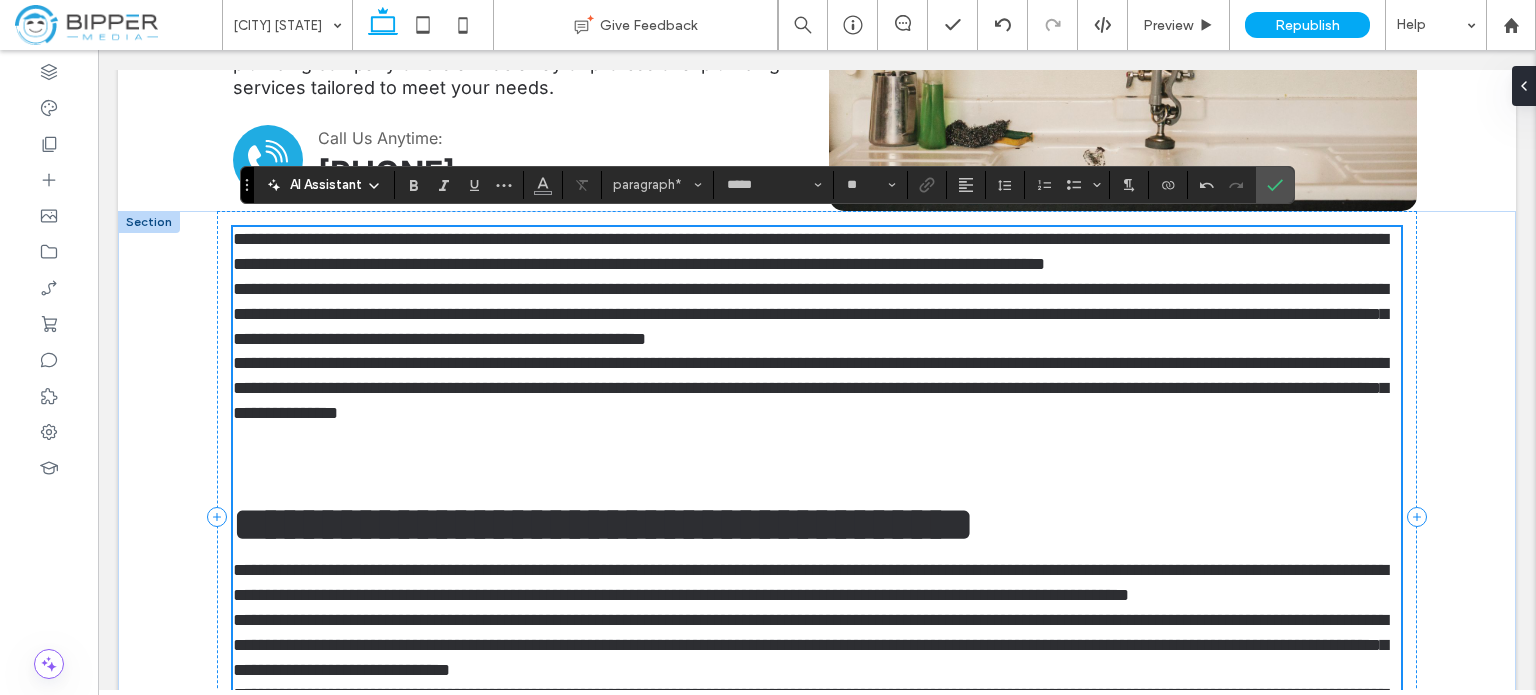 scroll, scrollTop: 760, scrollLeft: 0, axis: vertical 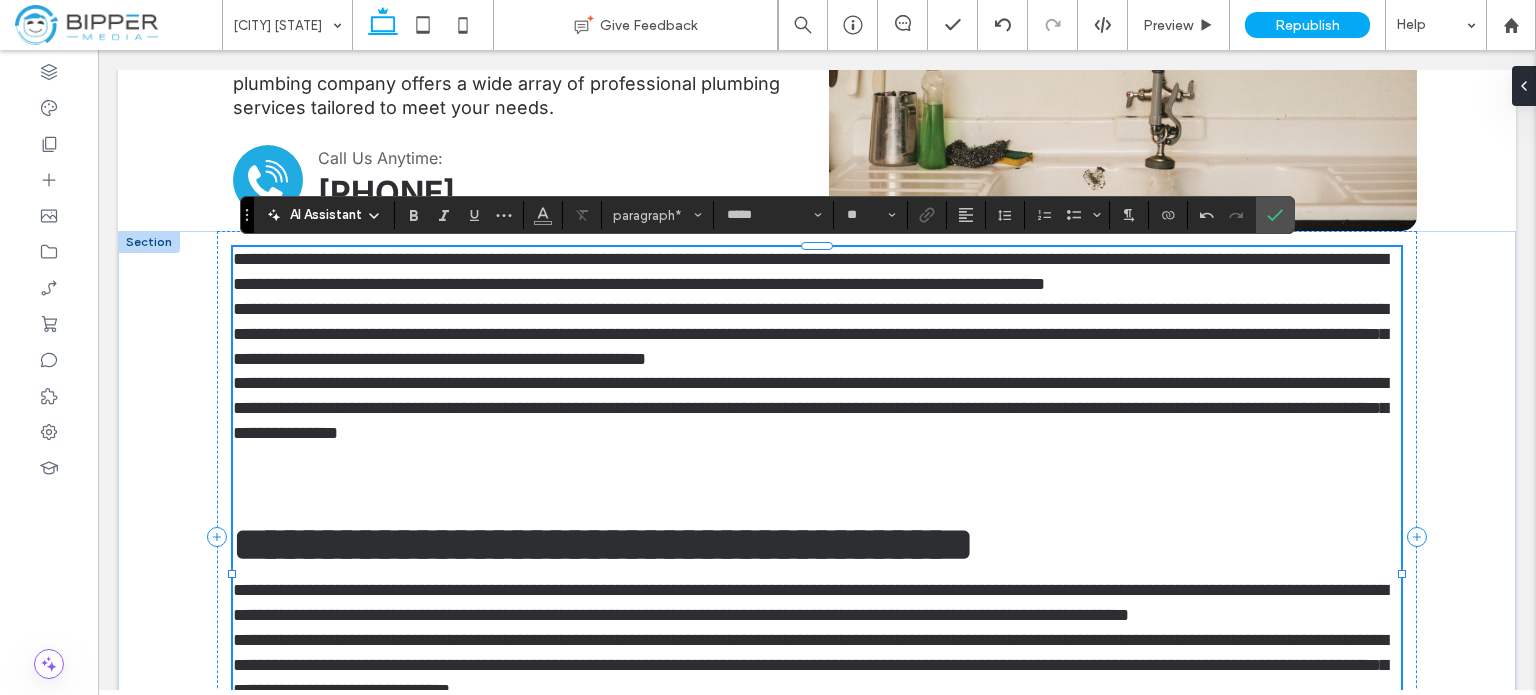 type on "*********" 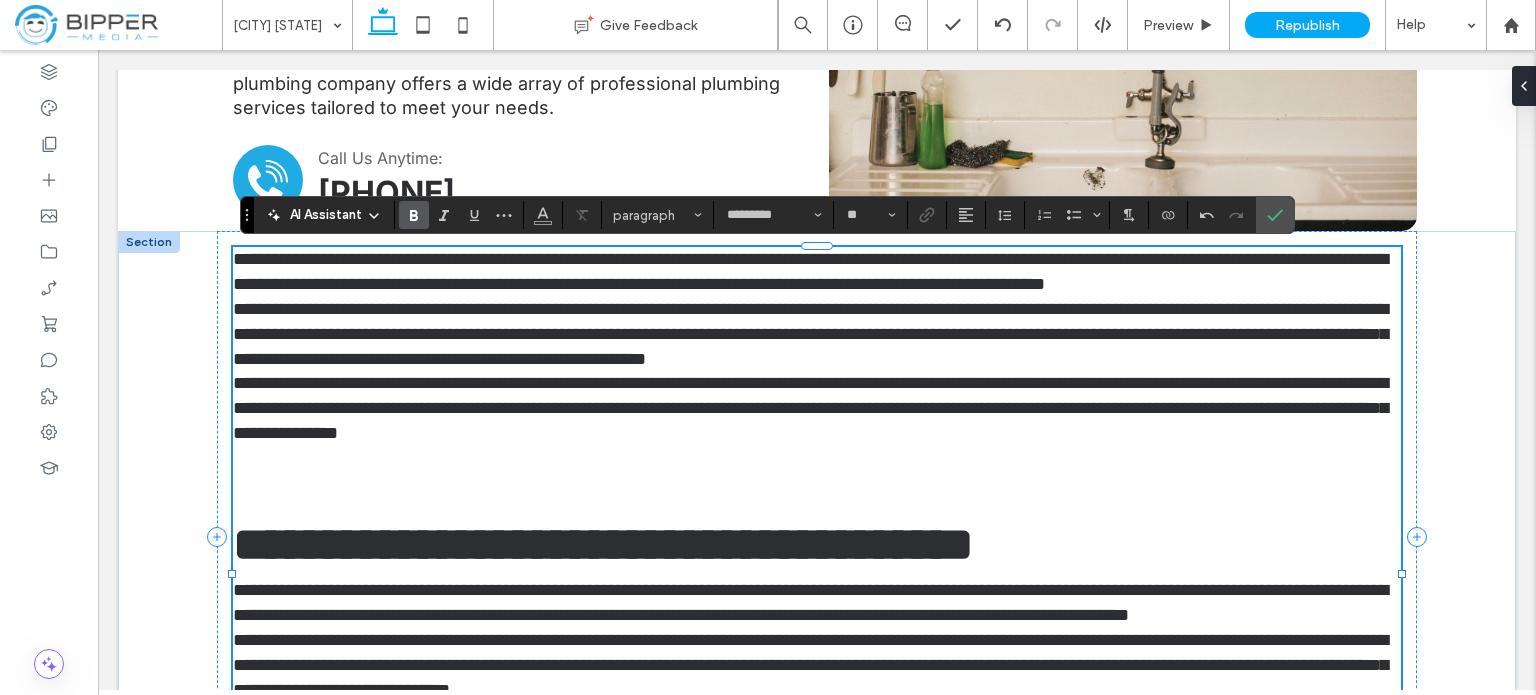click on "**********" at bounding box center [817, 512] 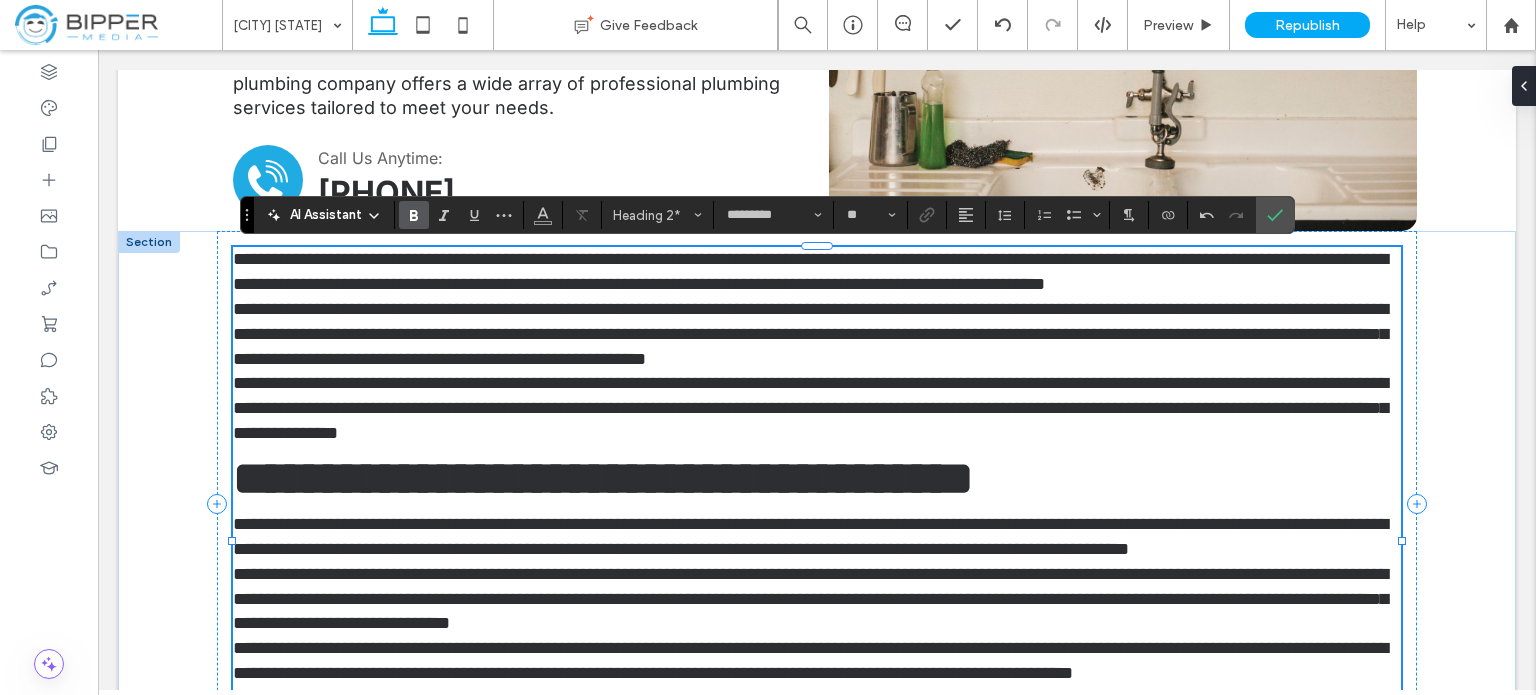 type on "*****" 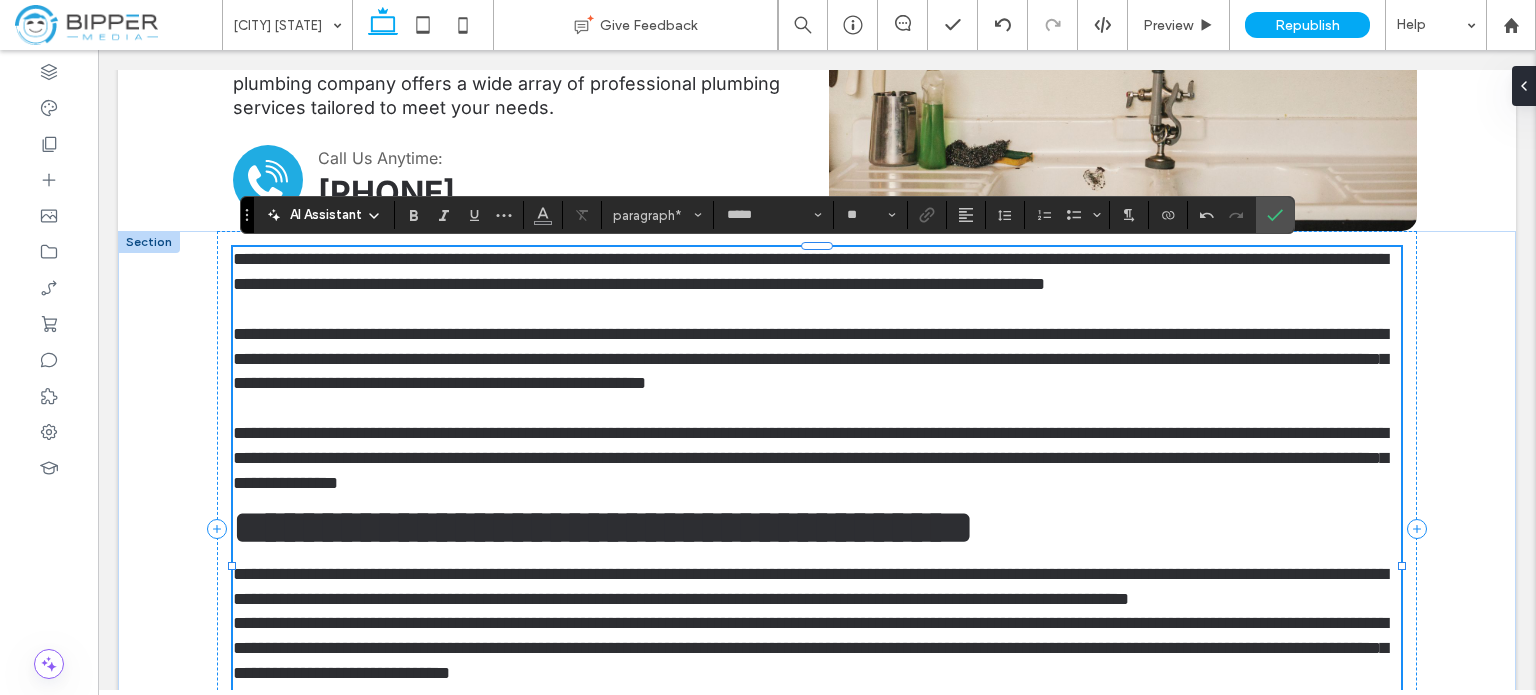 type on "*********" 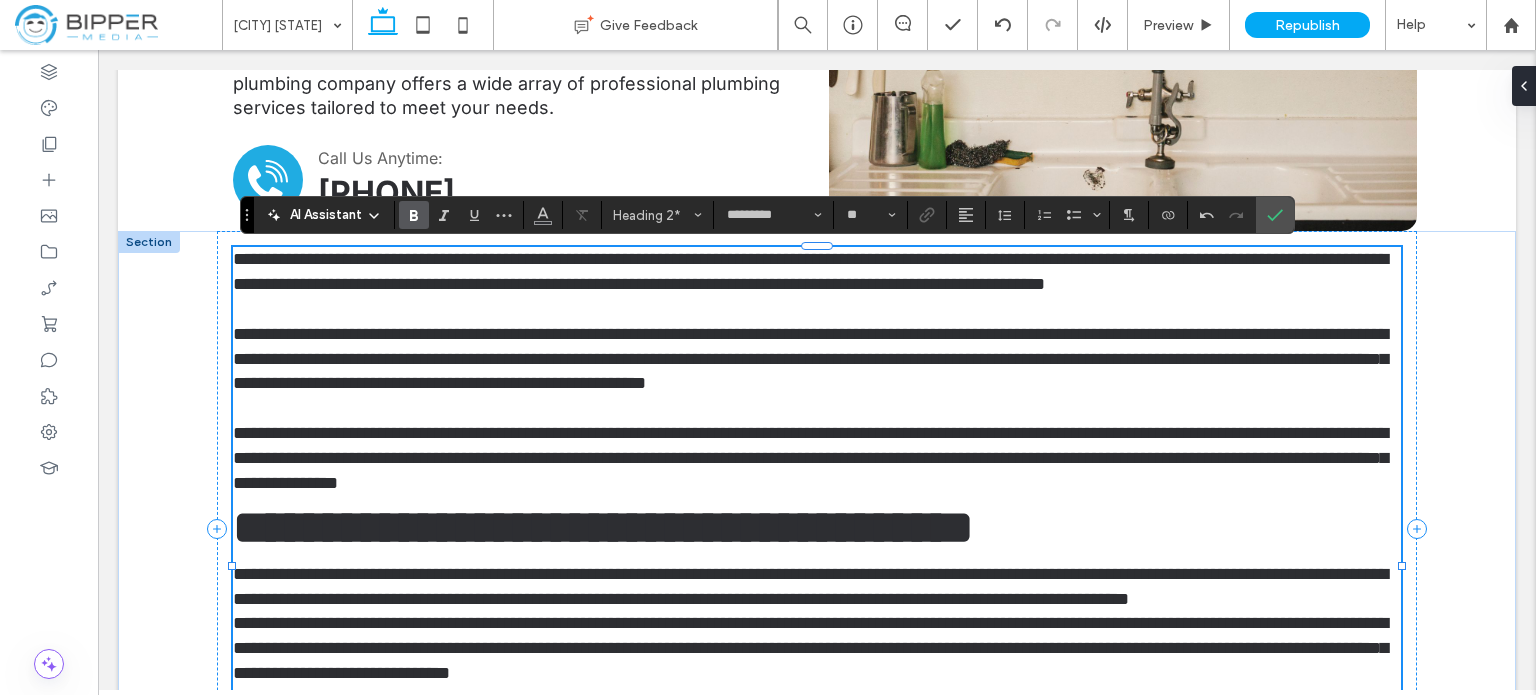 type on "*****" 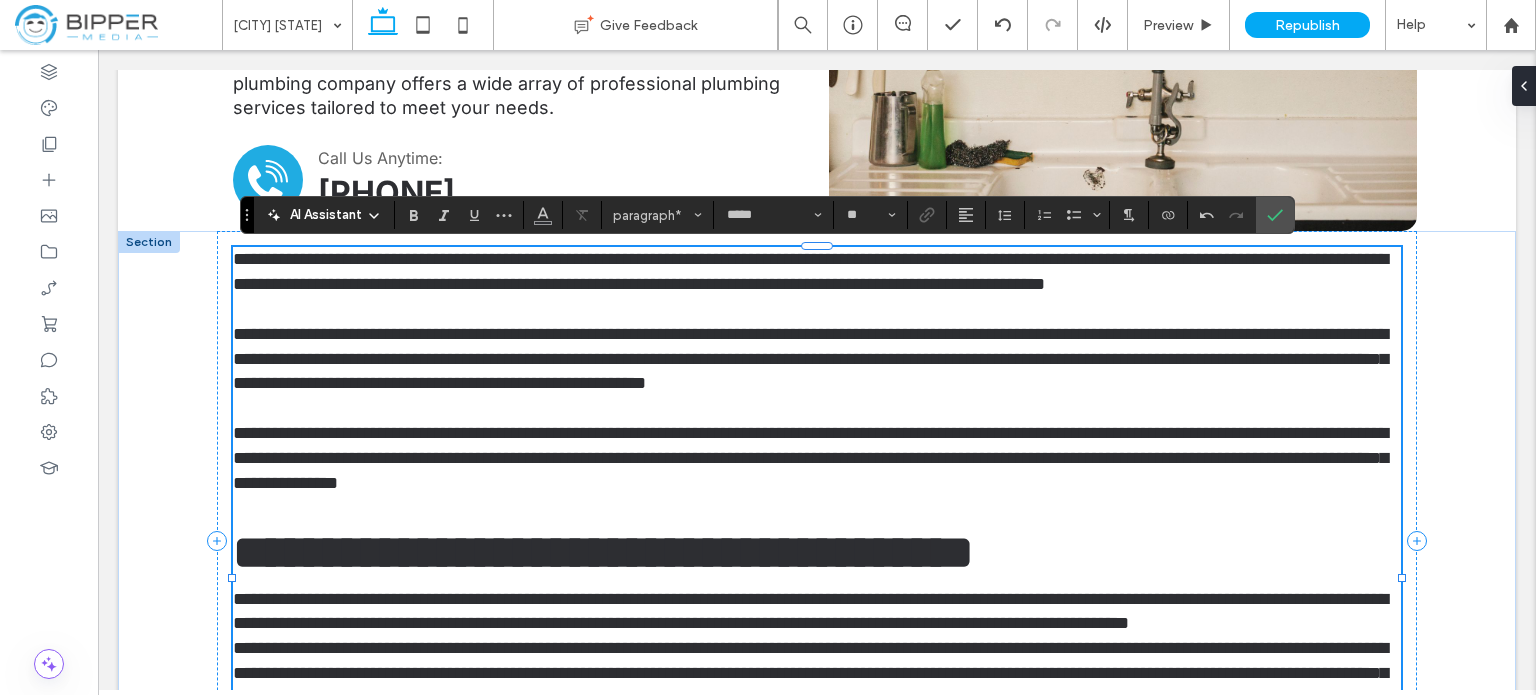type on "*********" 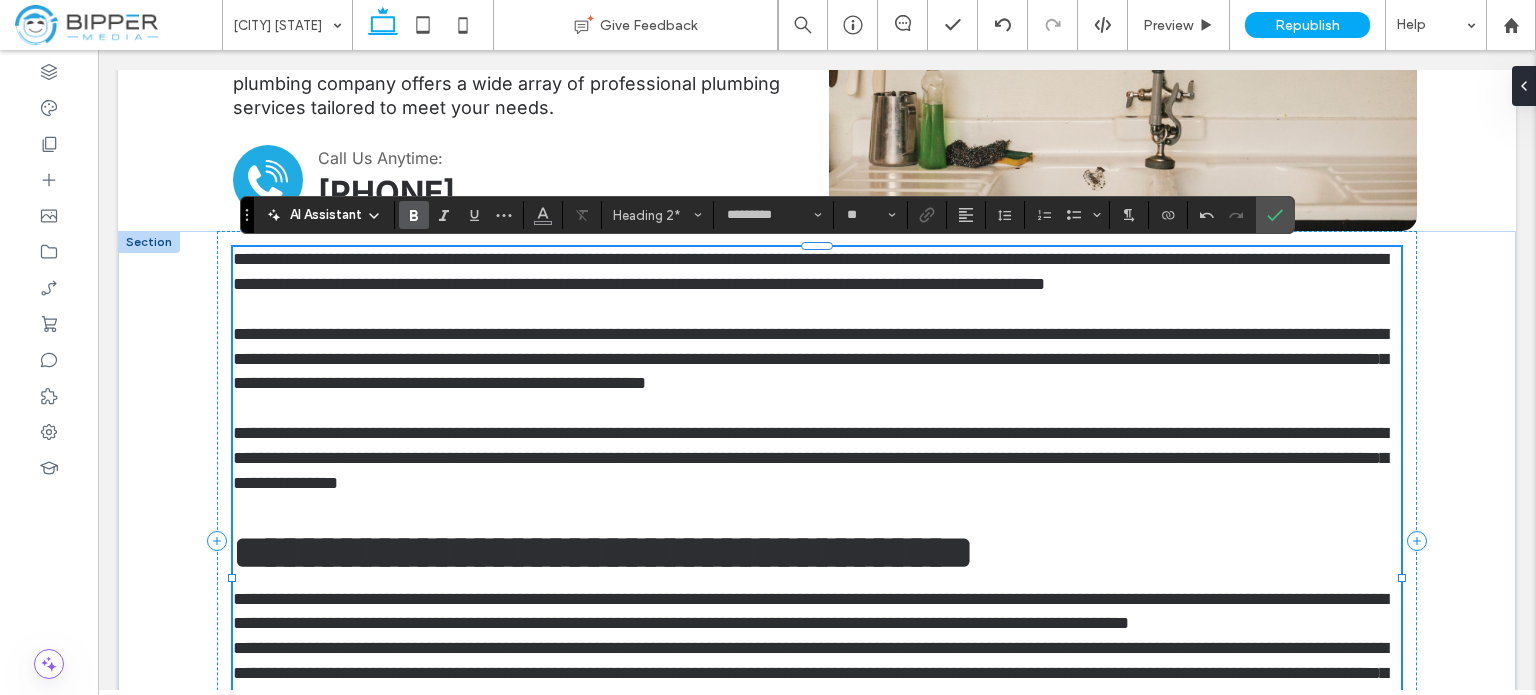 type on "*****" 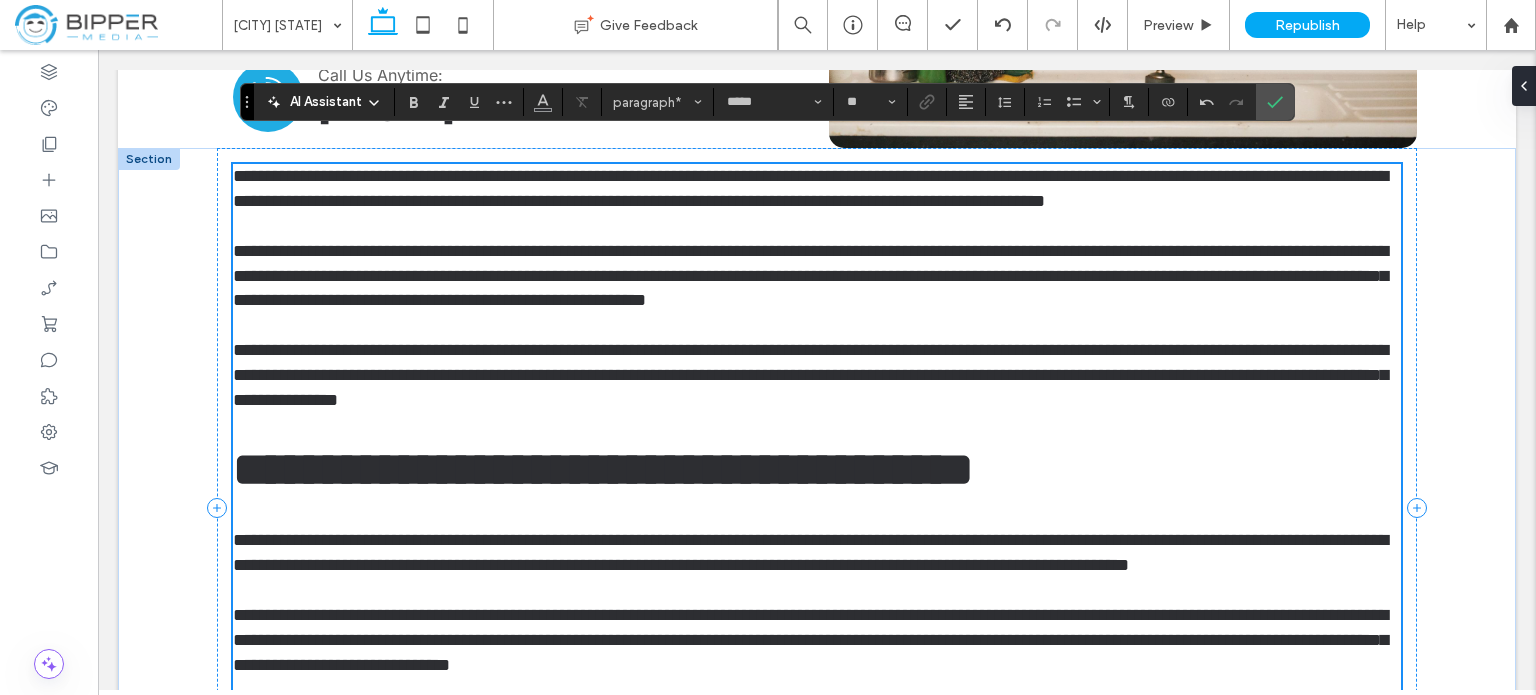 scroll, scrollTop: 879, scrollLeft: 0, axis: vertical 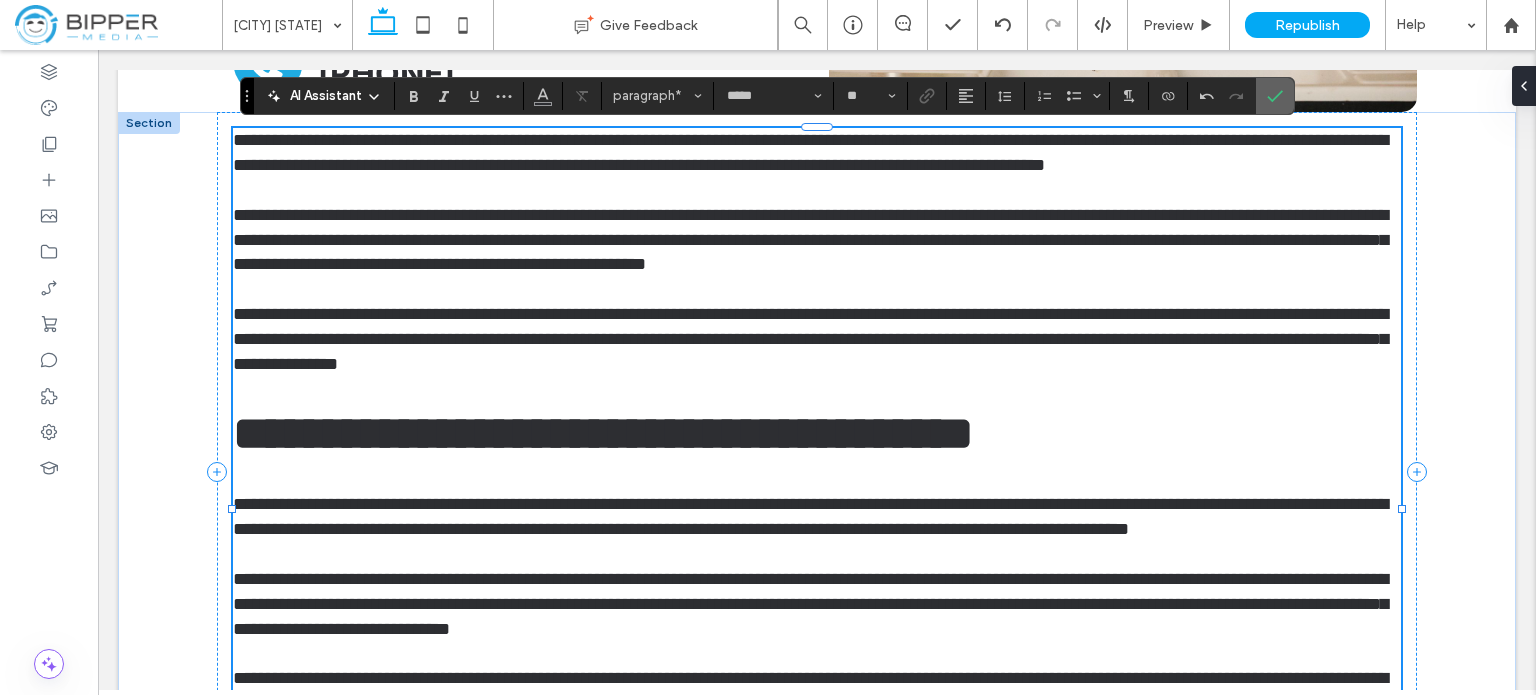 click at bounding box center [1275, 96] 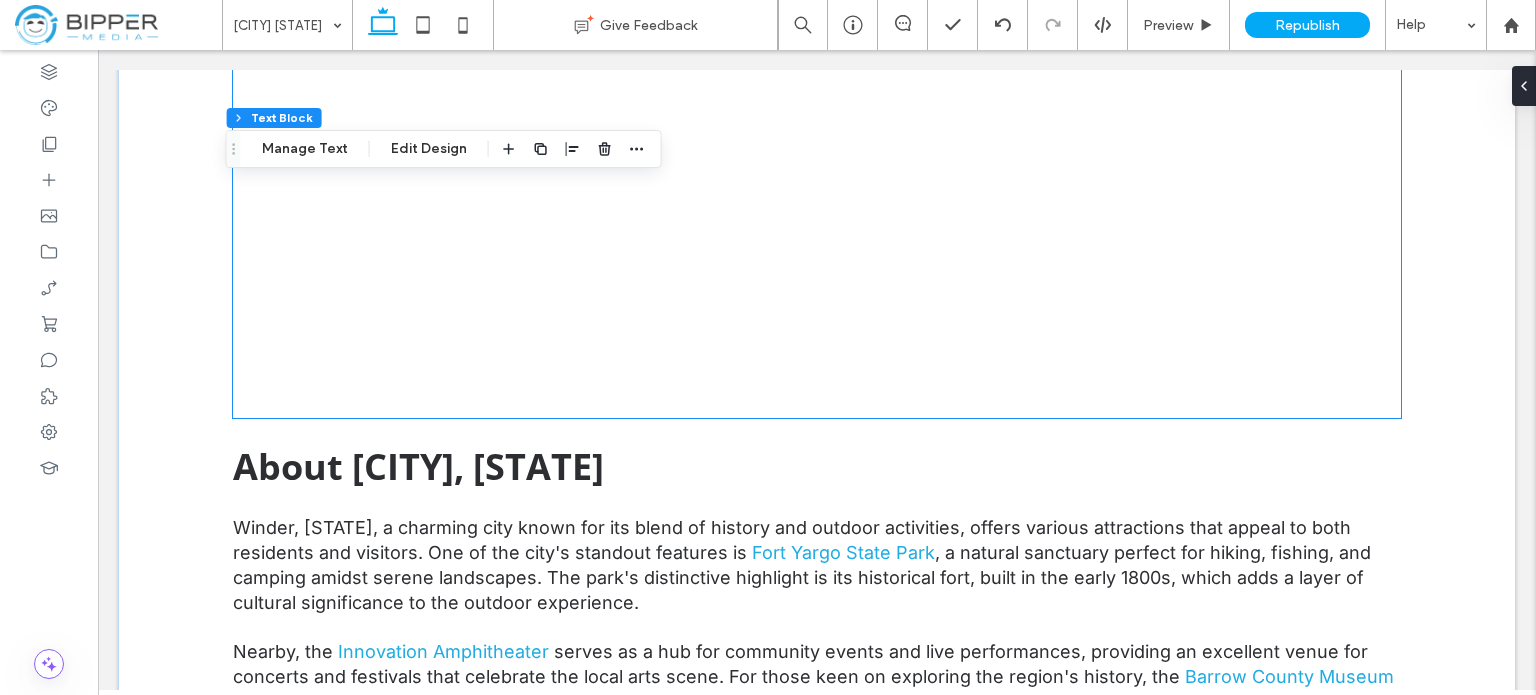scroll, scrollTop: 2679, scrollLeft: 0, axis: vertical 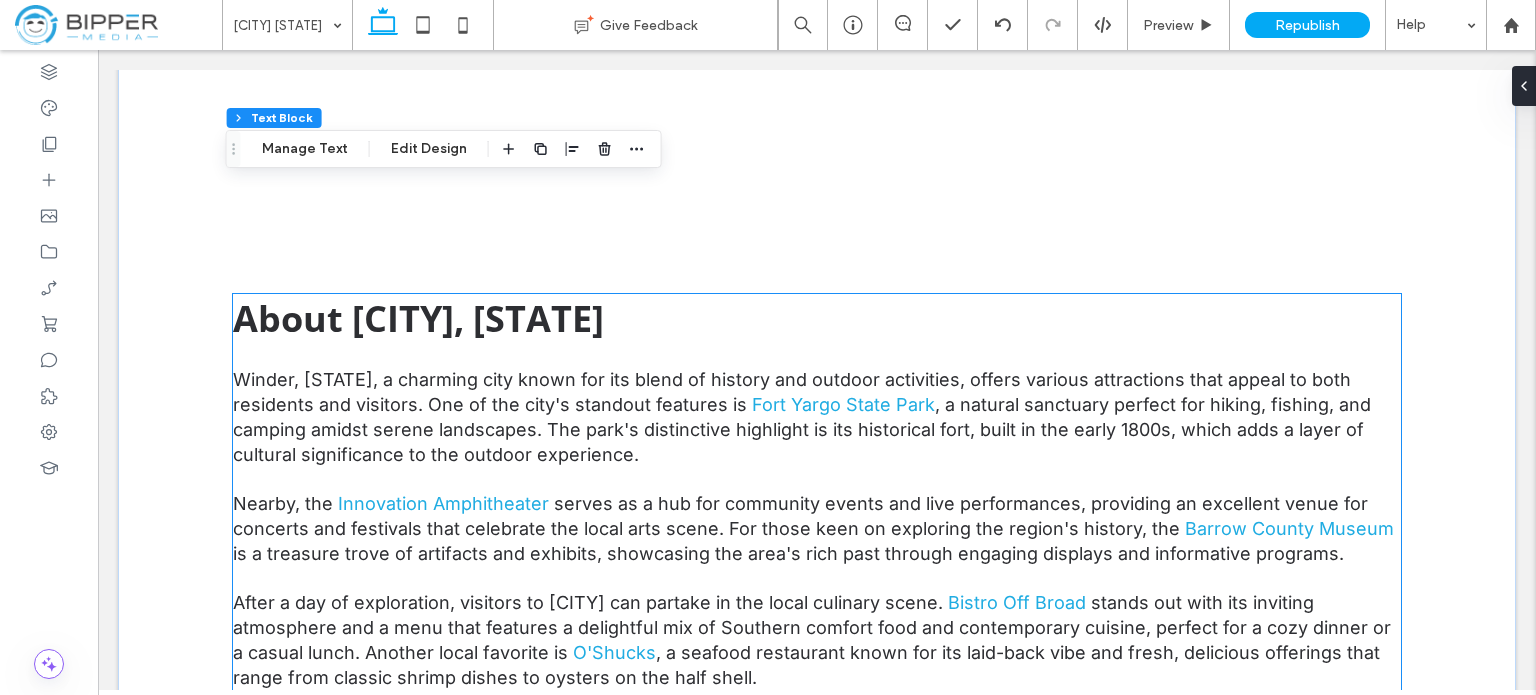 click on "Winder, [STATE], a charming city known for its blend of history and outdoor activities, offers various attractions that appeal to both residents and visitors. One of the city's standout features is" at bounding box center (792, 392) 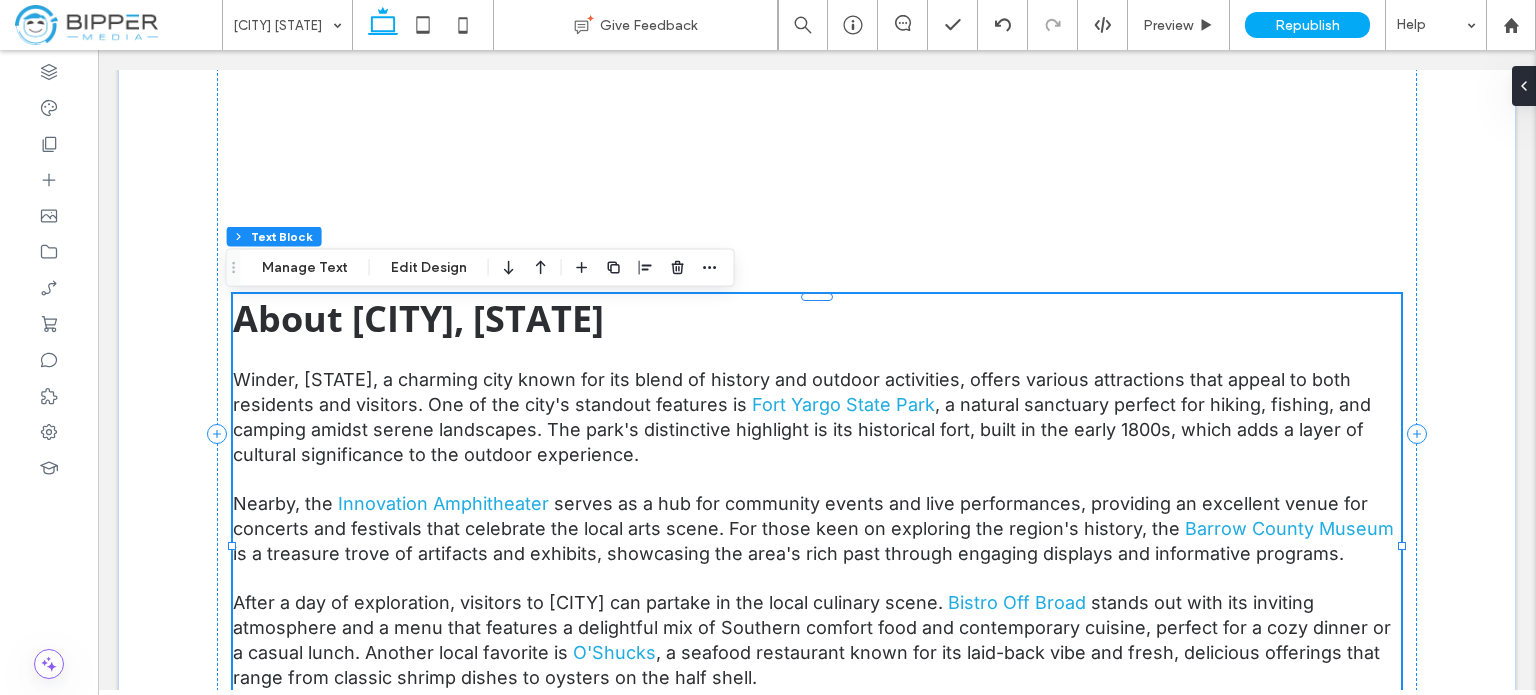 click on "About [CITY], [STATE]" at bounding box center [418, 318] 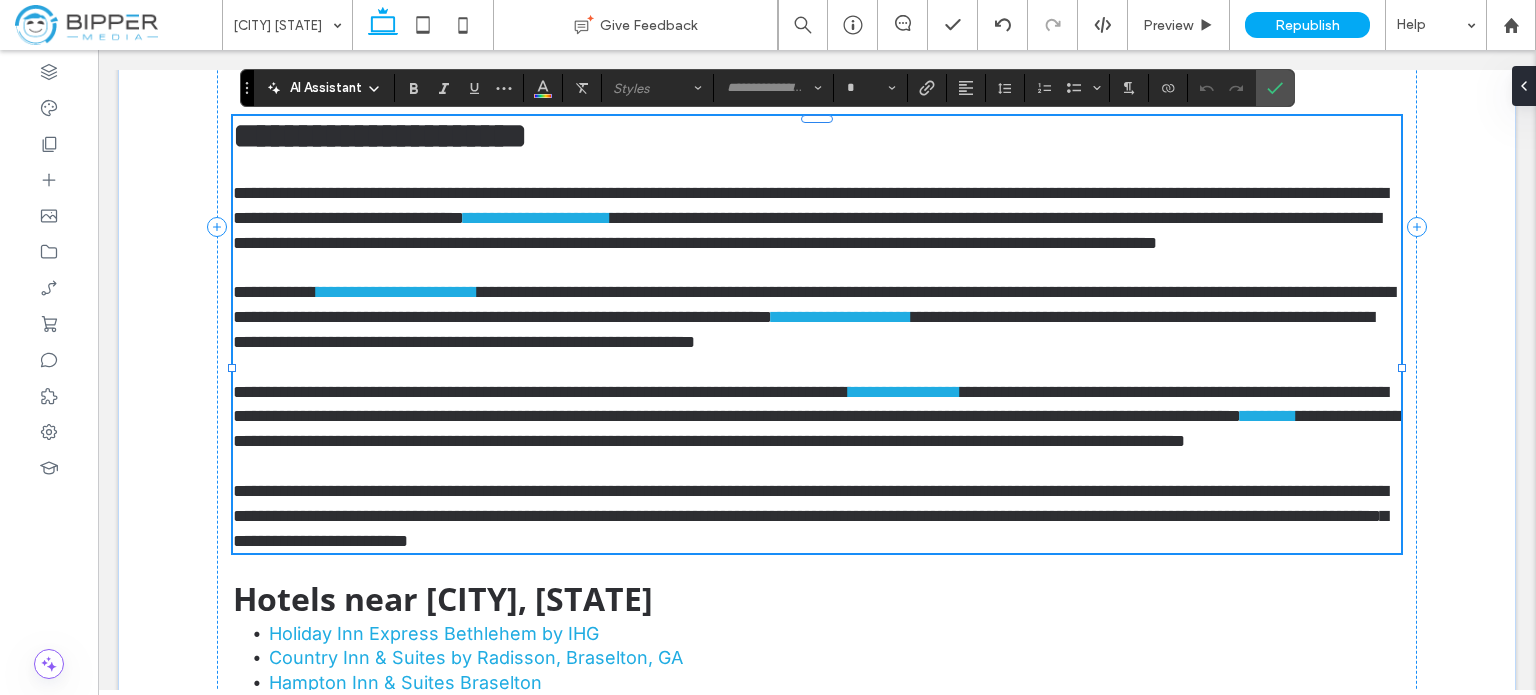 click on "**********" at bounding box center [380, 136] 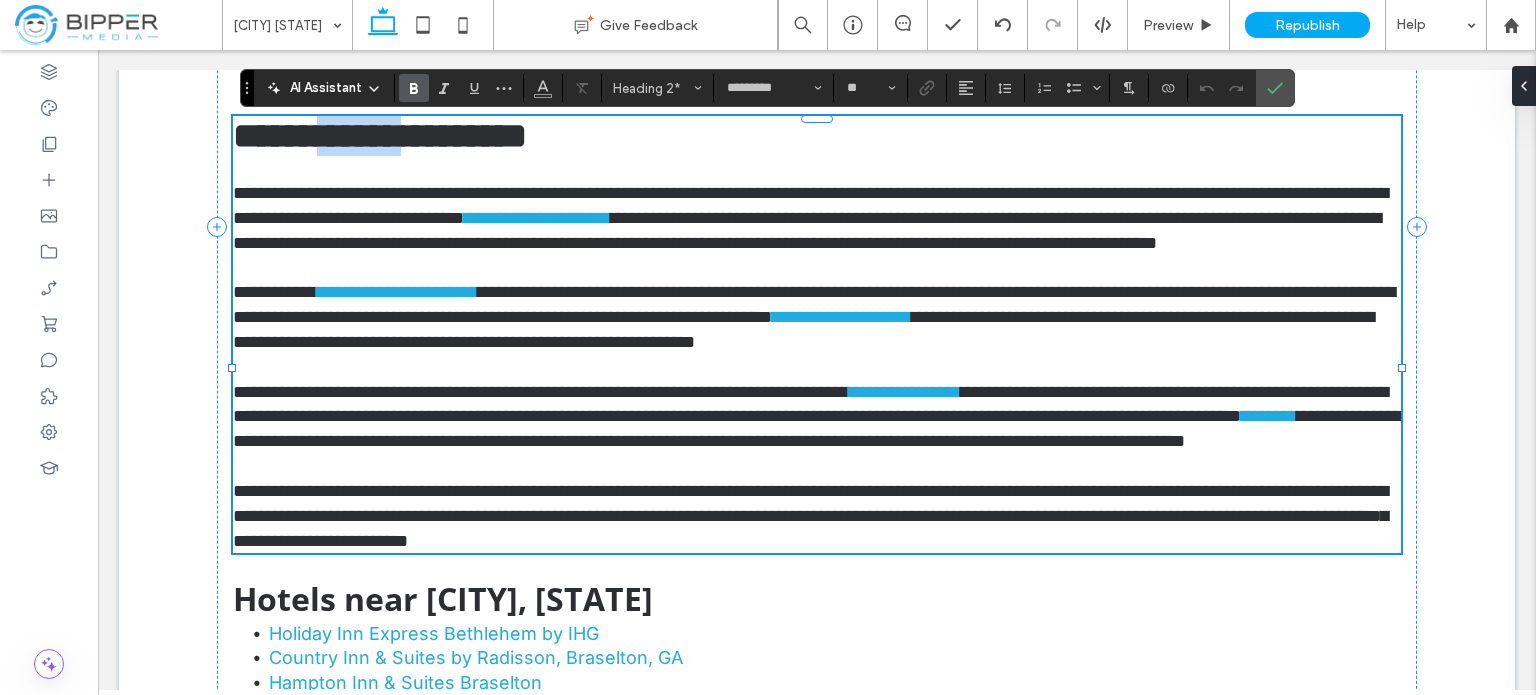 click on "**********" at bounding box center [380, 136] 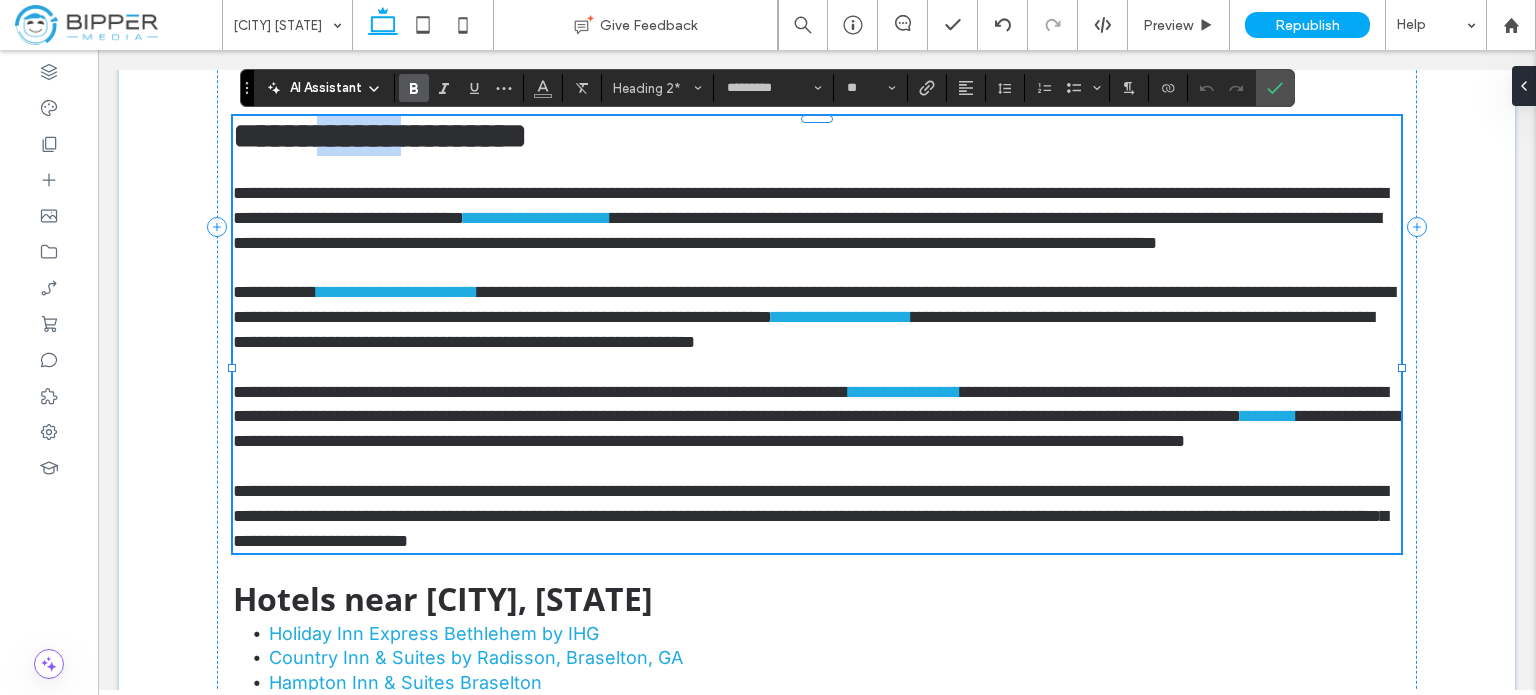 type 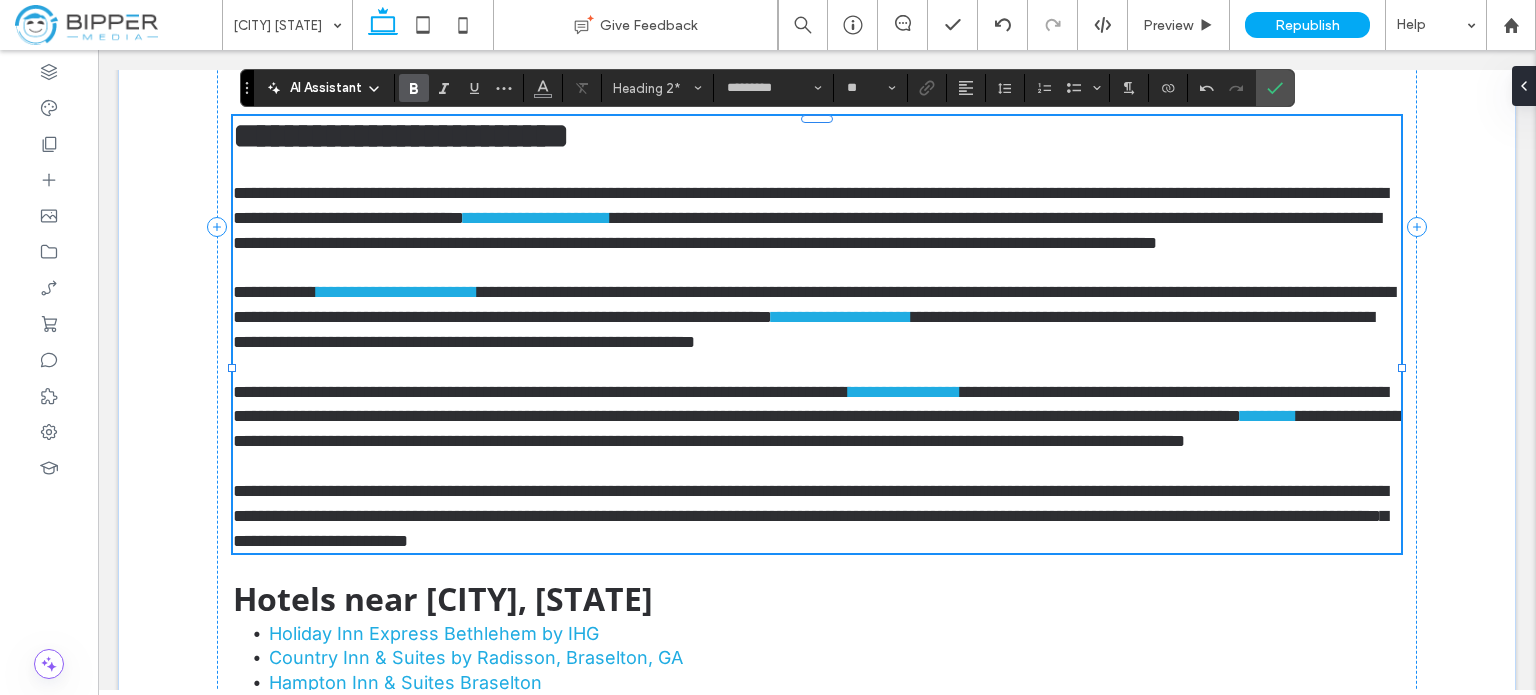 type on "*****" 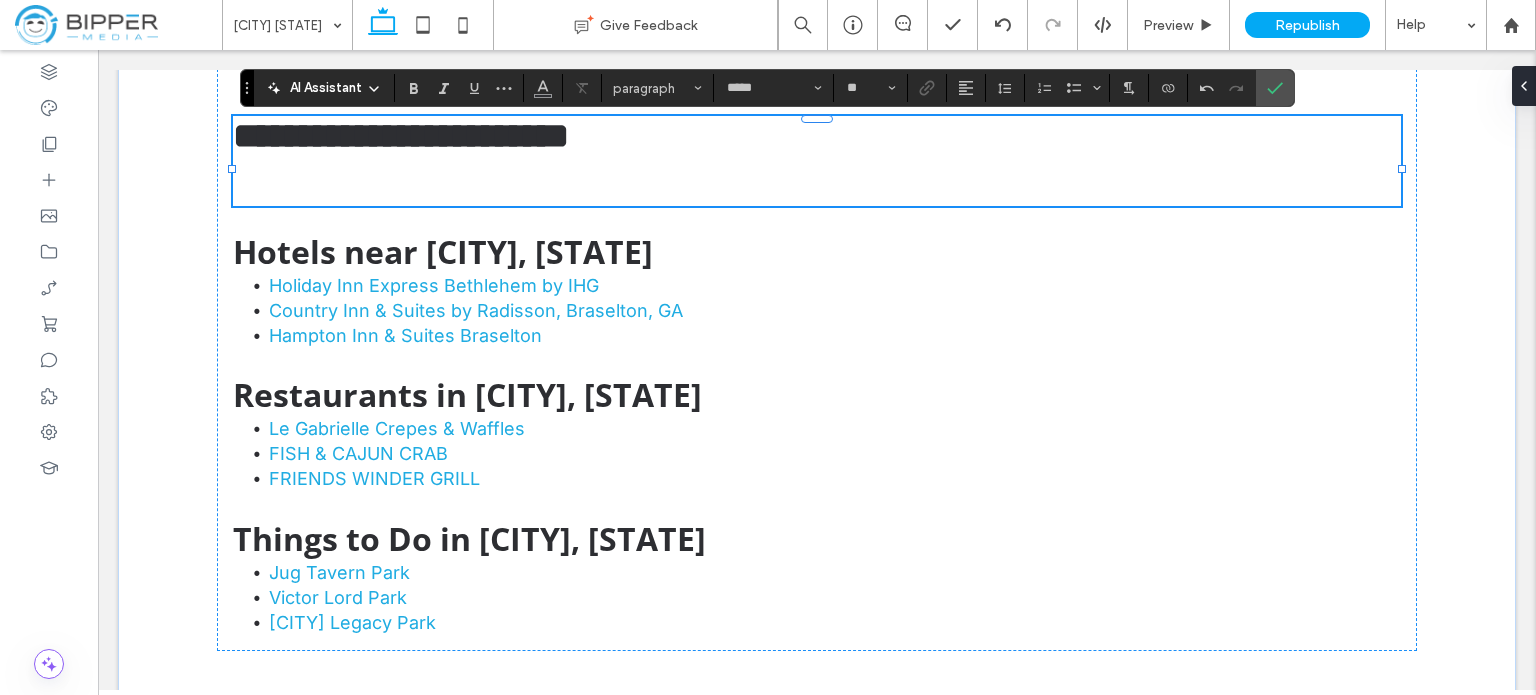 scroll, scrollTop: 0, scrollLeft: 0, axis: both 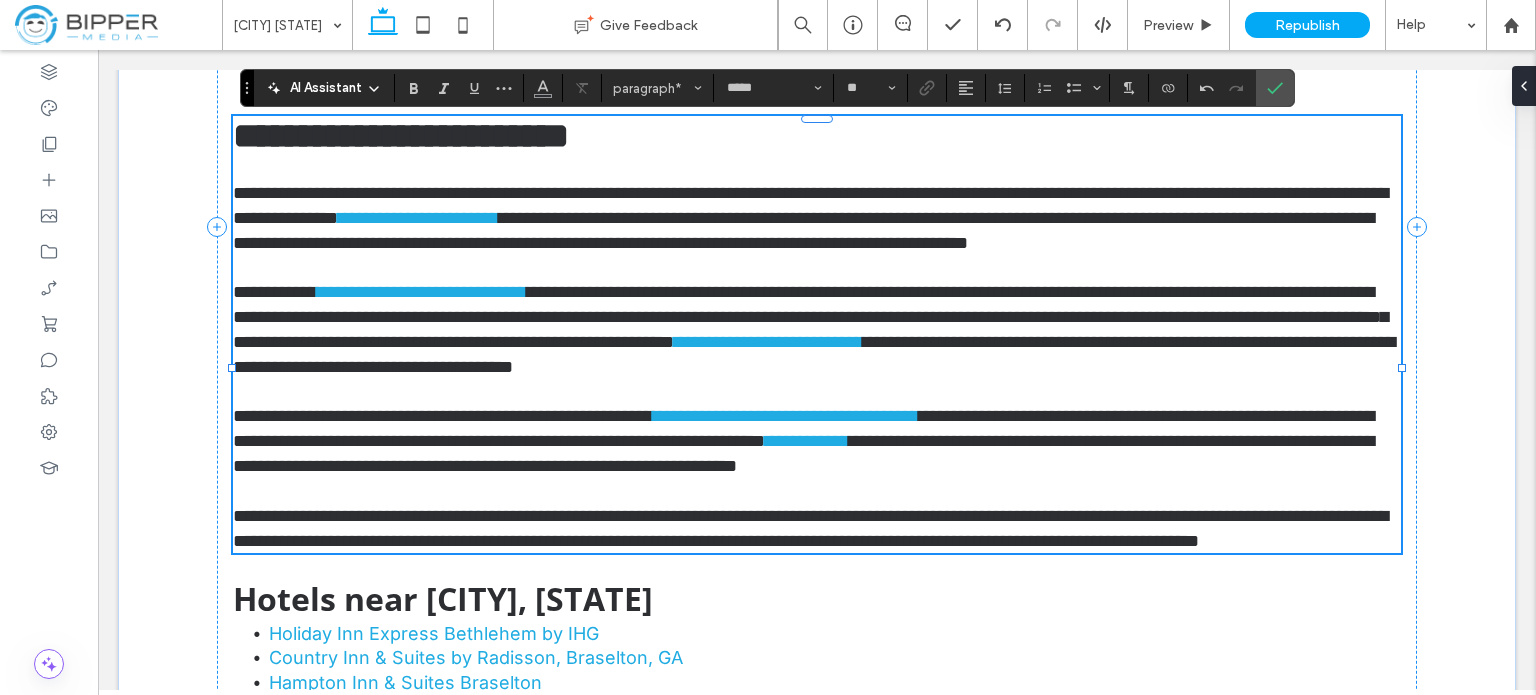 click at bounding box center [817, 168] 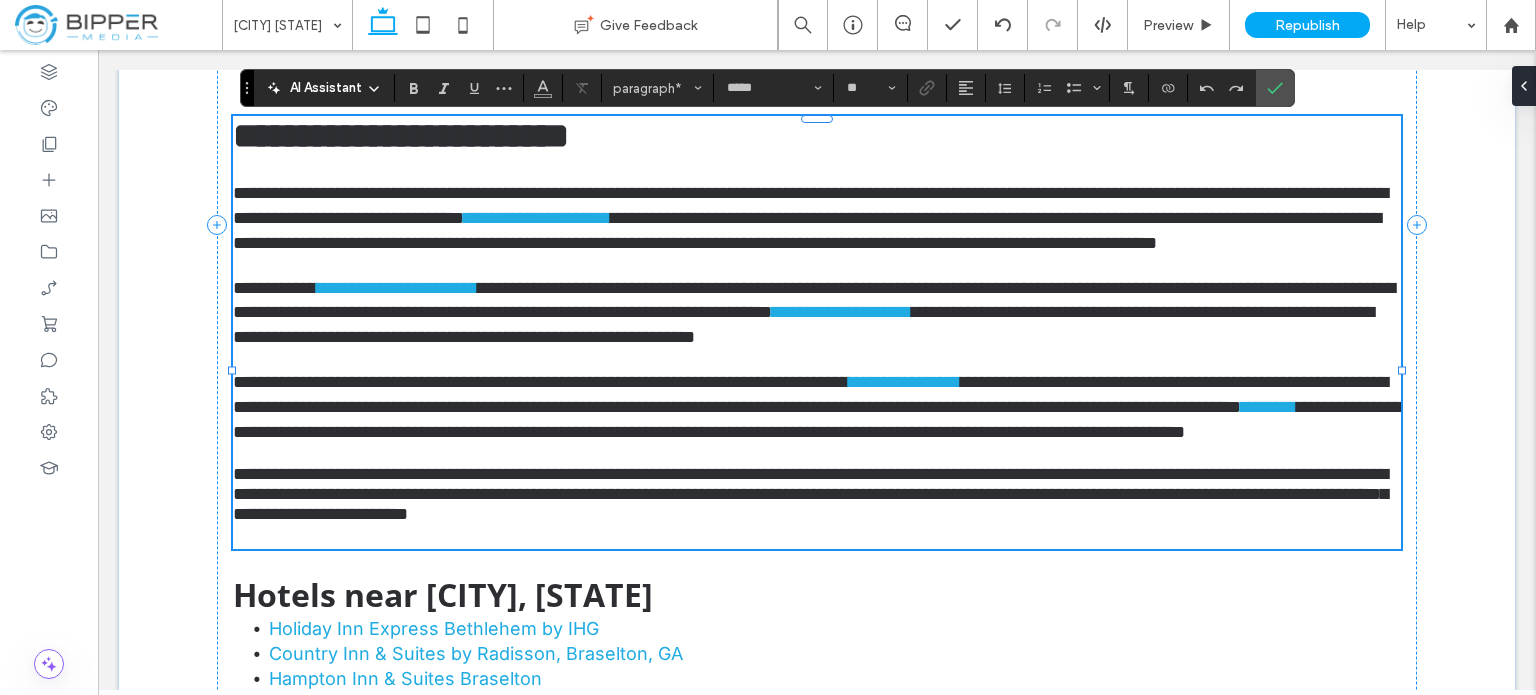 click on "**********" at bounding box center (817, 253) 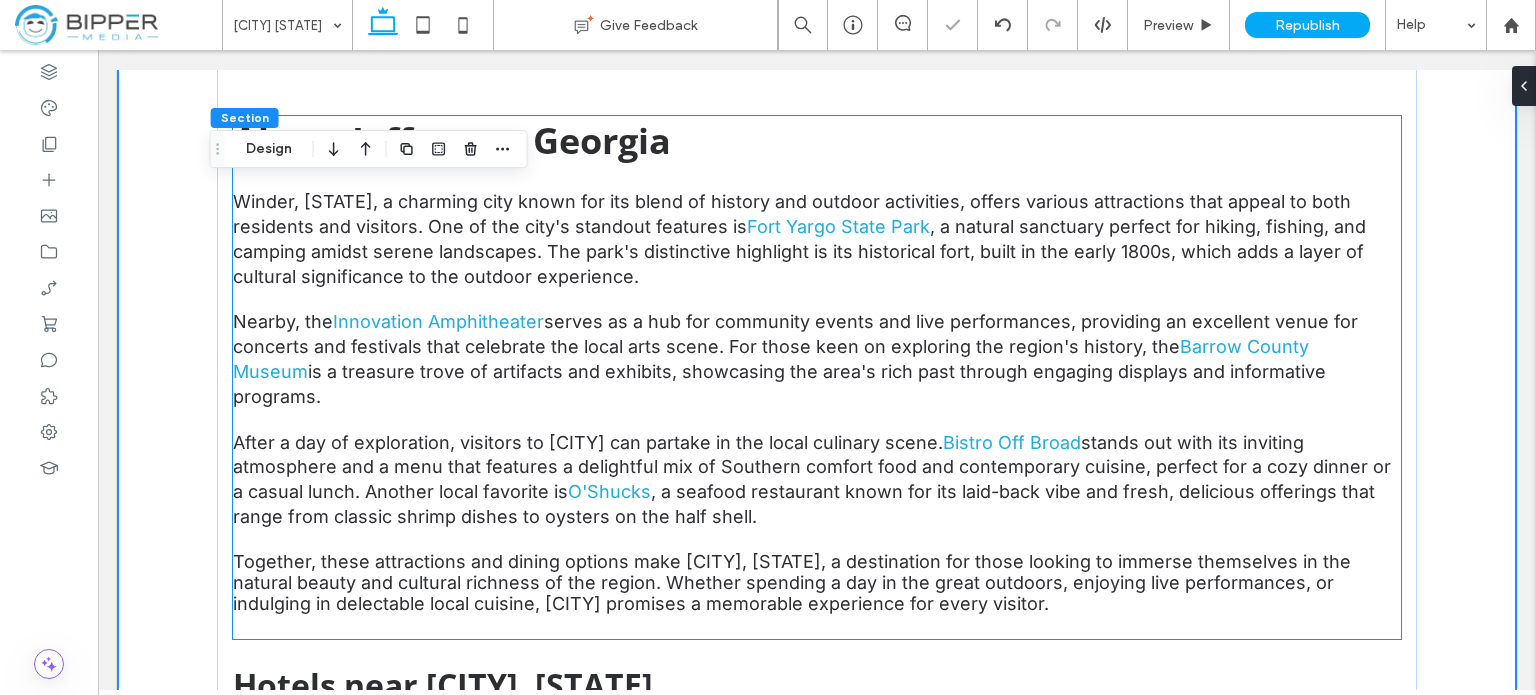 click at bounding box center (817, 177) 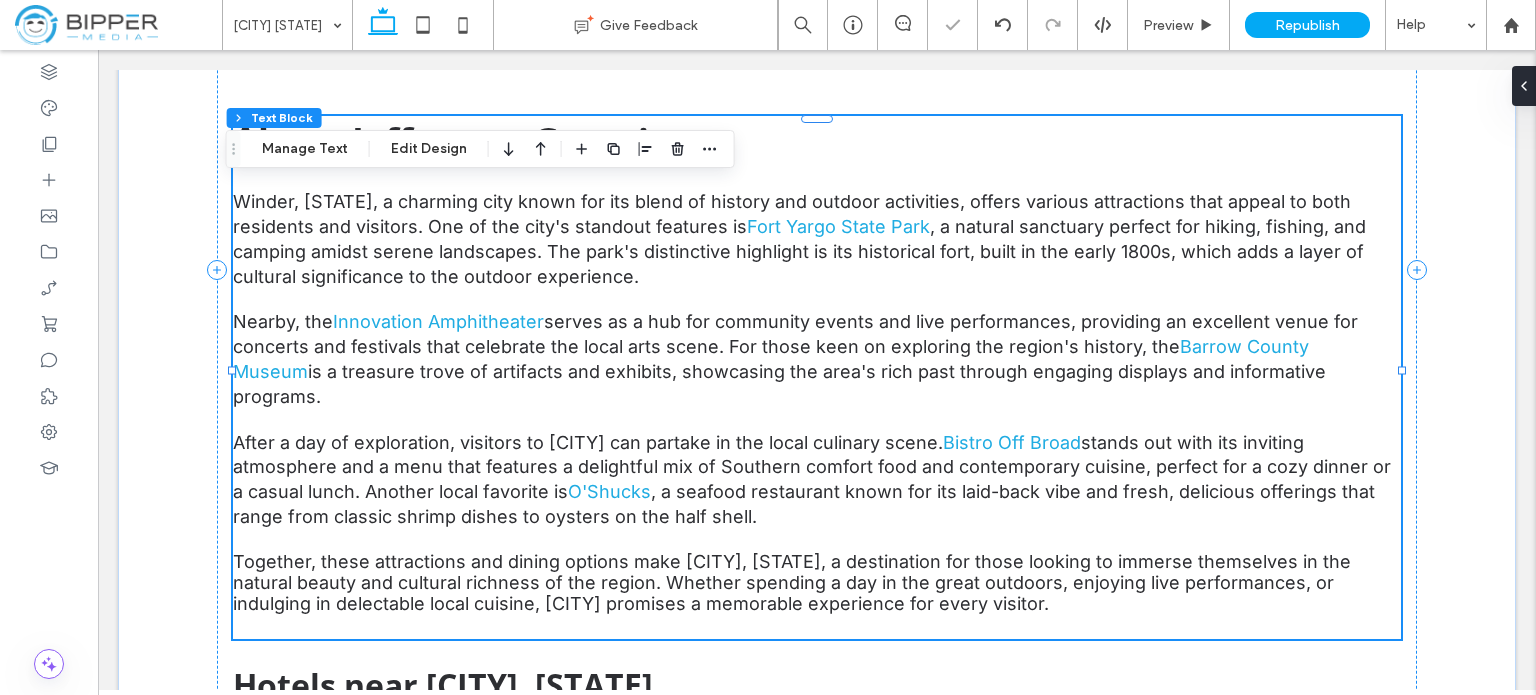 click on "serves as a hub for community events and live performances, providing an excellent venue for concerts and festivals that celebrate the local arts scene. For those keen on exploring the region's history, the" at bounding box center [795, 334] 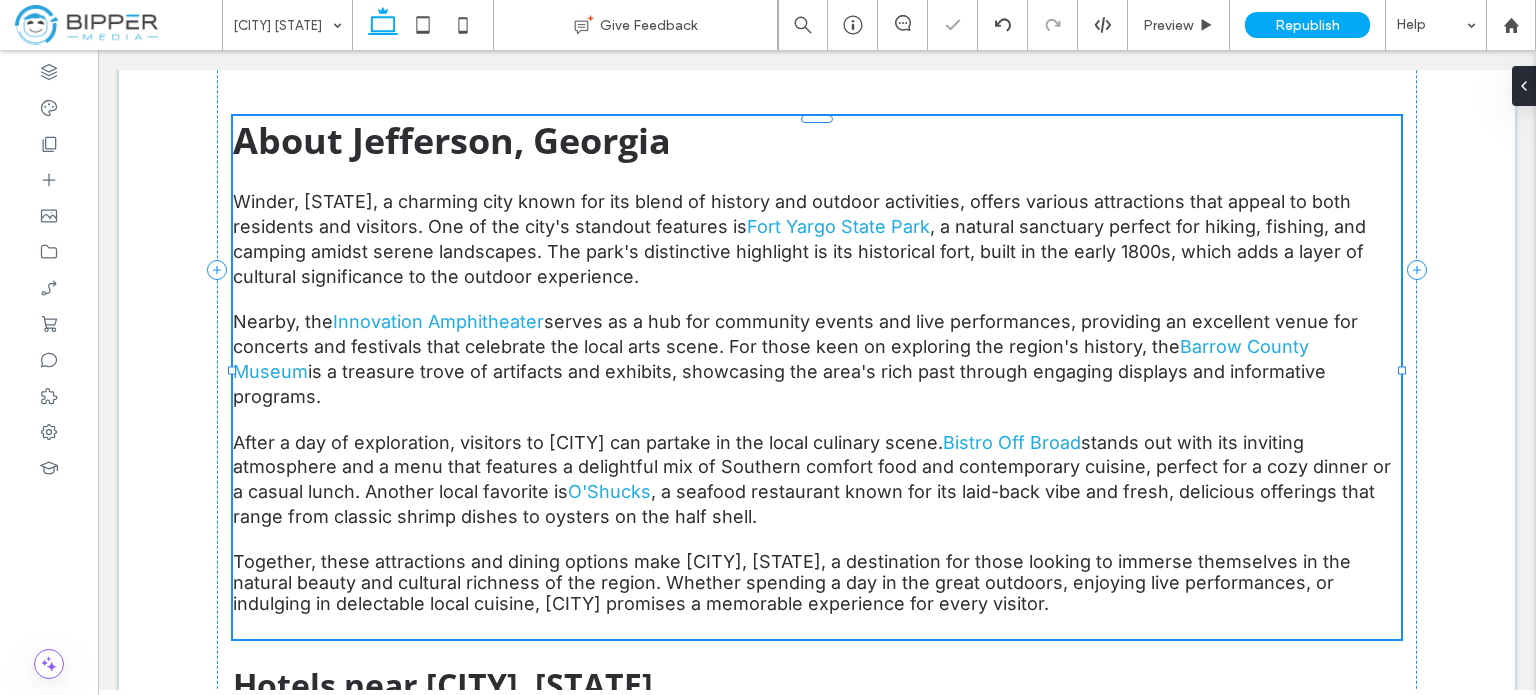 type on "*****" 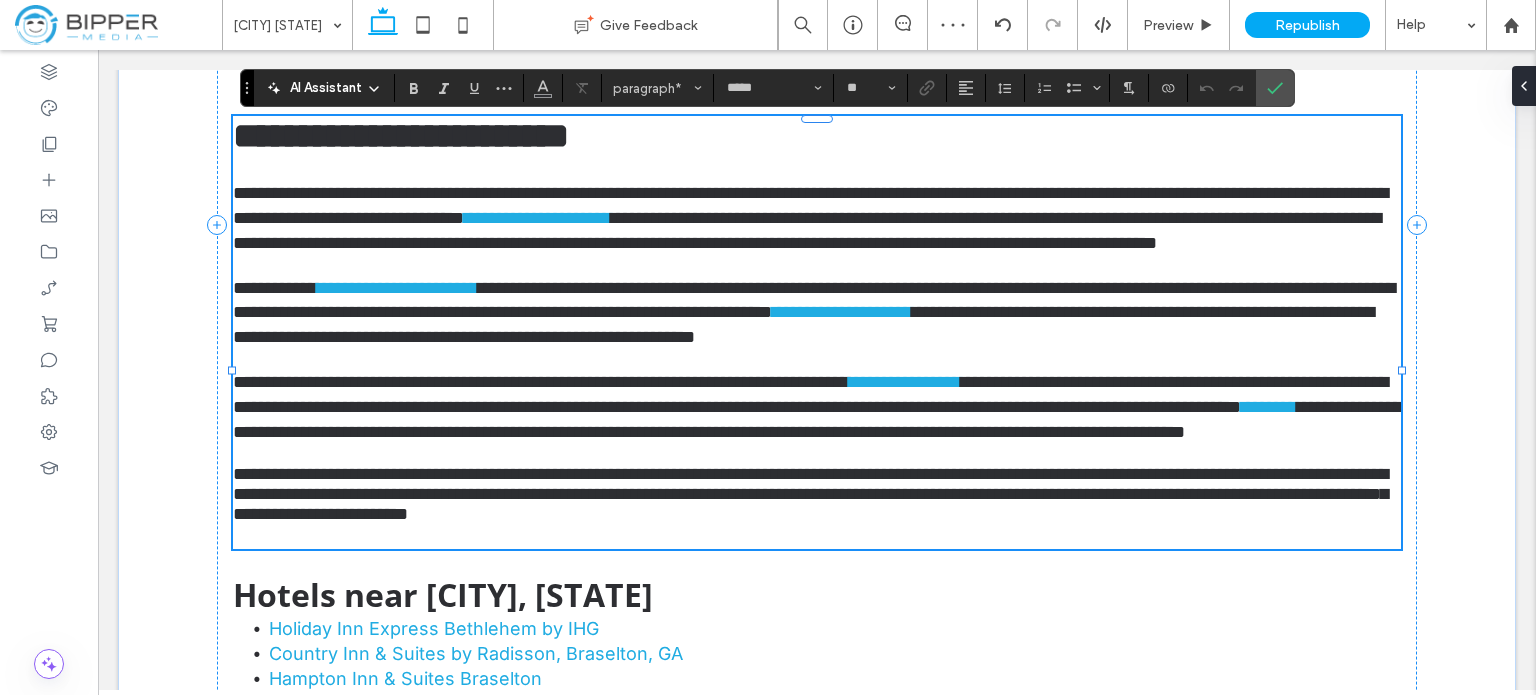 click at bounding box center [817, 168] 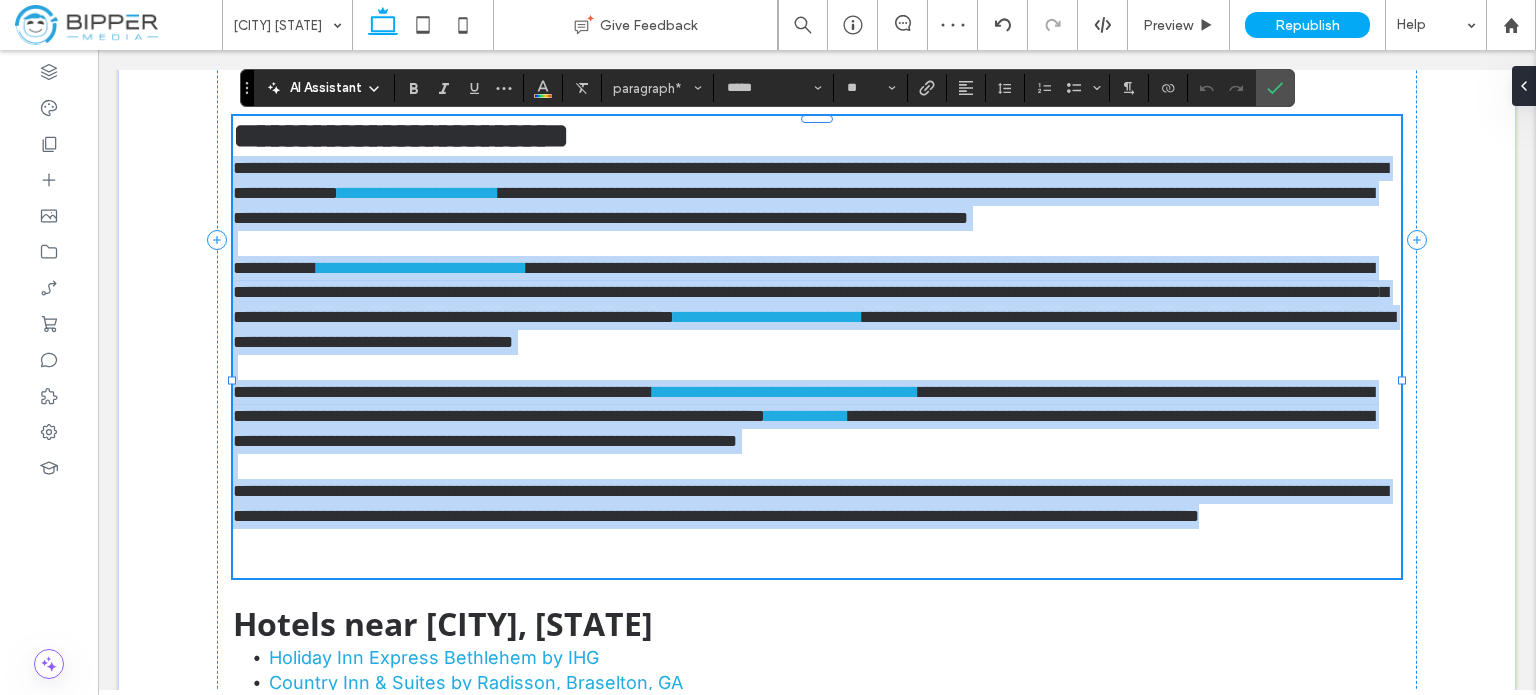 scroll, scrollTop: 0, scrollLeft: 0, axis: both 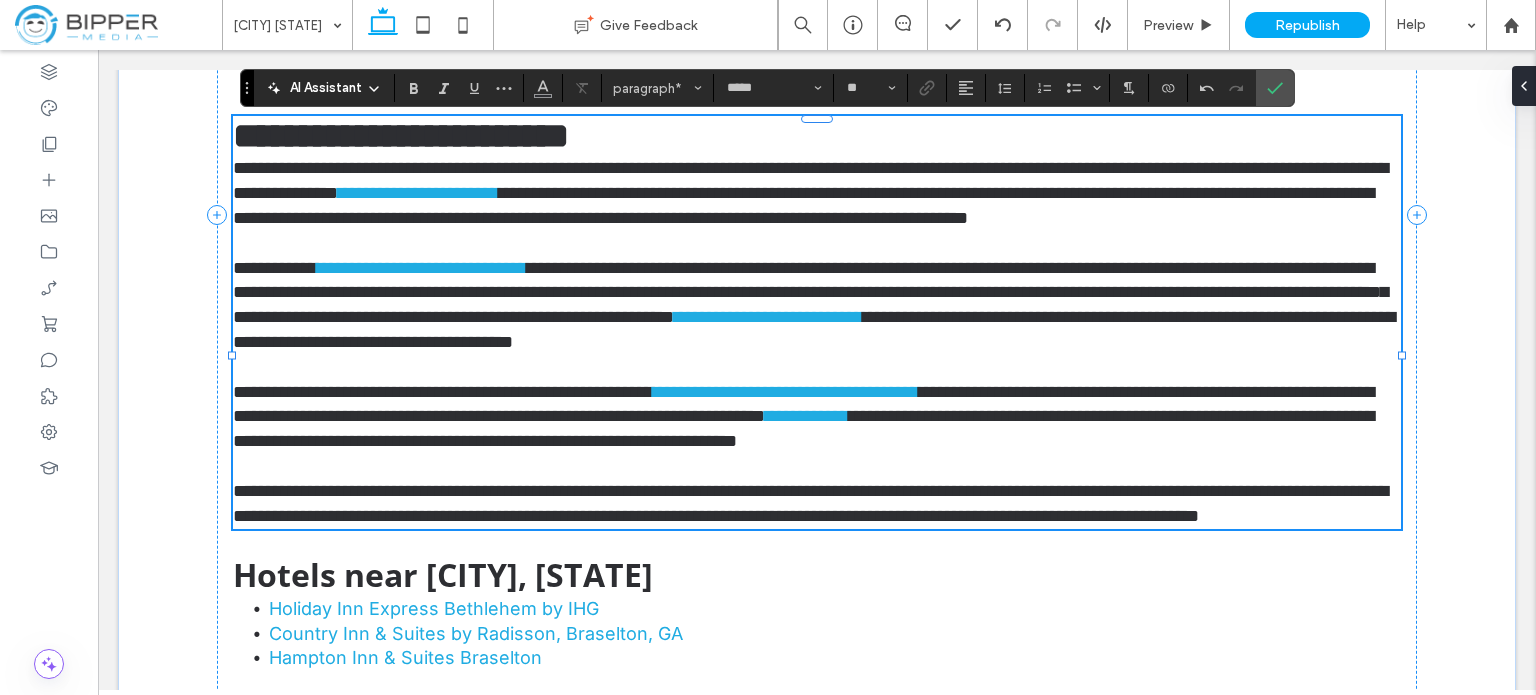 type on "*********" 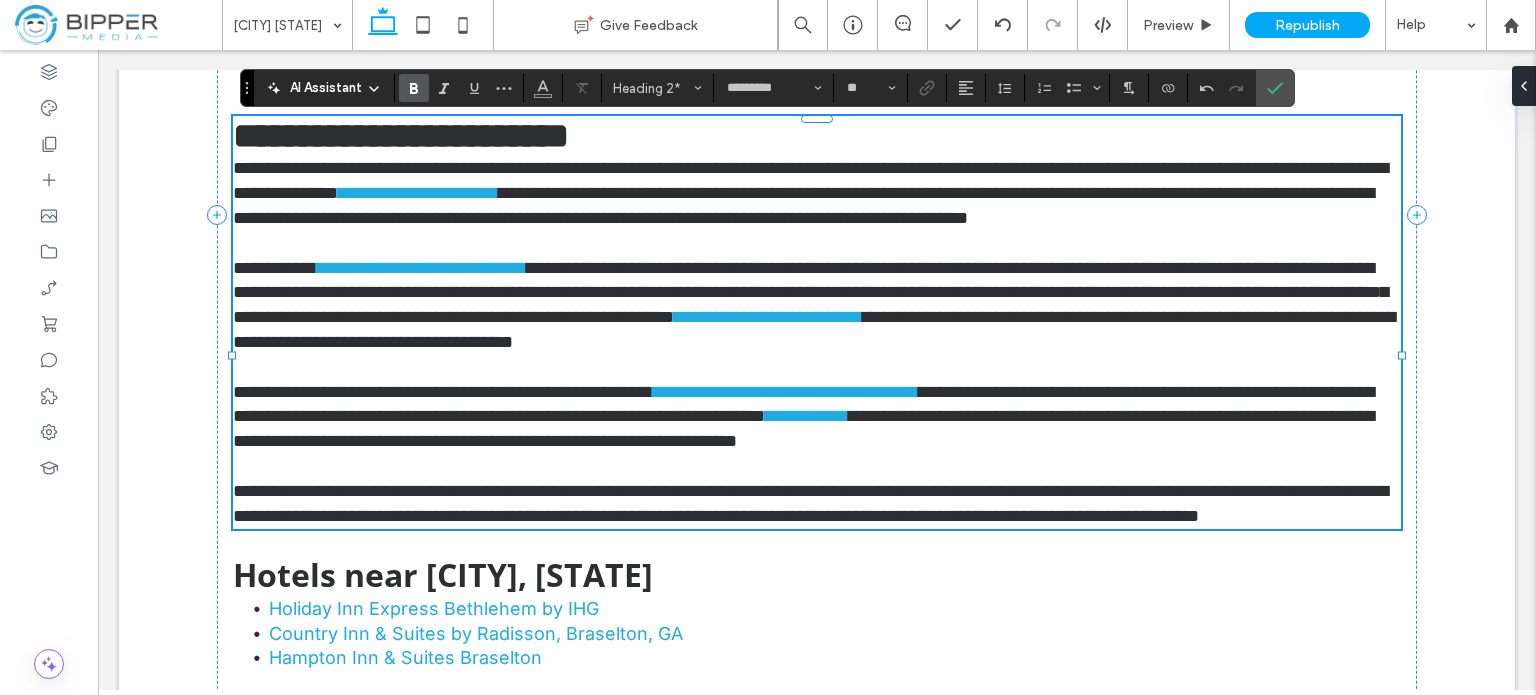 type on "*****" 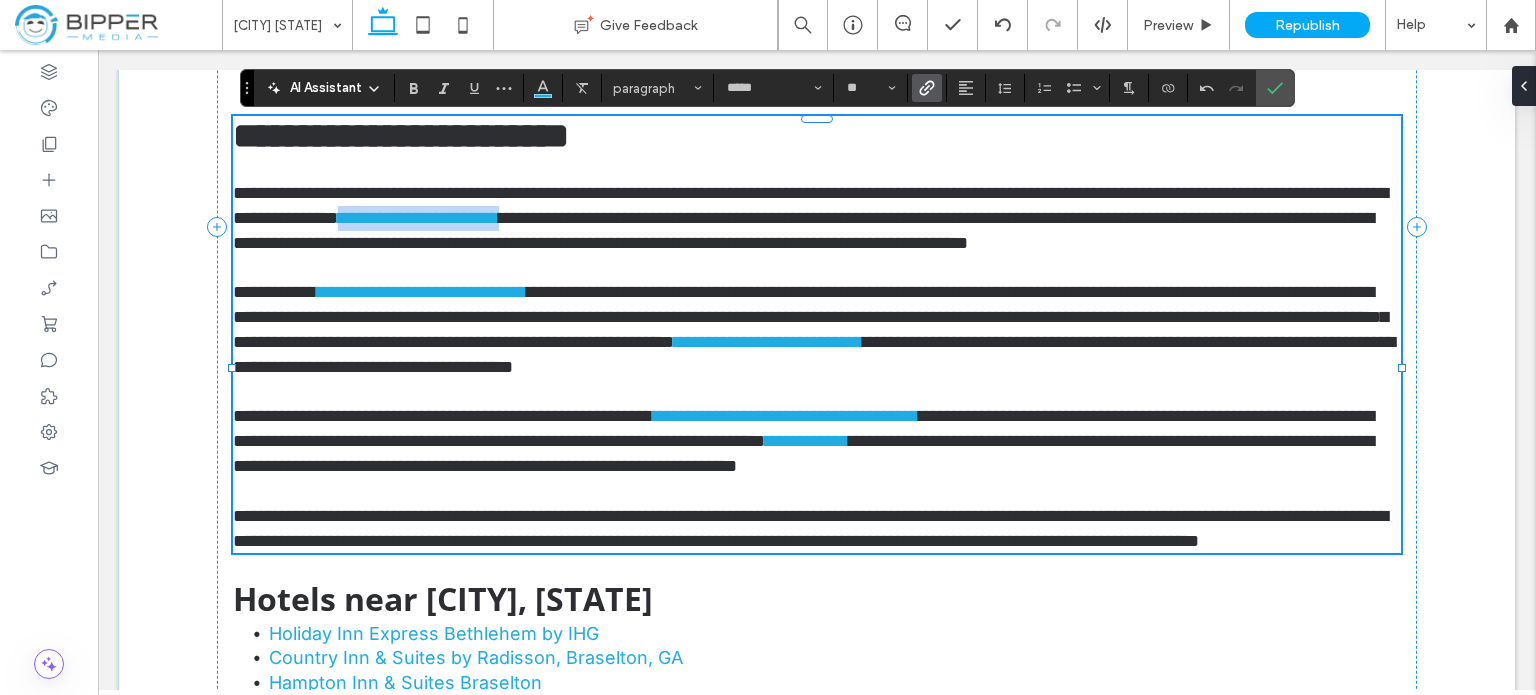drag, startPoint x: 644, startPoint y: 235, endPoint x: 867, endPoint y: 231, distance: 223.03587 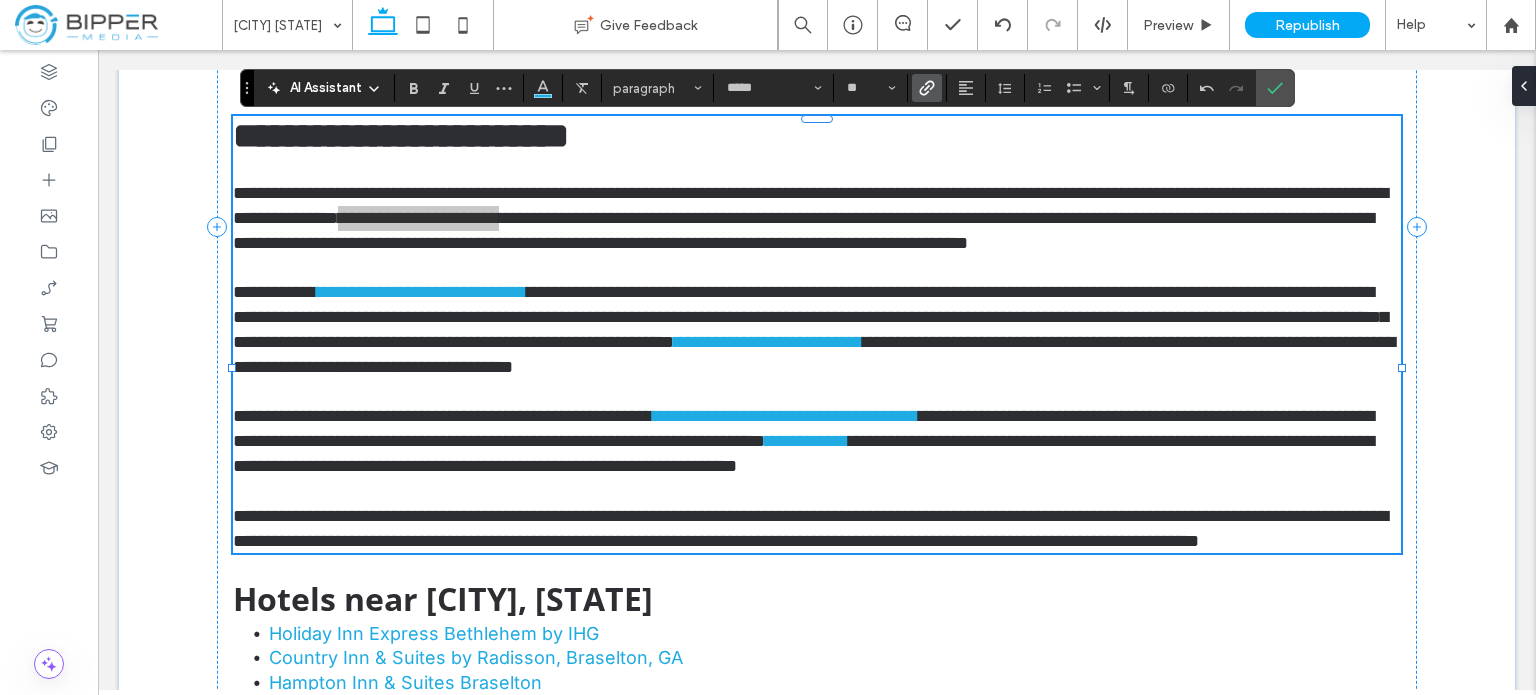 click 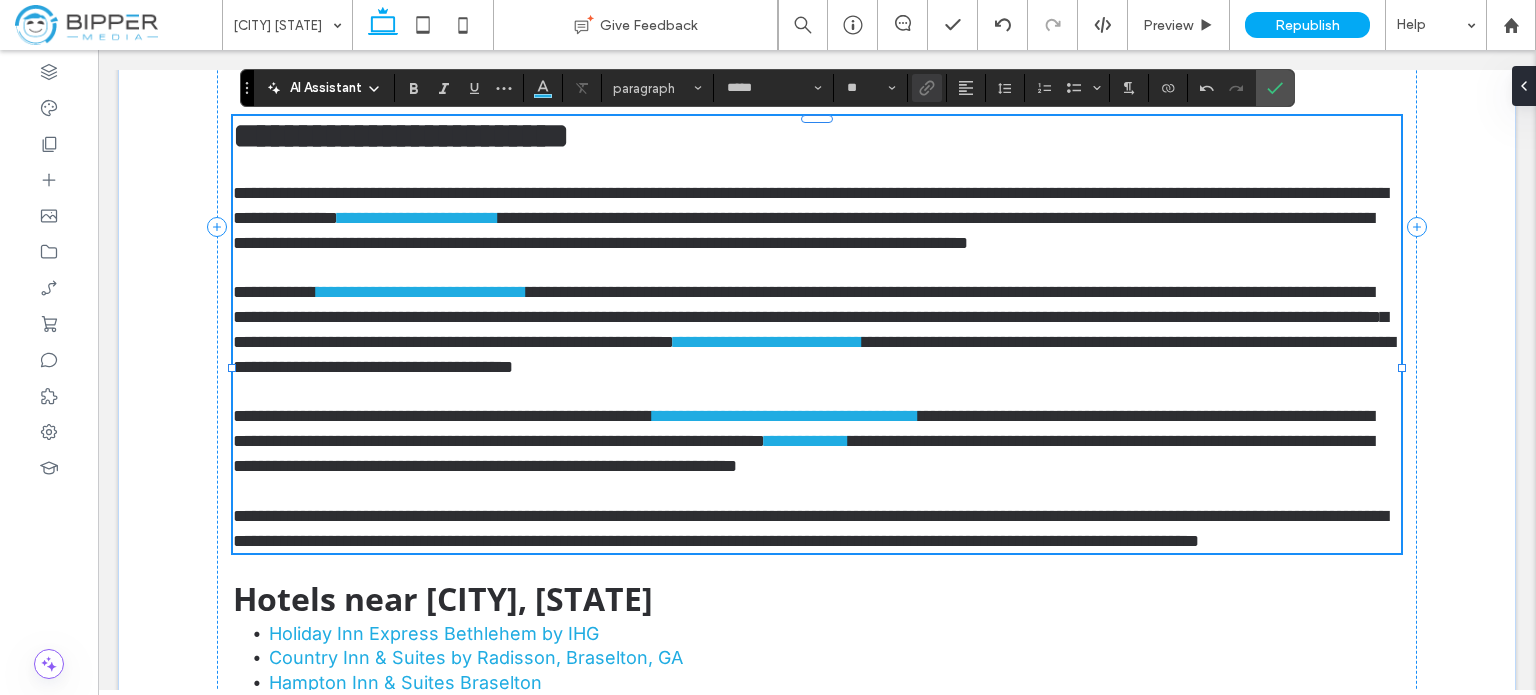 click on "**********" at bounding box center (422, 292) 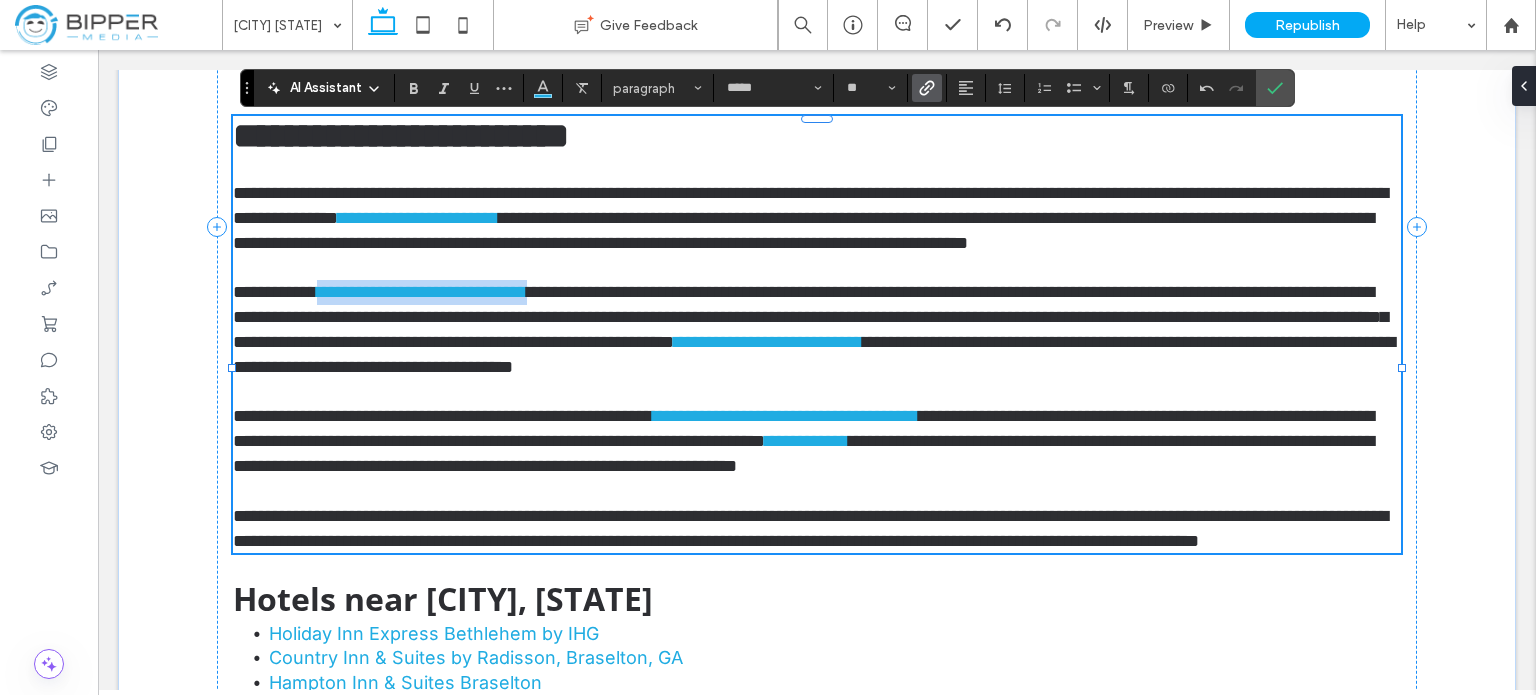 drag, startPoint x: 332, startPoint y: 331, endPoint x: 592, endPoint y: 329, distance: 260.0077 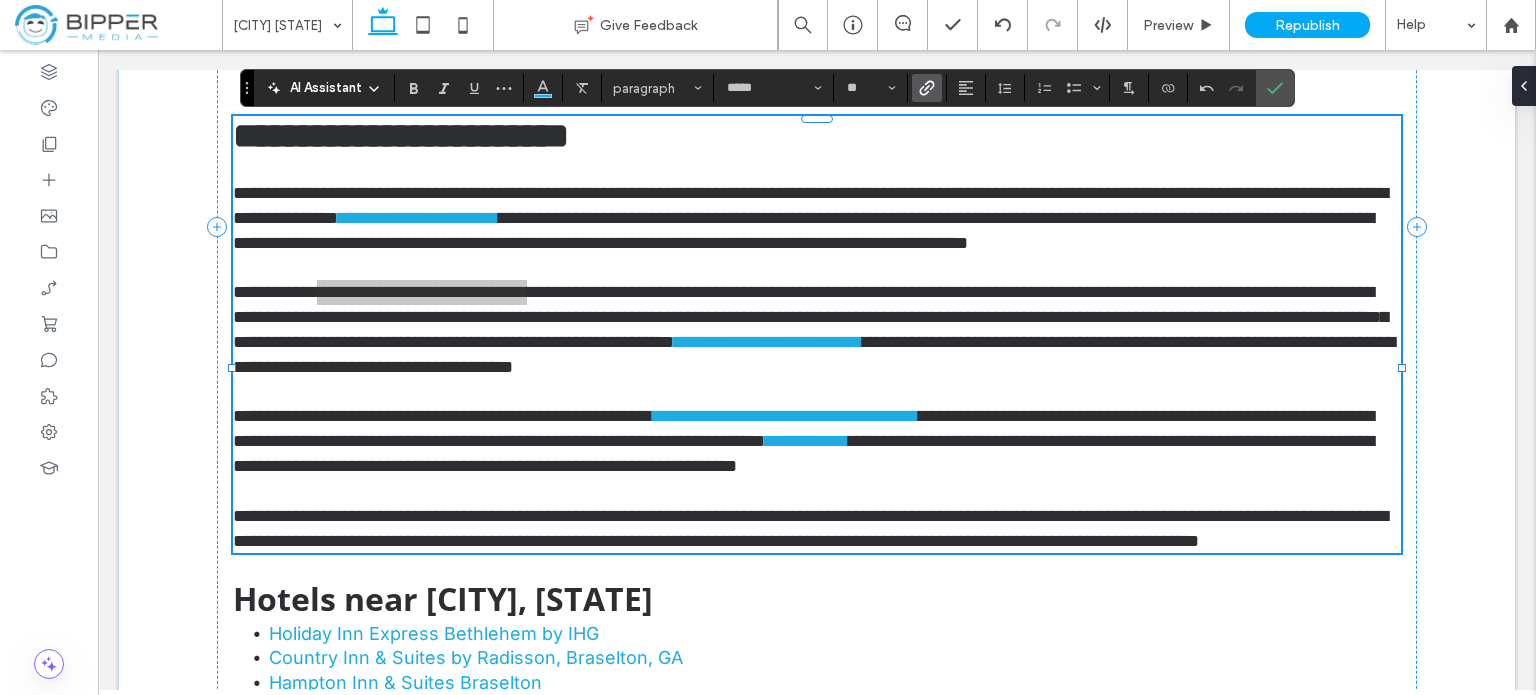 click 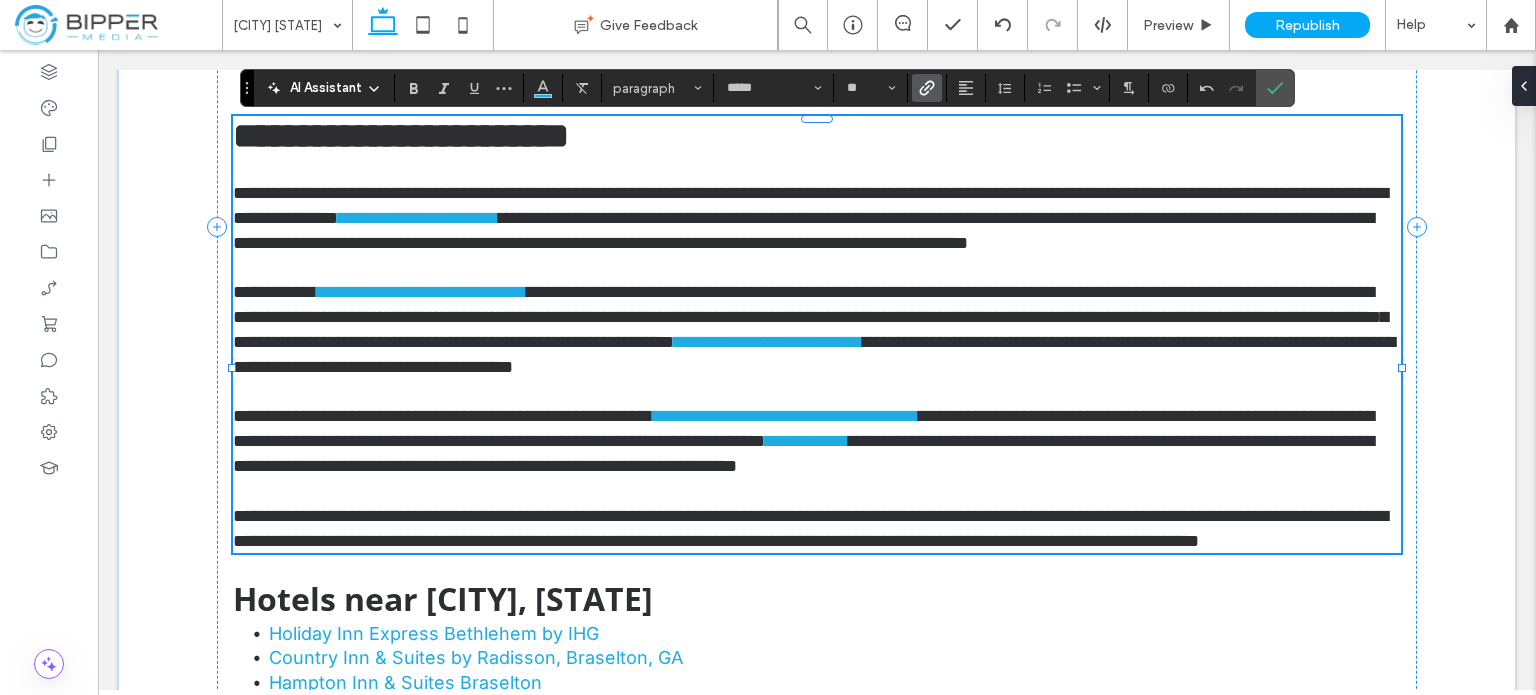 click on "**********" at bounding box center [768, 342] 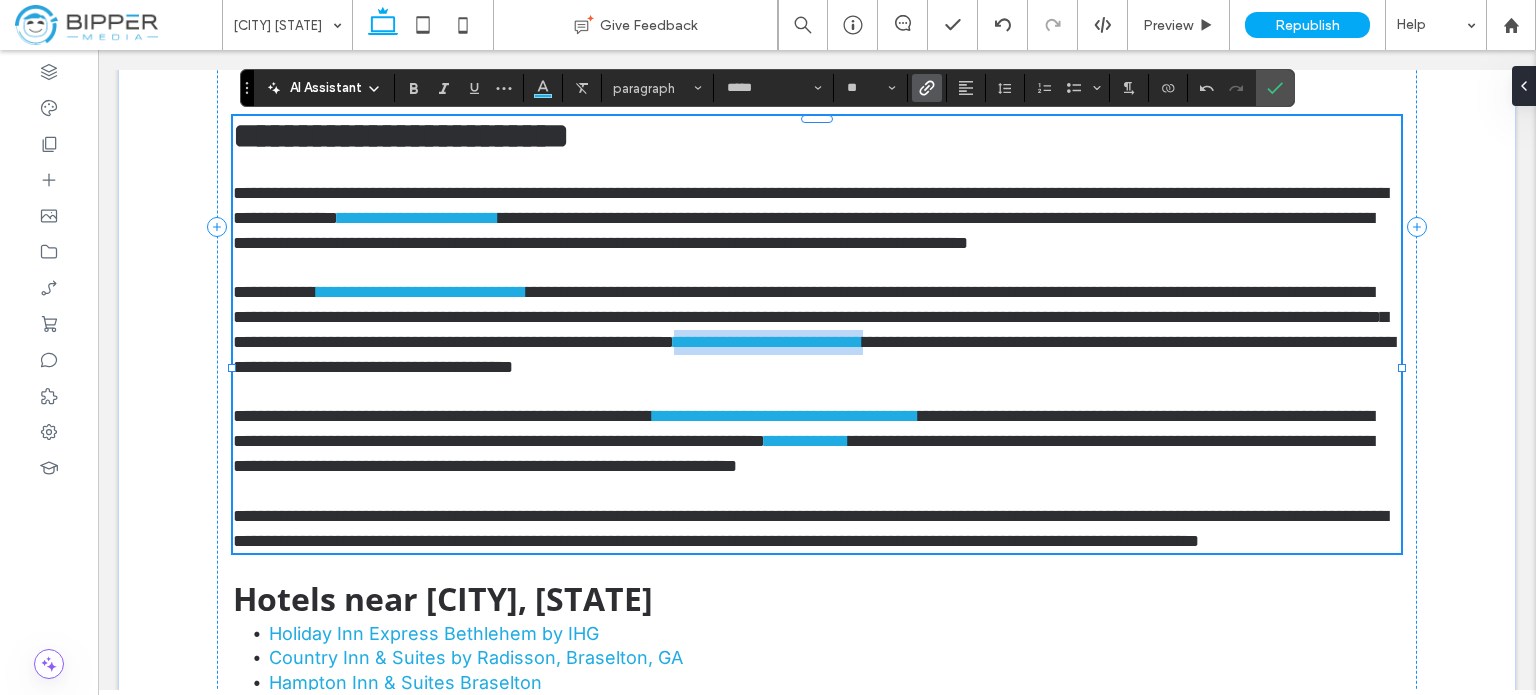 click on "**********" at bounding box center (814, 354) 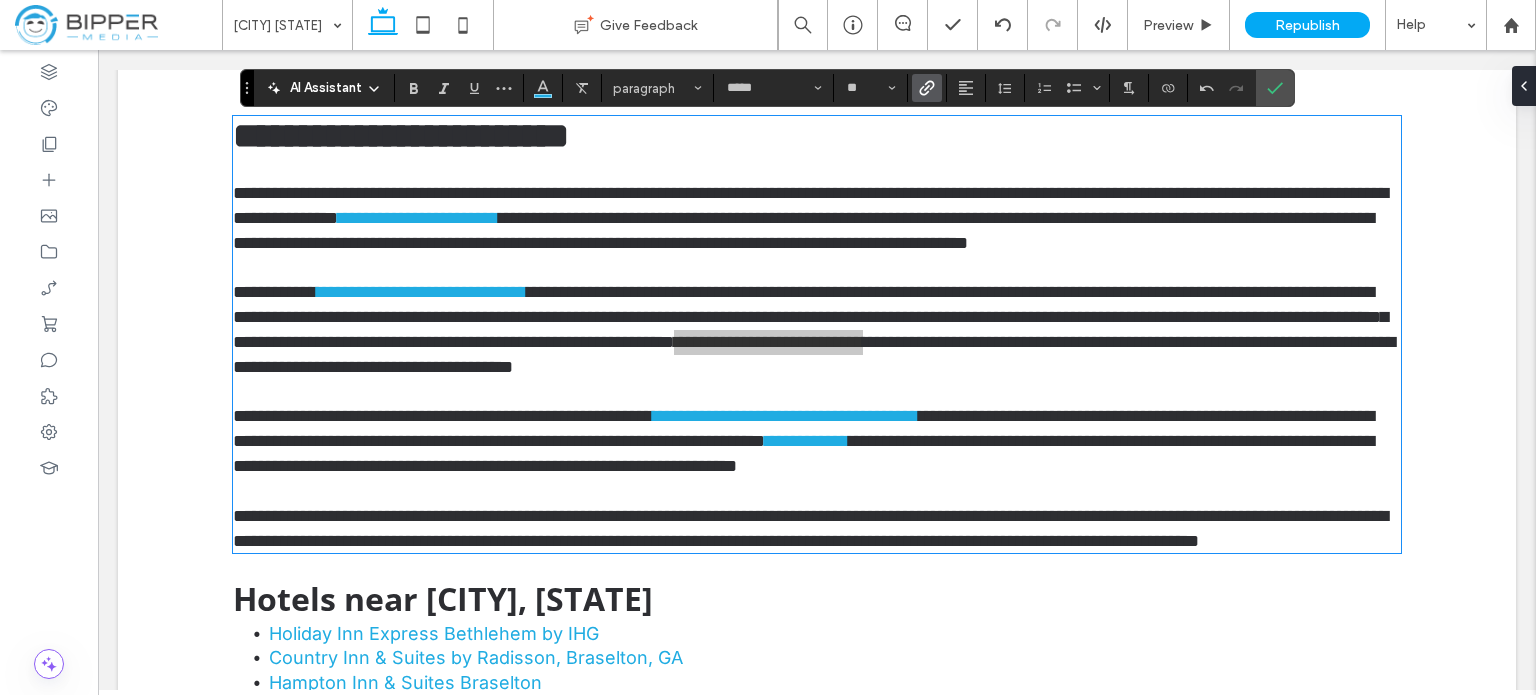 click 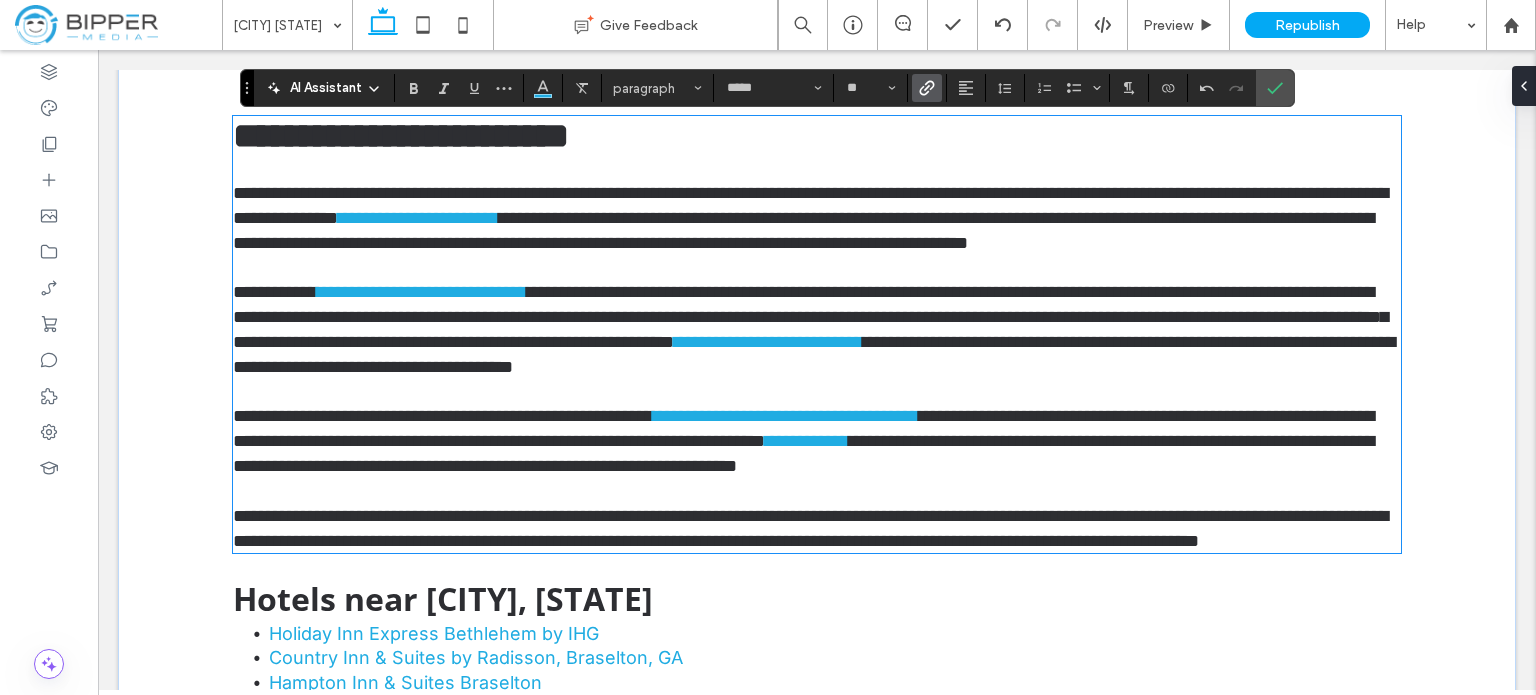 click on "**********" at bounding box center [443, 416] 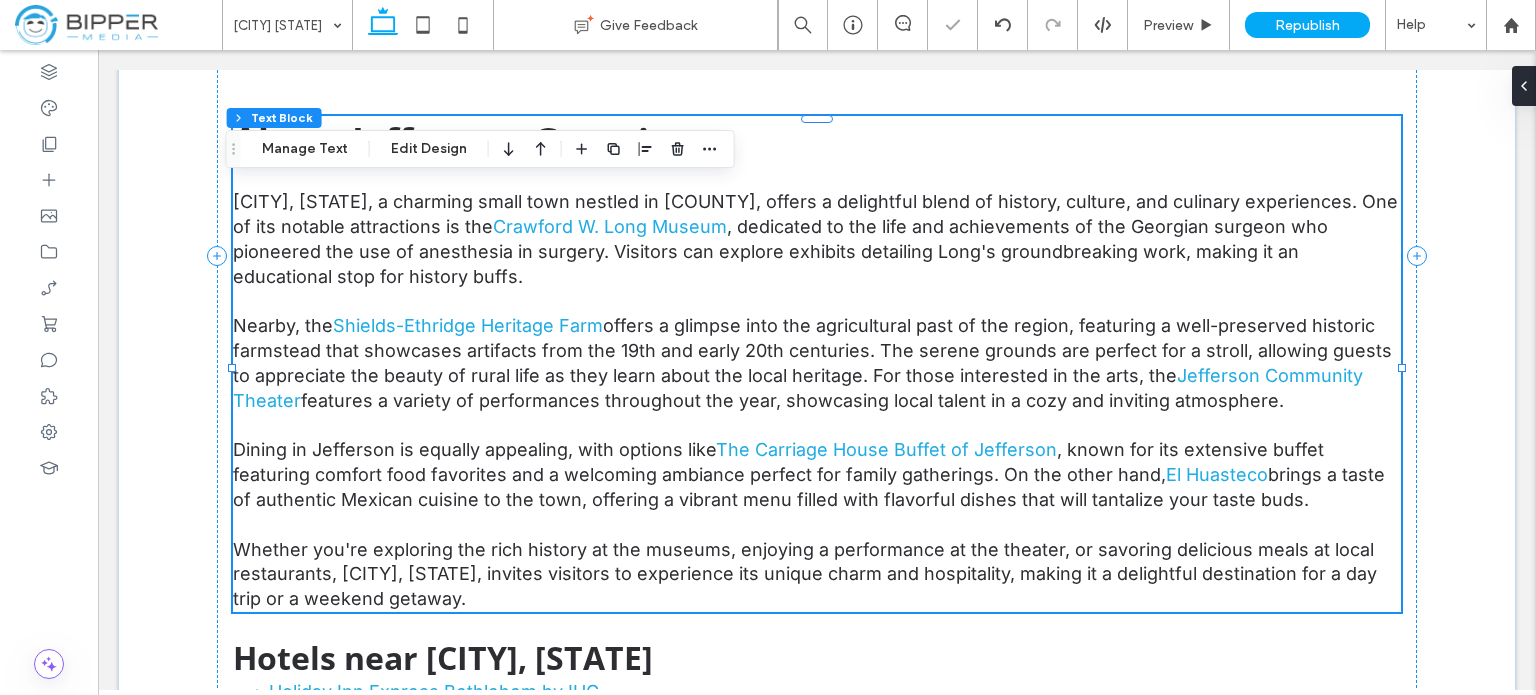 click on "Dining in Jefferson is equally appealing, with options like" at bounding box center [474, 449] 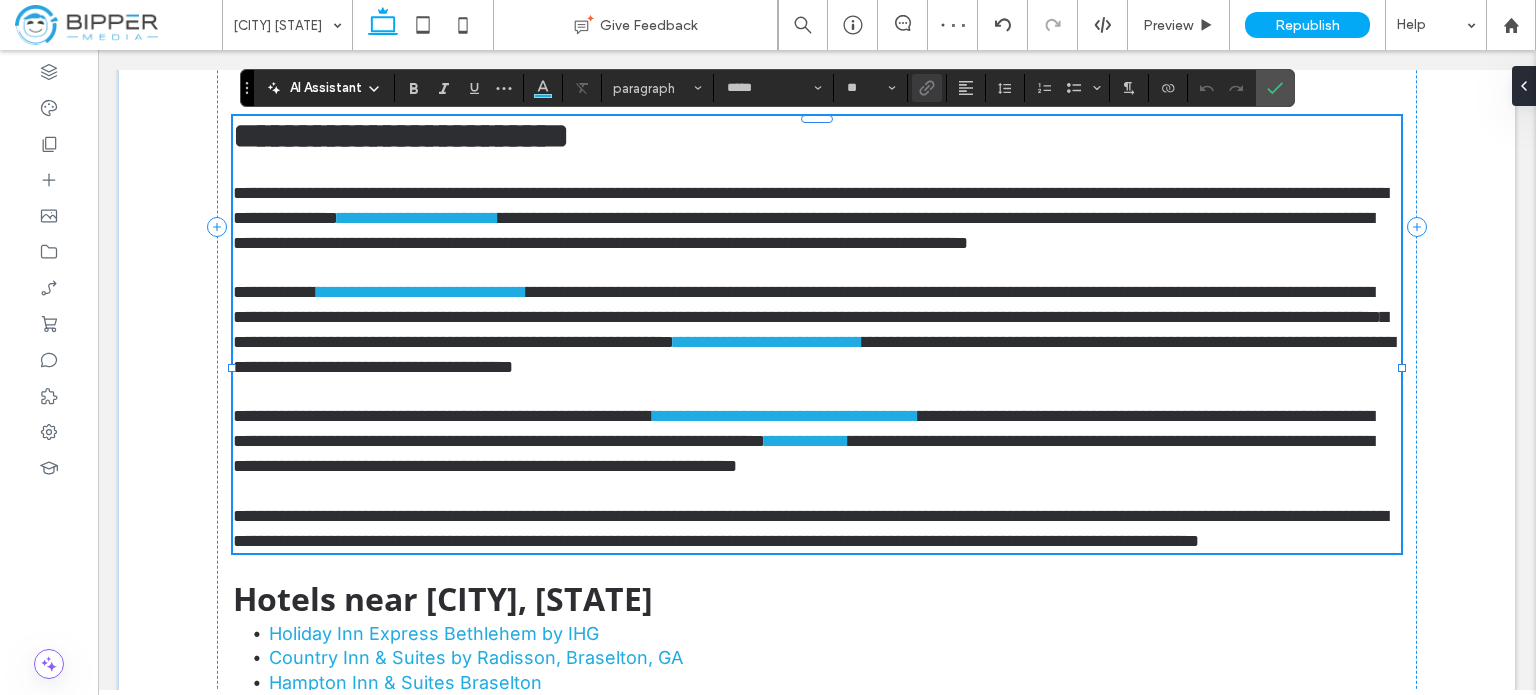 click on "**********" at bounding box center (786, 416) 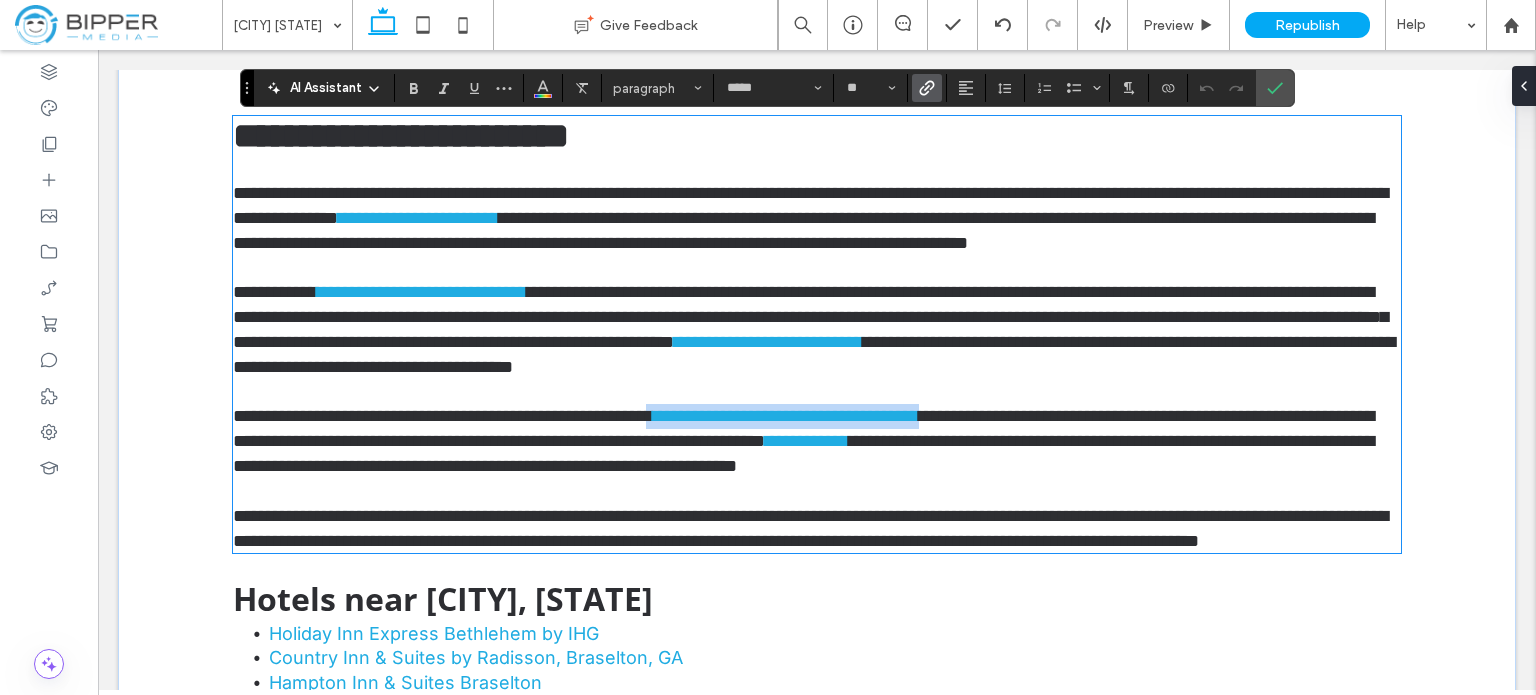 click on "**********" at bounding box center (443, 416) 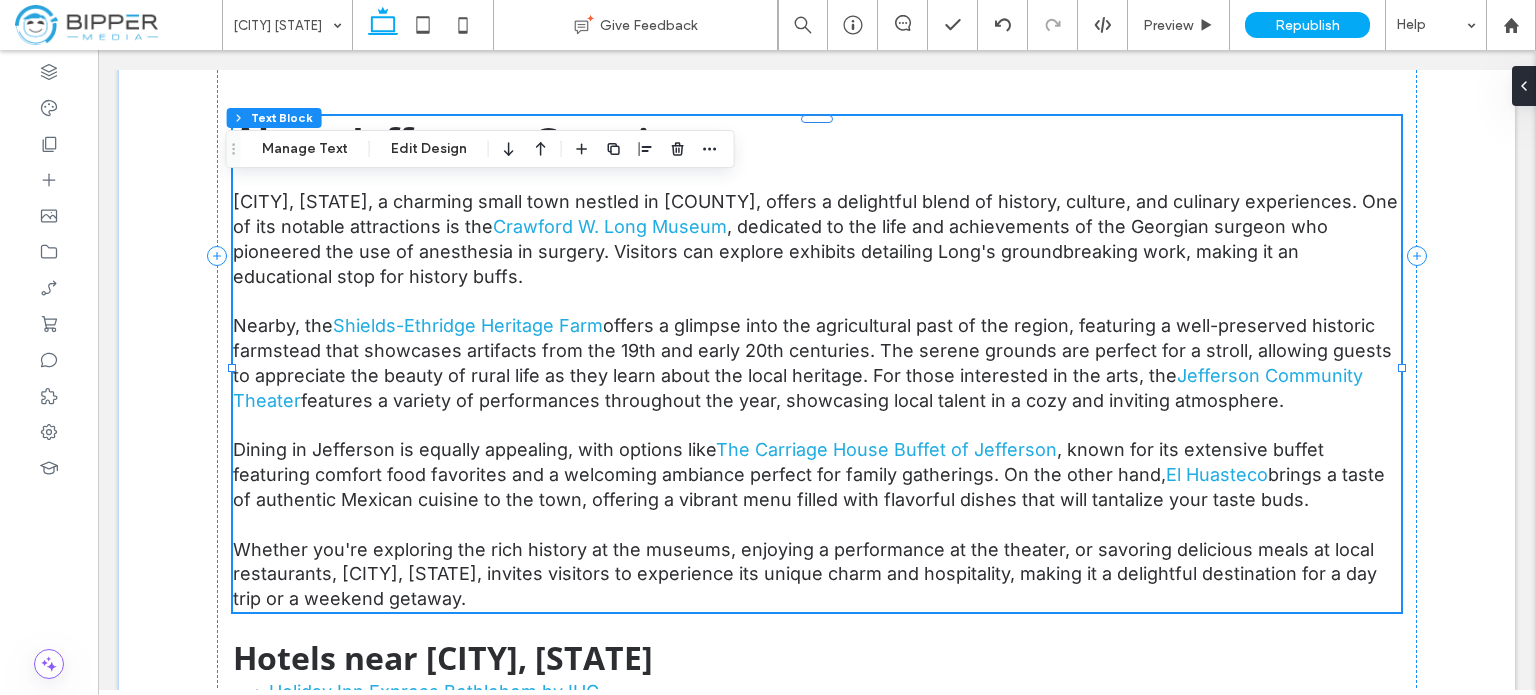 click on "brings a taste of authentic Mexican cuisine to the town, offering a vibrant menu filled with flavorful dishes that will tantalize your taste buds." at bounding box center [809, 487] 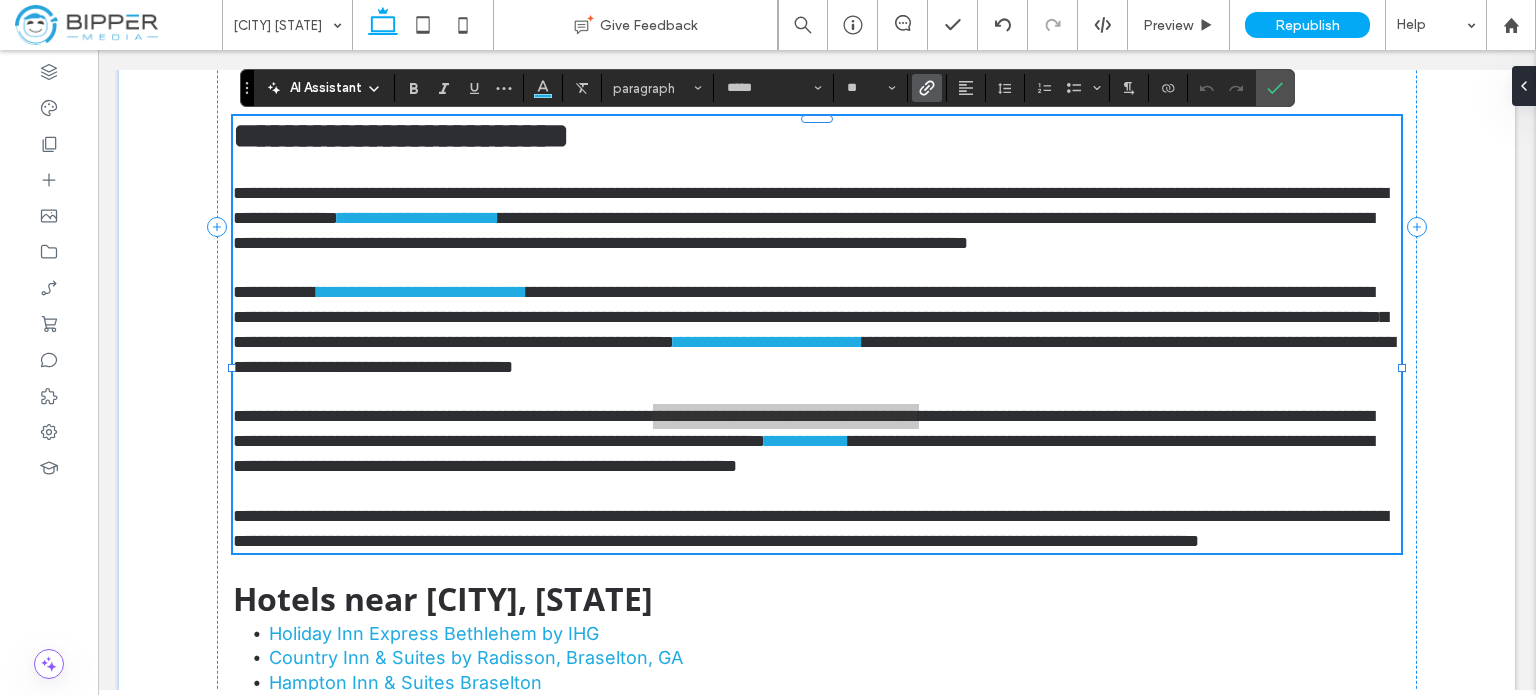 click at bounding box center [927, 88] 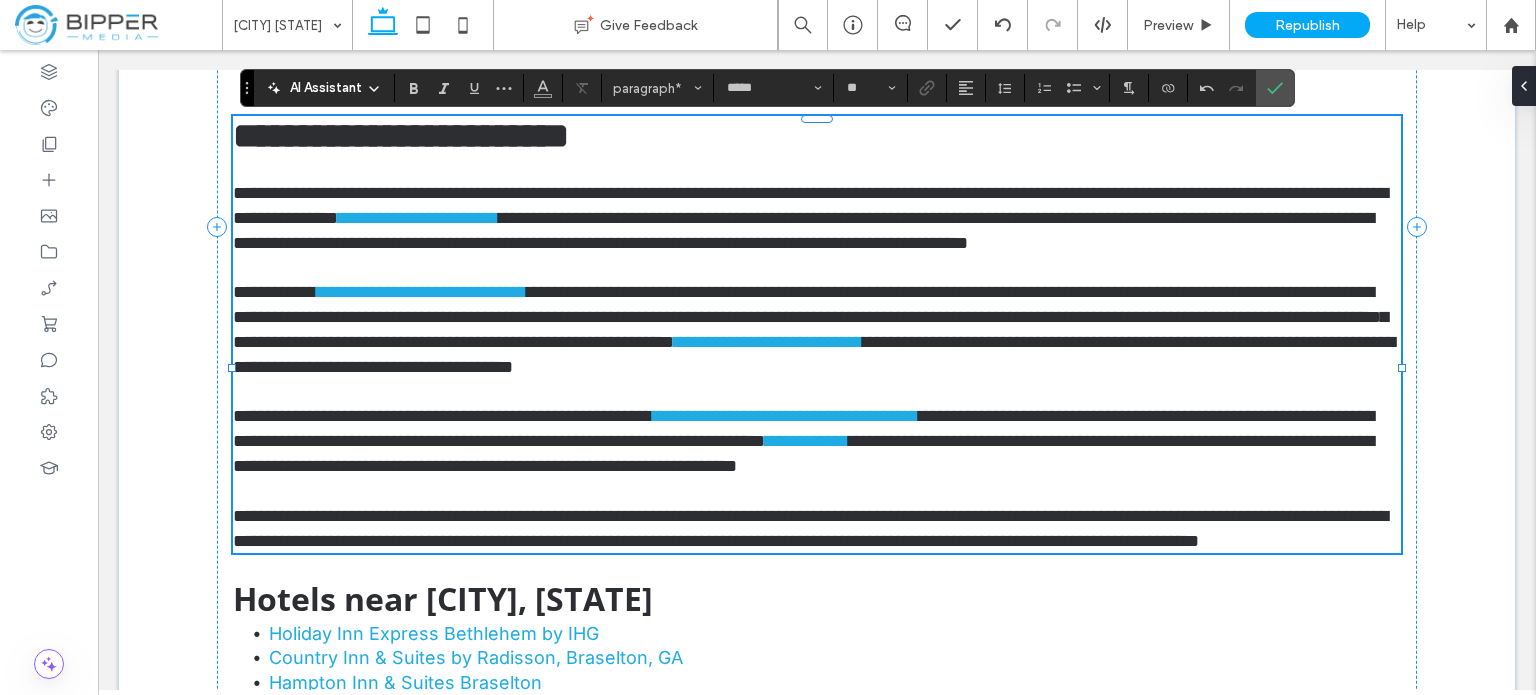 click on "**********" at bounding box center (807, 441) 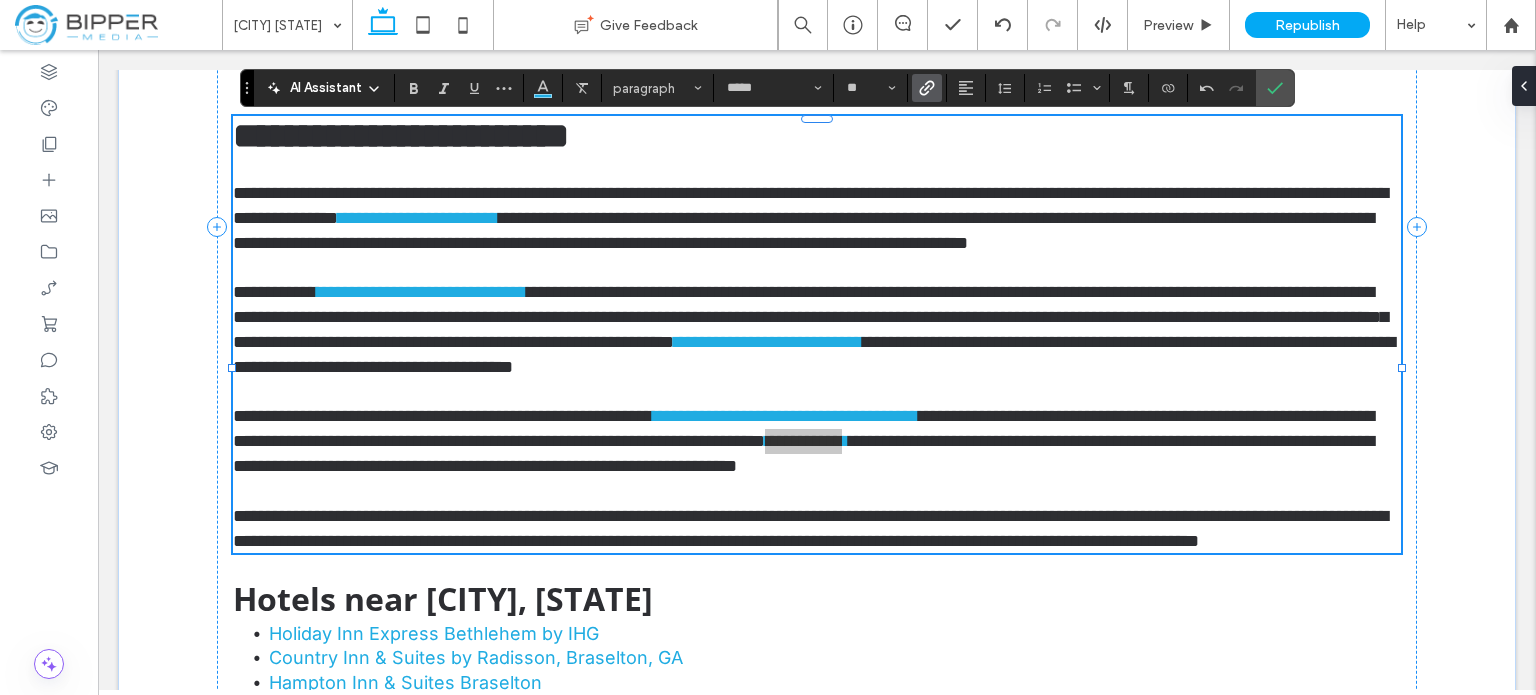 click 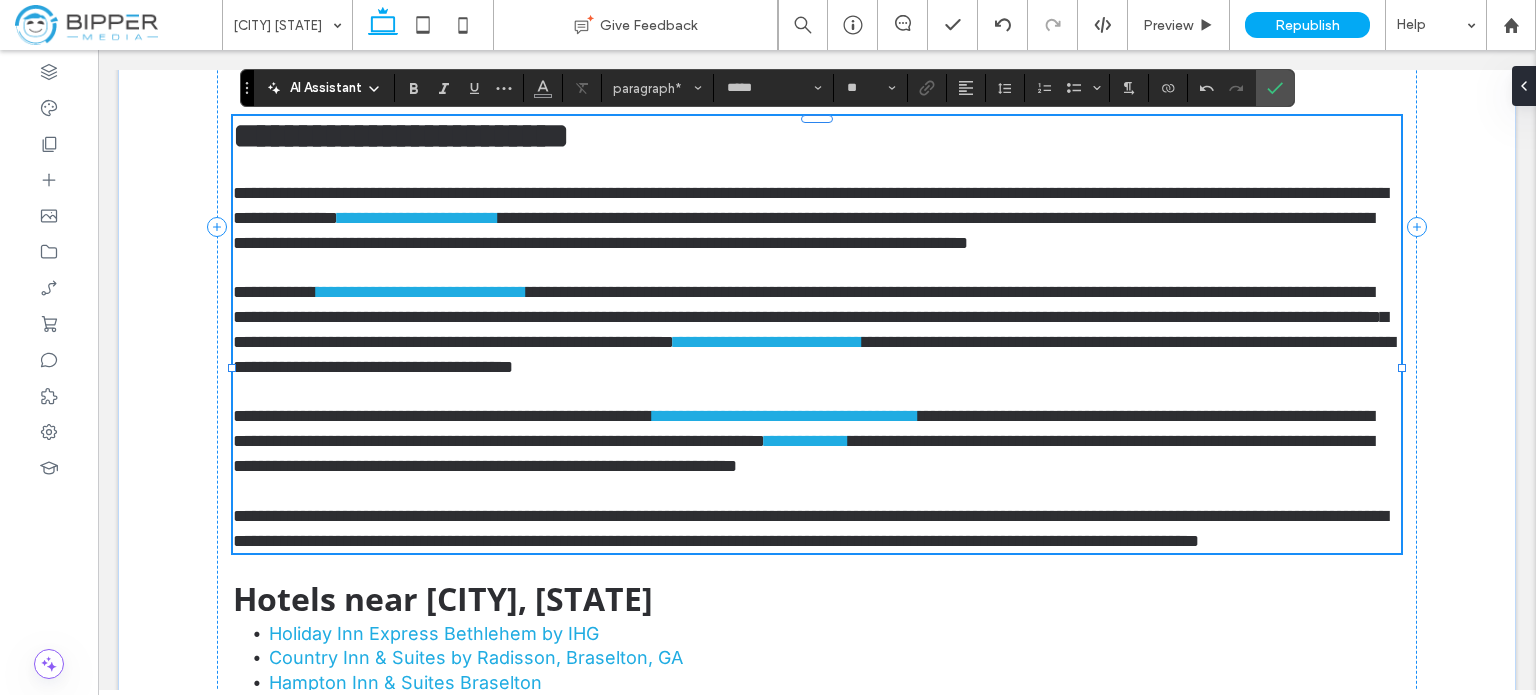 click on "**********" at bounding box center [810, 317] 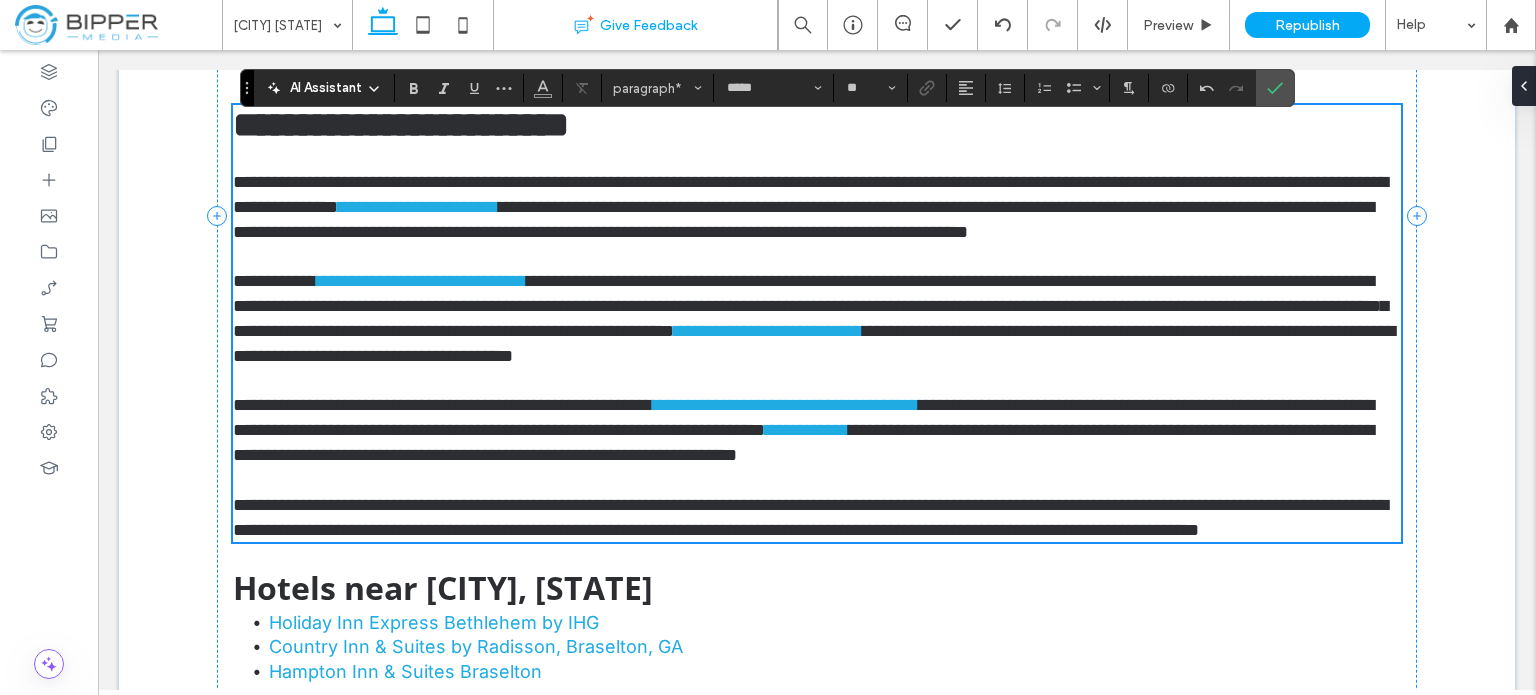 scroll, scrollTop: 2857, scrollLeft: 0, axis: vertical 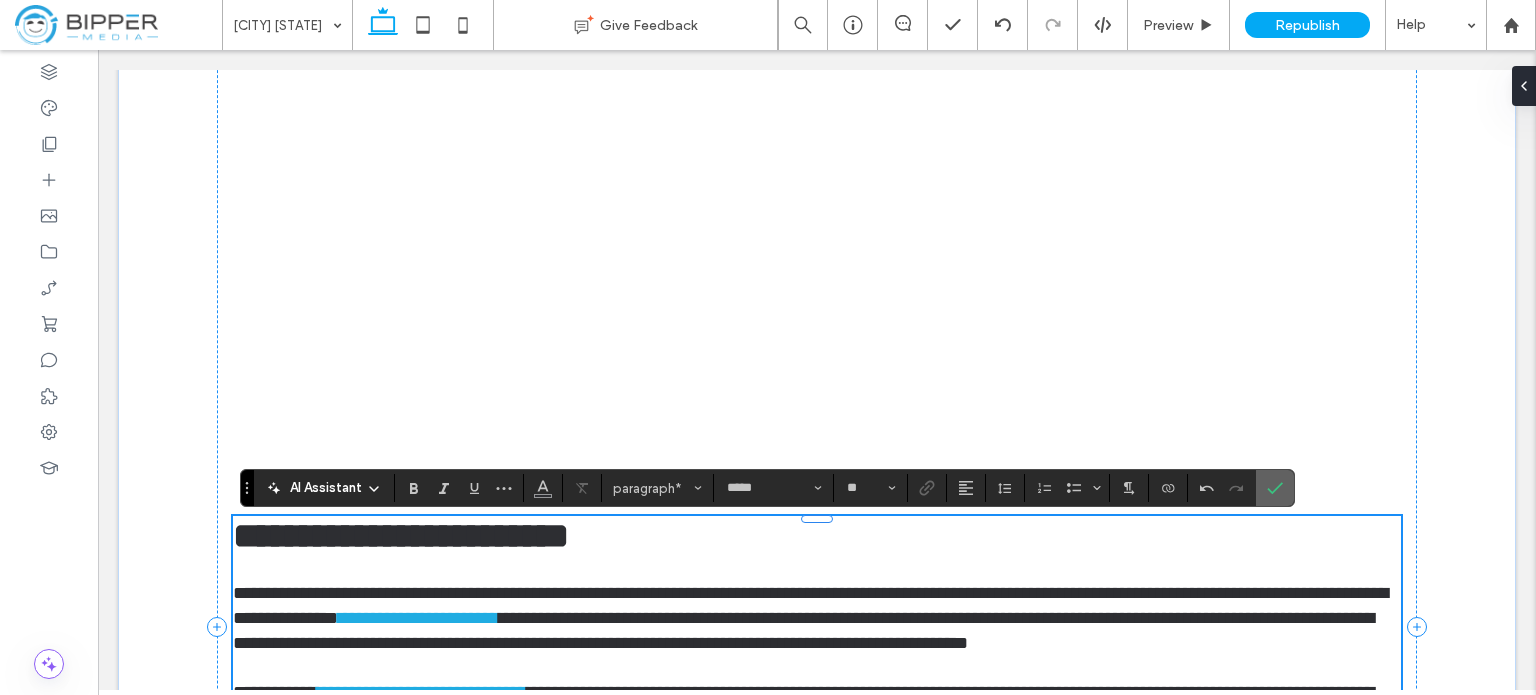 click 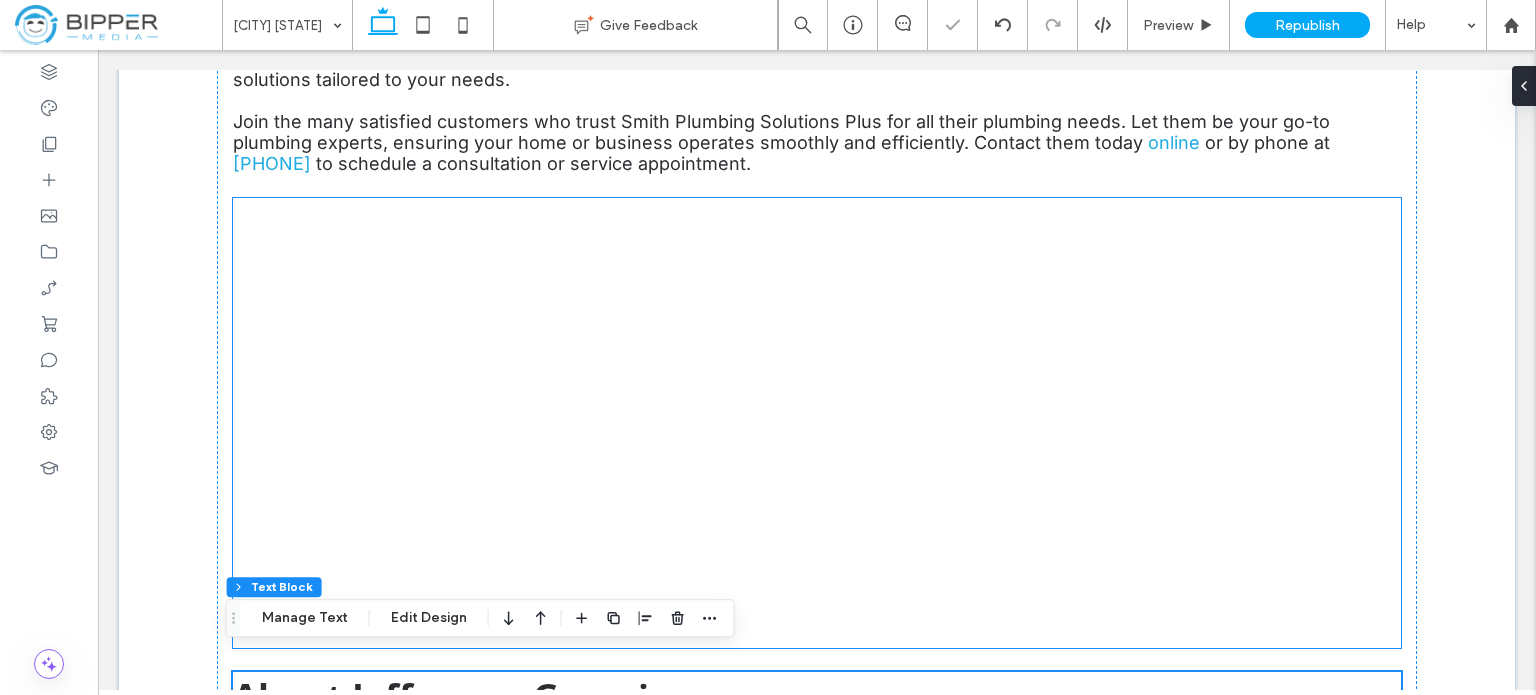 scroll, scrollTop: 2357, scrollLeft: 0, axis: vertical 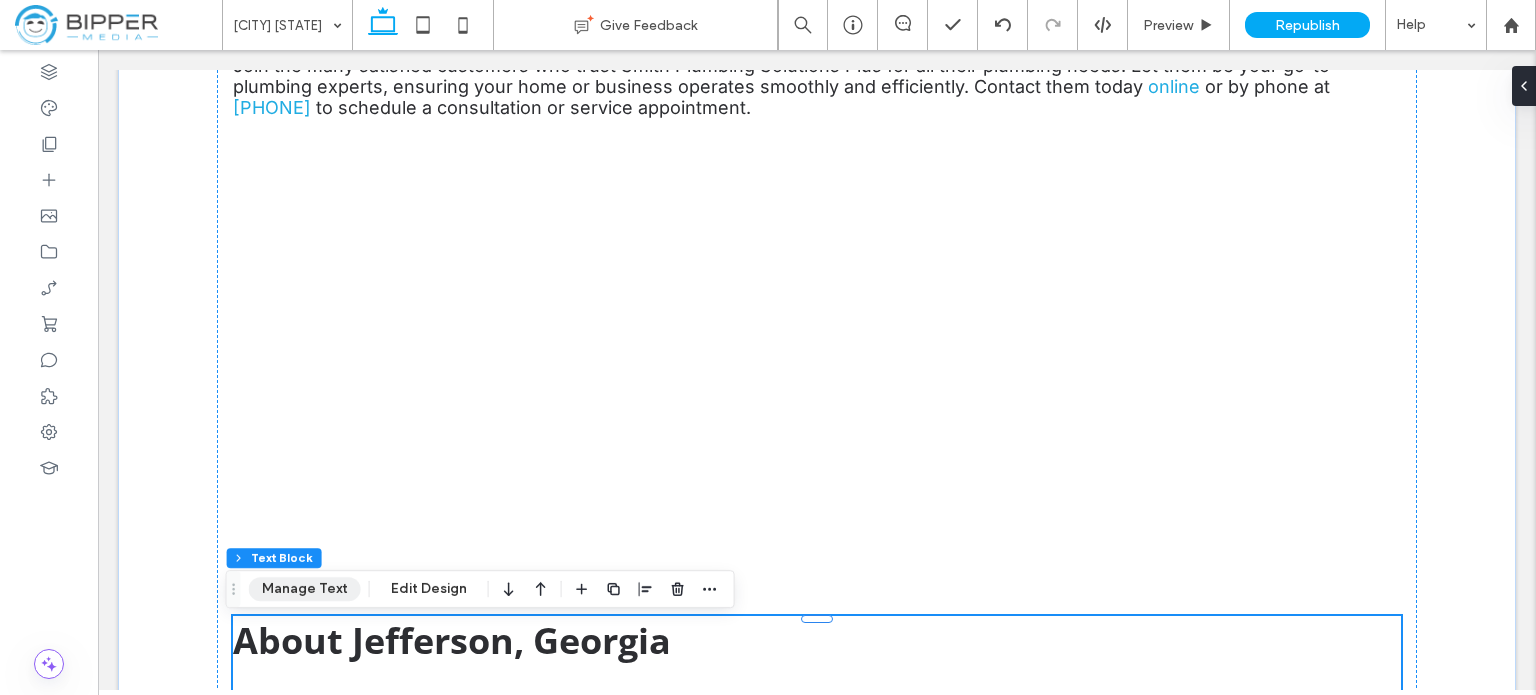 click on "Manage Text" at bounding box center [305, 589] 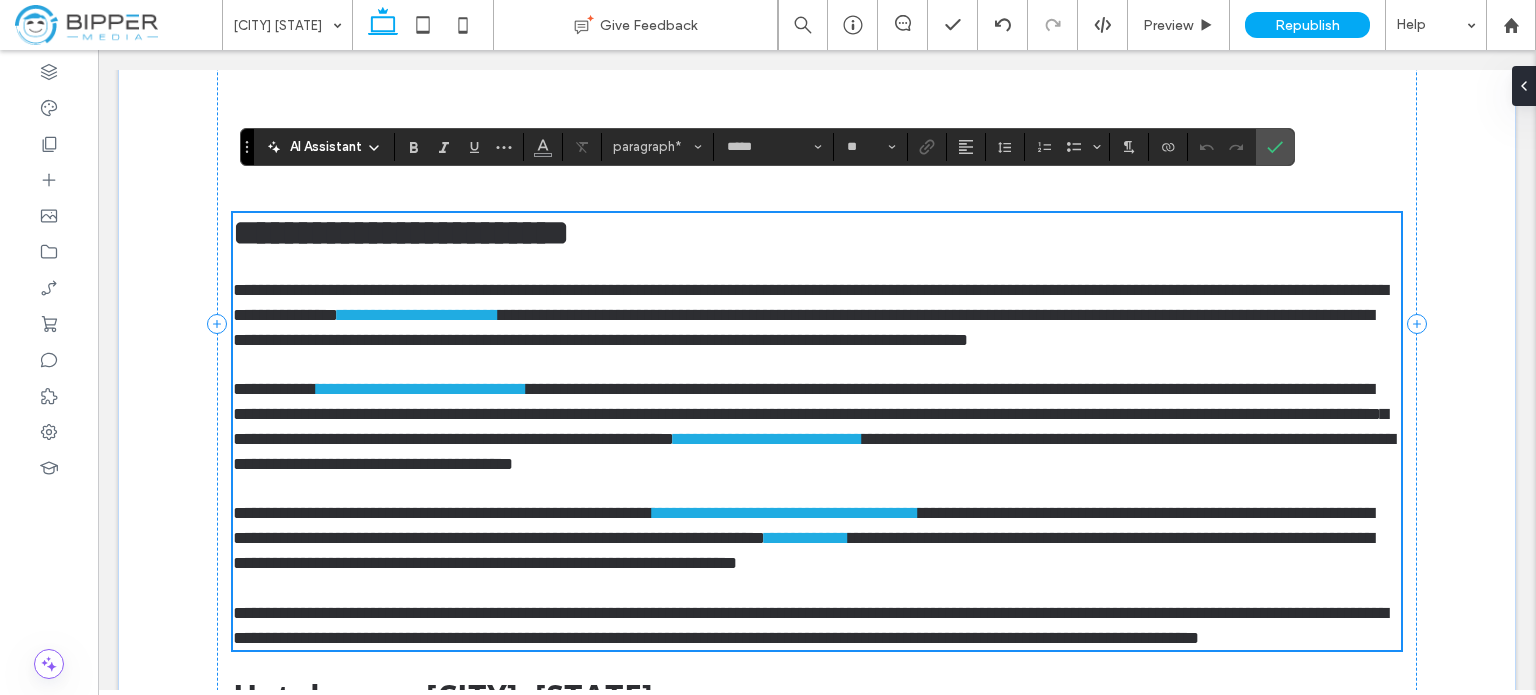 scroll, scrollTop: 2757, scrollLeft: 0, axis: vertical 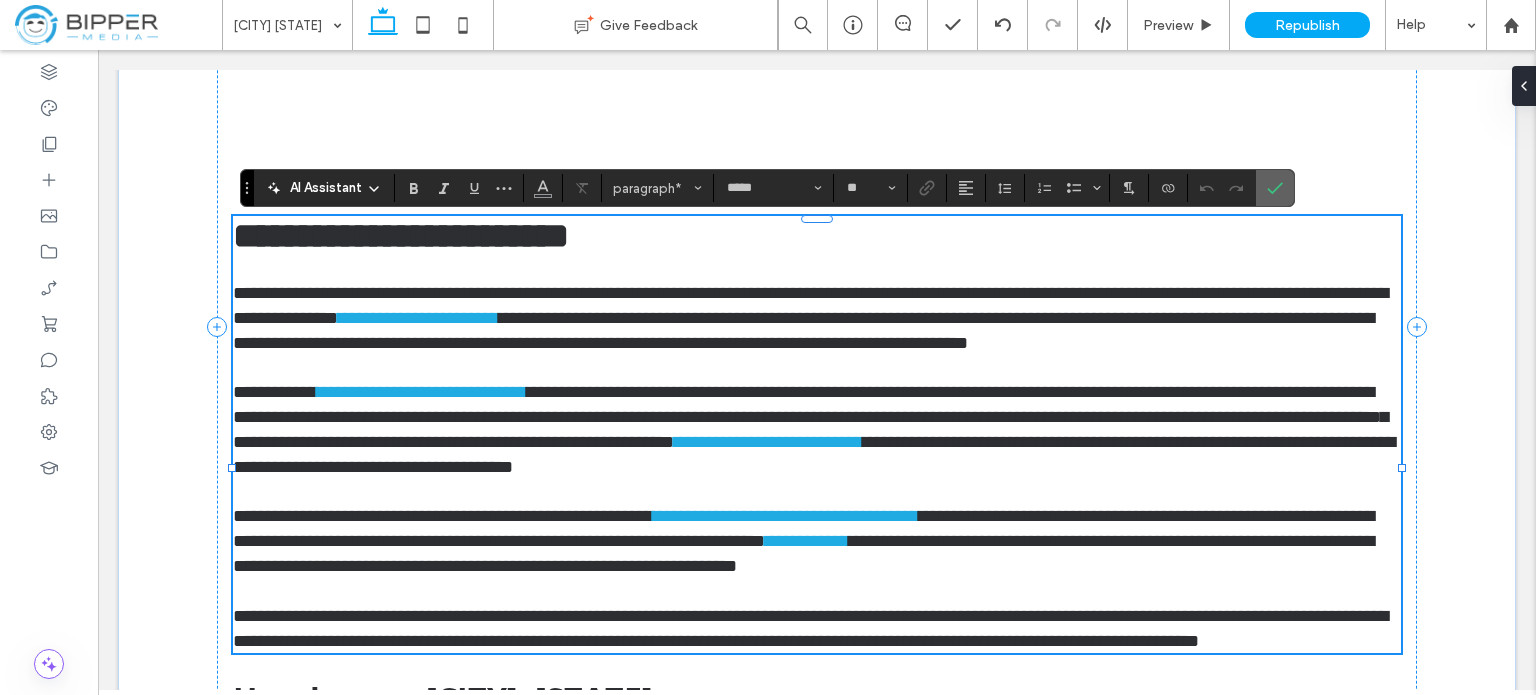 click at bounding box center [1275, 188] 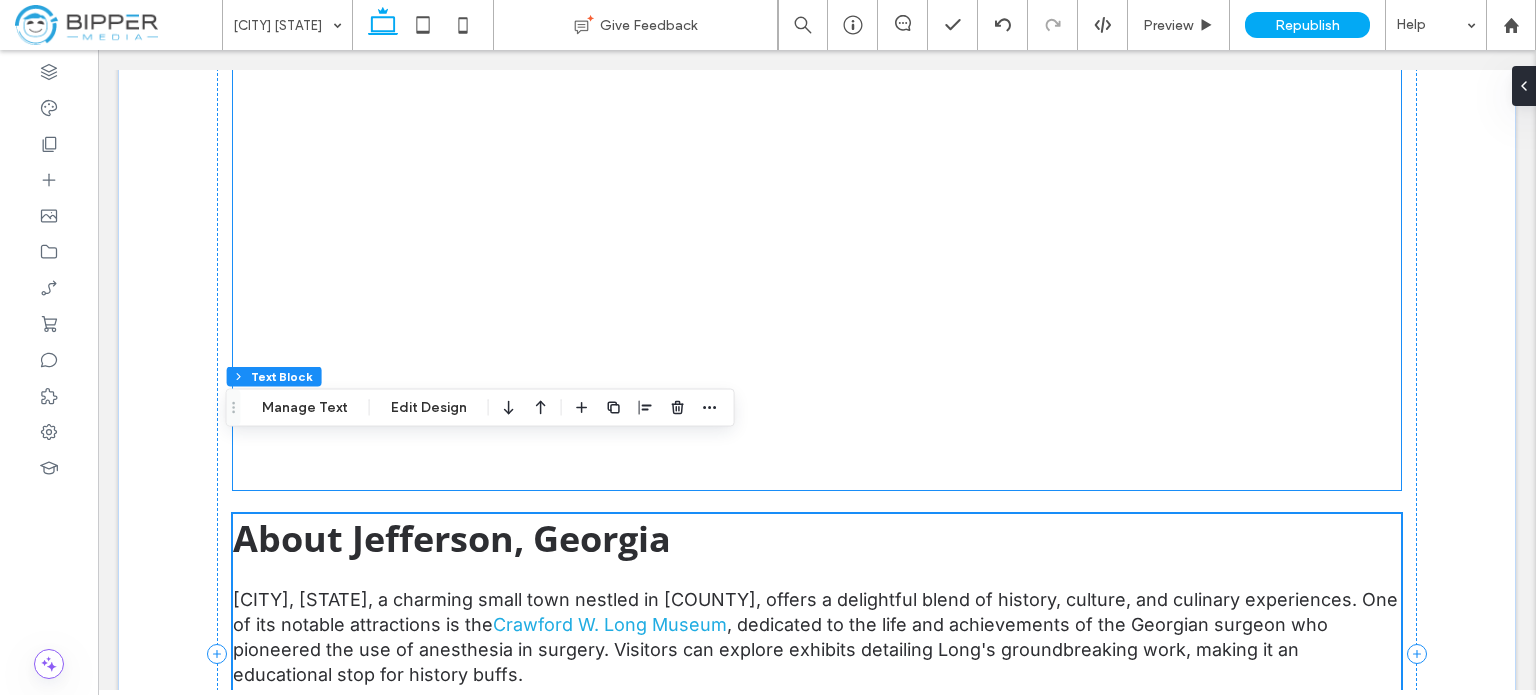 scroll, scrollTop: 2457, scrollLeft: 0, axis: vertical 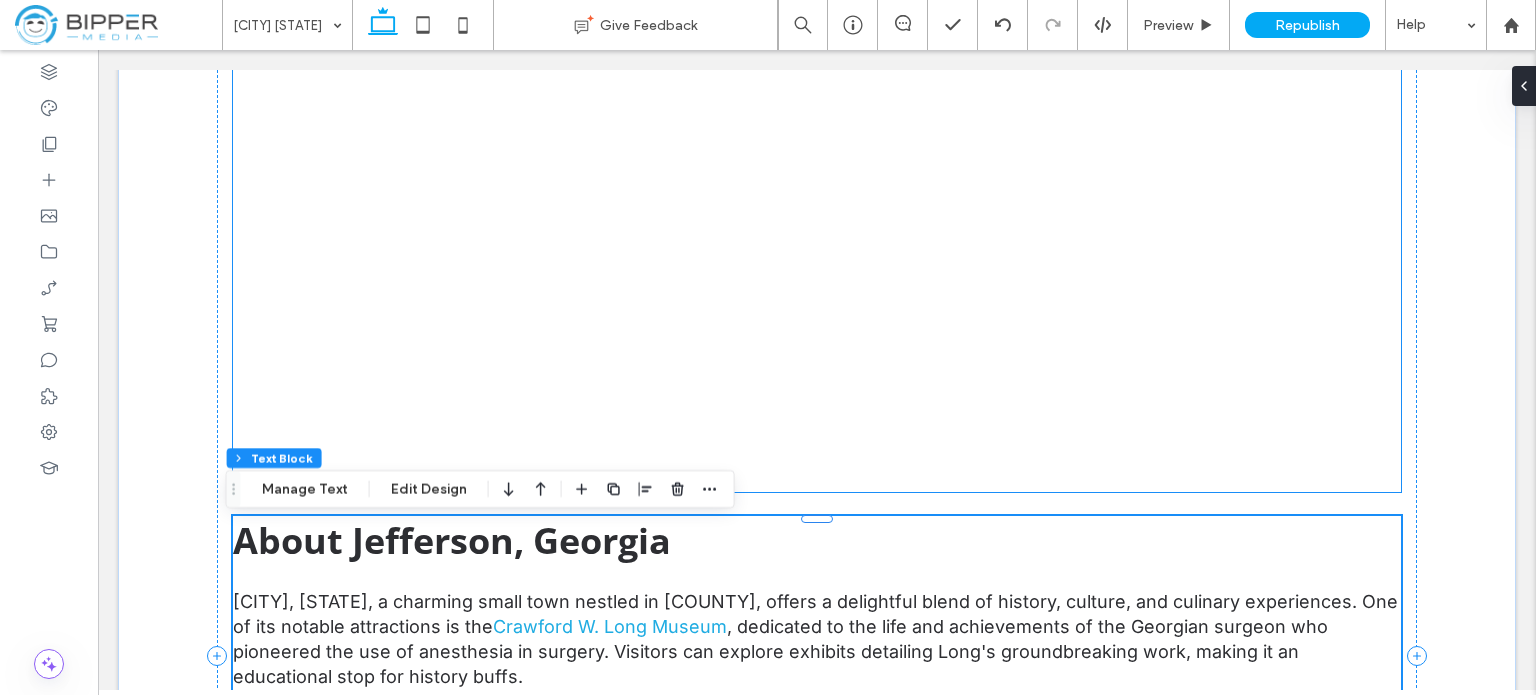 click at bounding box center [817, 267] 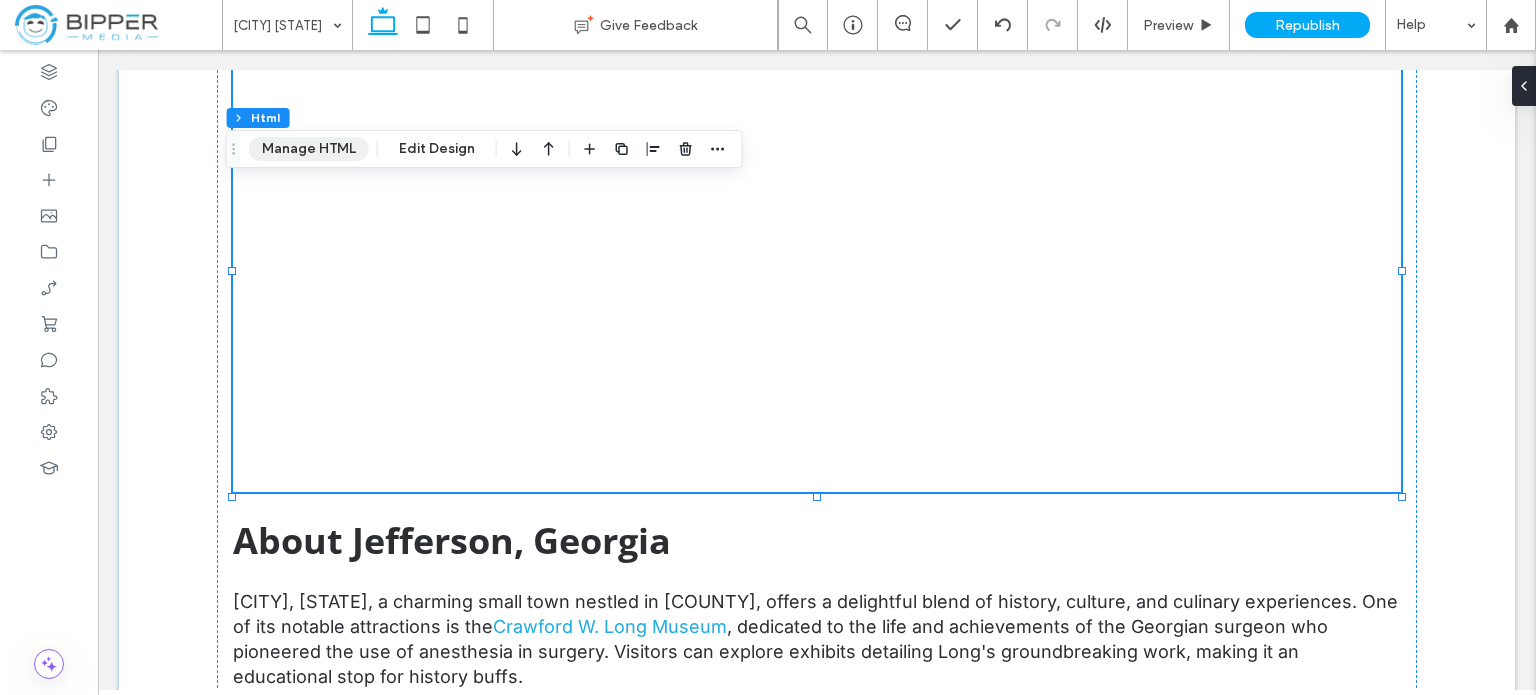 click on "Manage HTML" at bounding box center (309, 149) 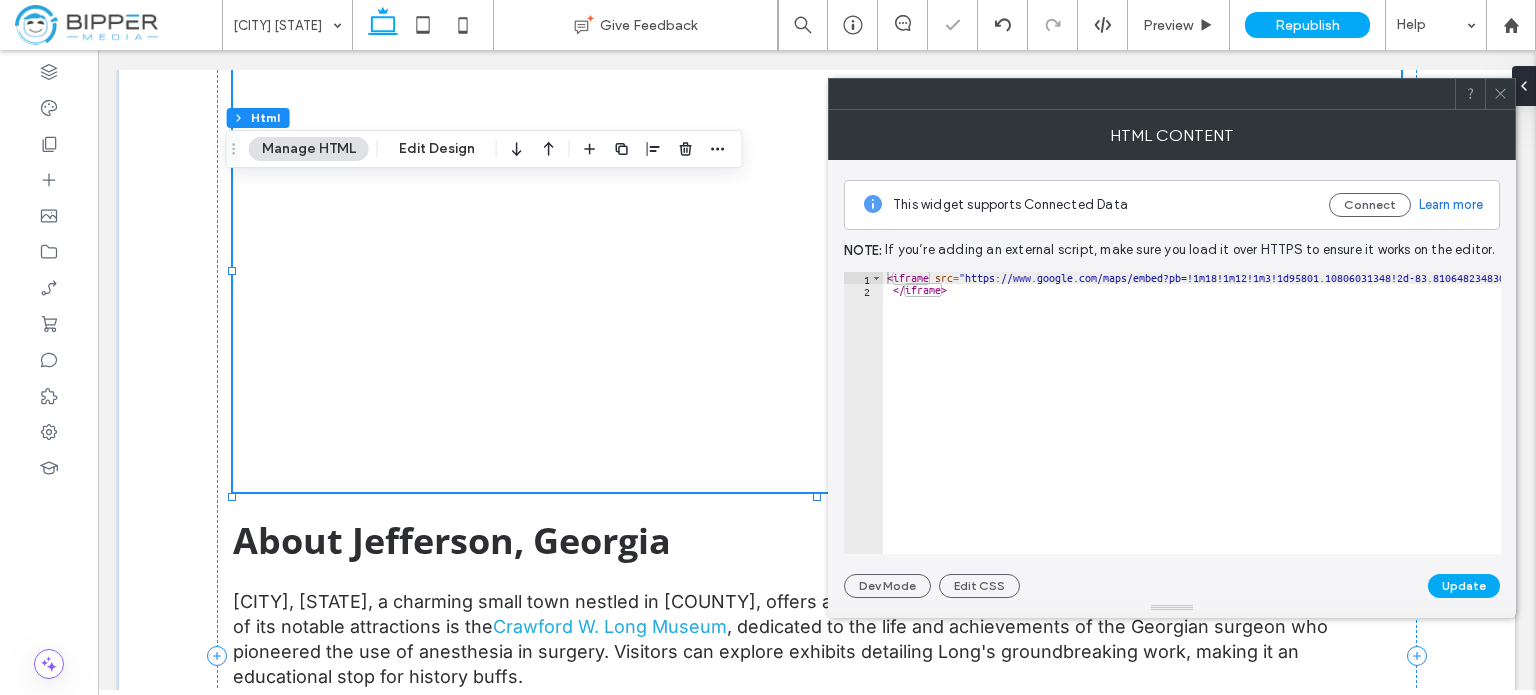 type on "*********" 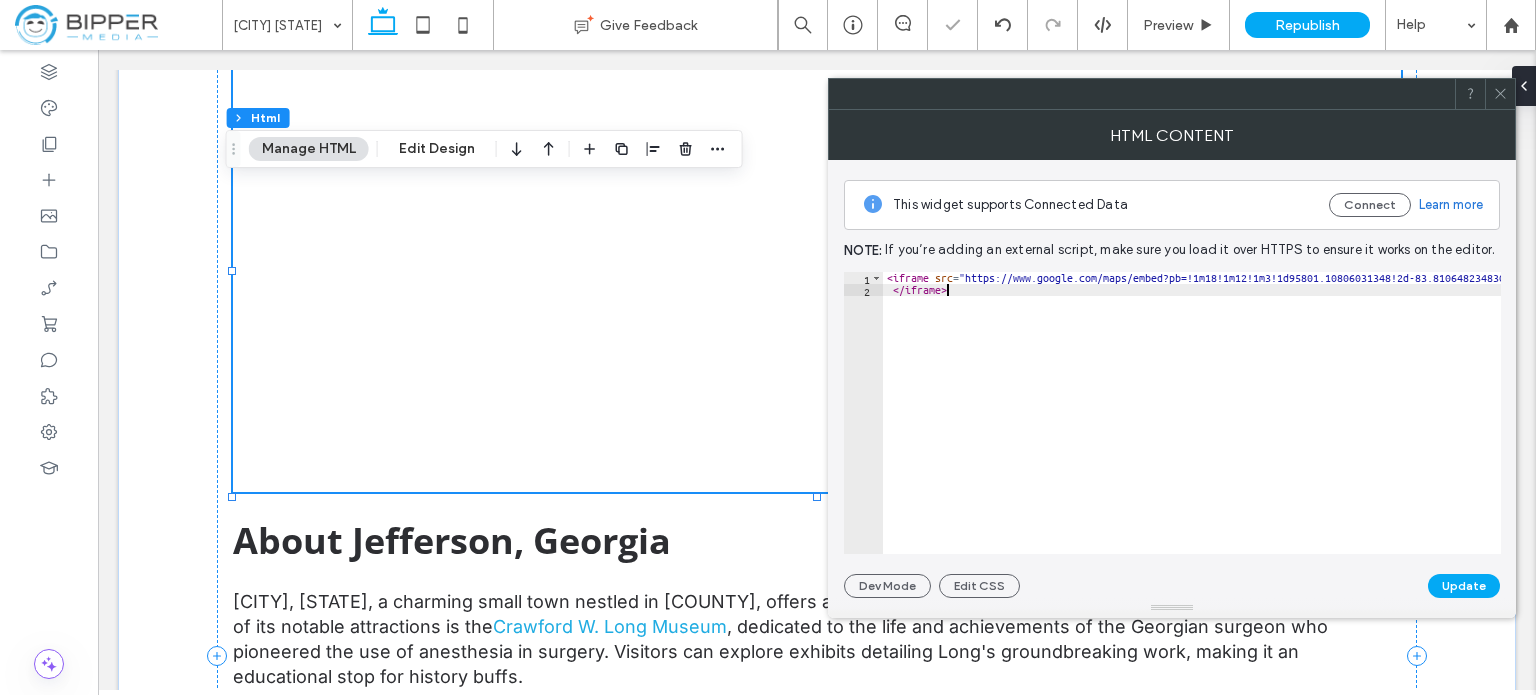 type 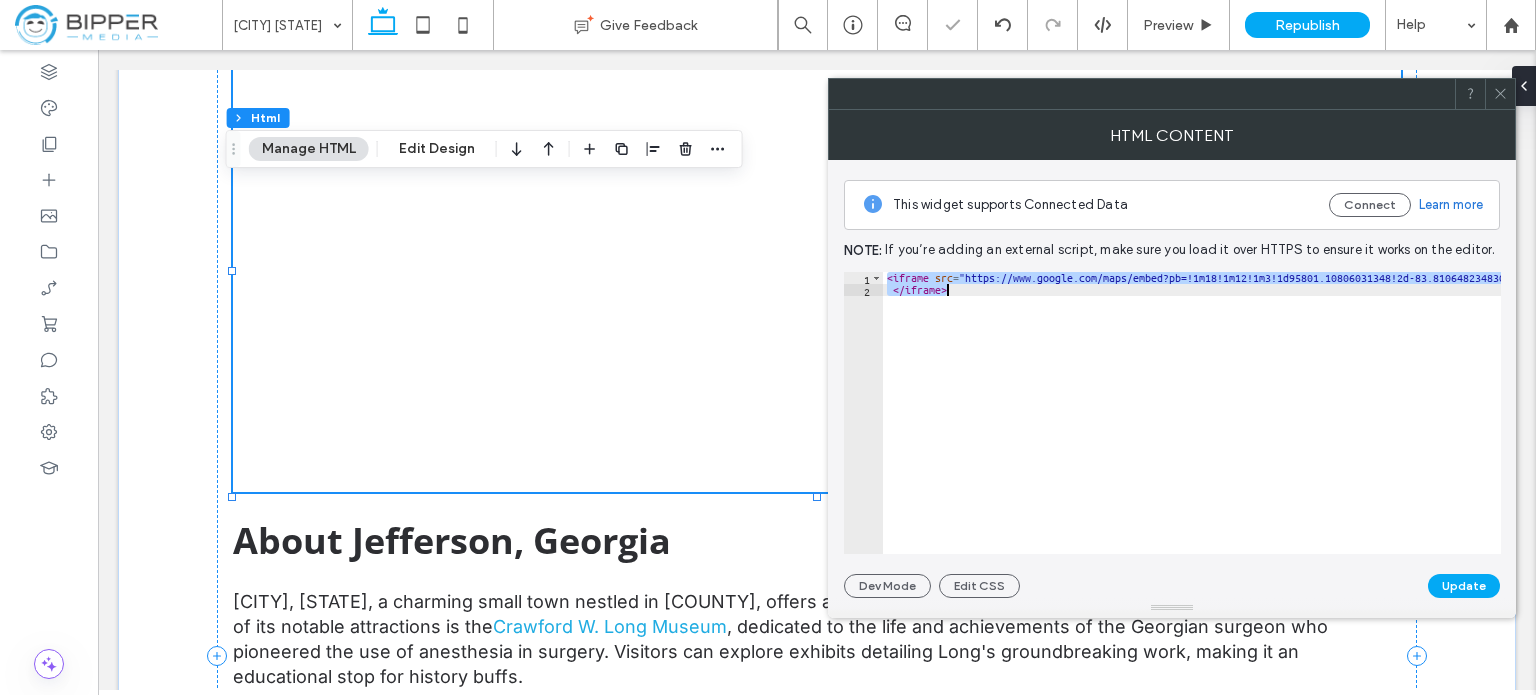 scroll, scrollTop: 0, scrollLeft: 1880, axis: horizontal 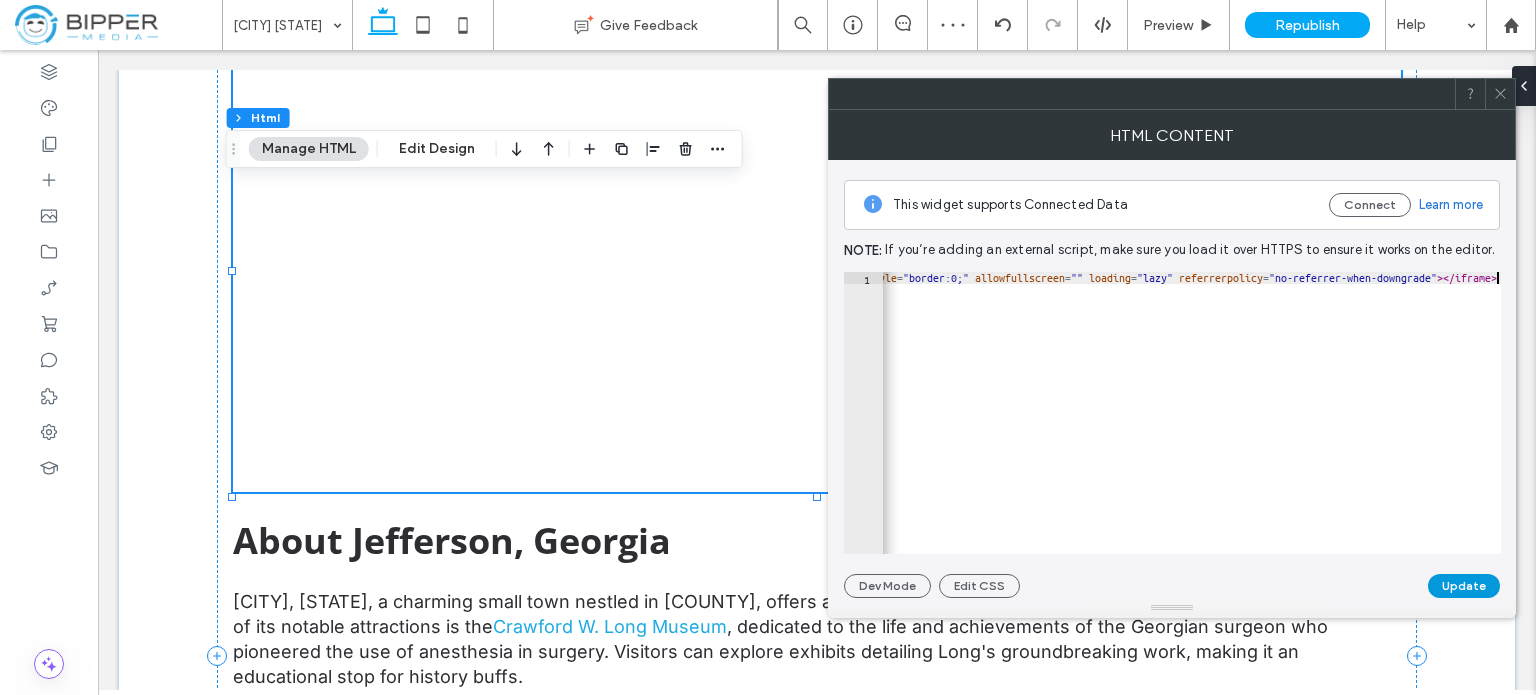 click on "Update" at bounding box center [1464, 586] 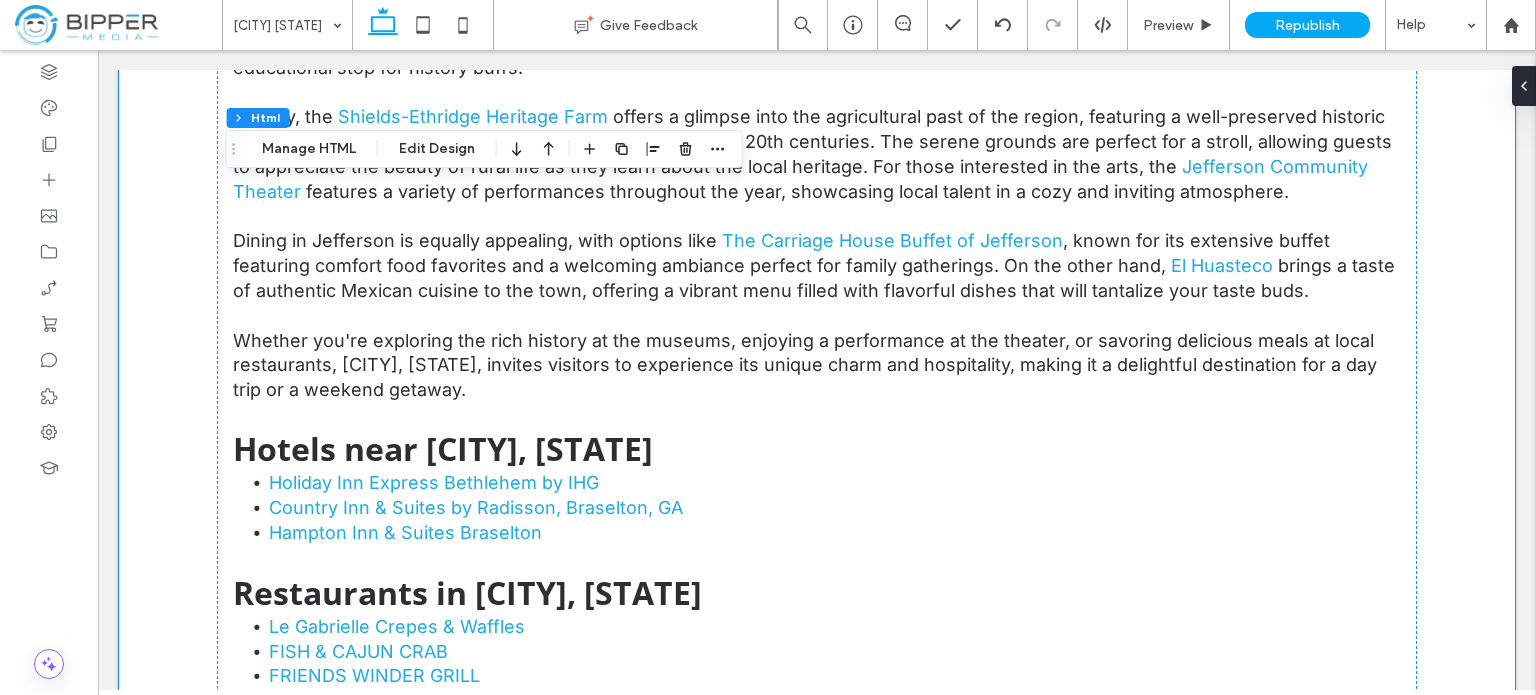 scroll, scrollTop: 3160, scrollLeft: 0, axis: vertical 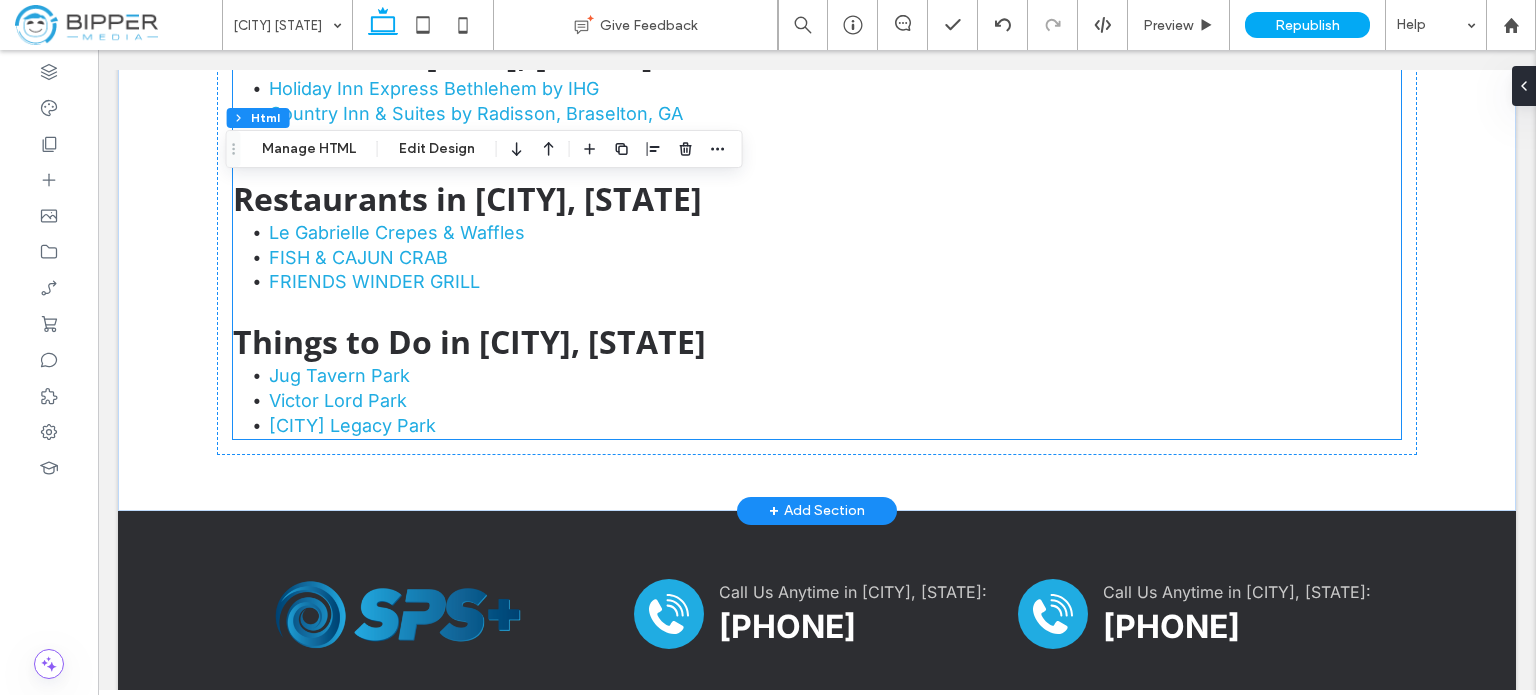 click on "FRIENDS WINDER GRILL" at bounding box center [835, 282] 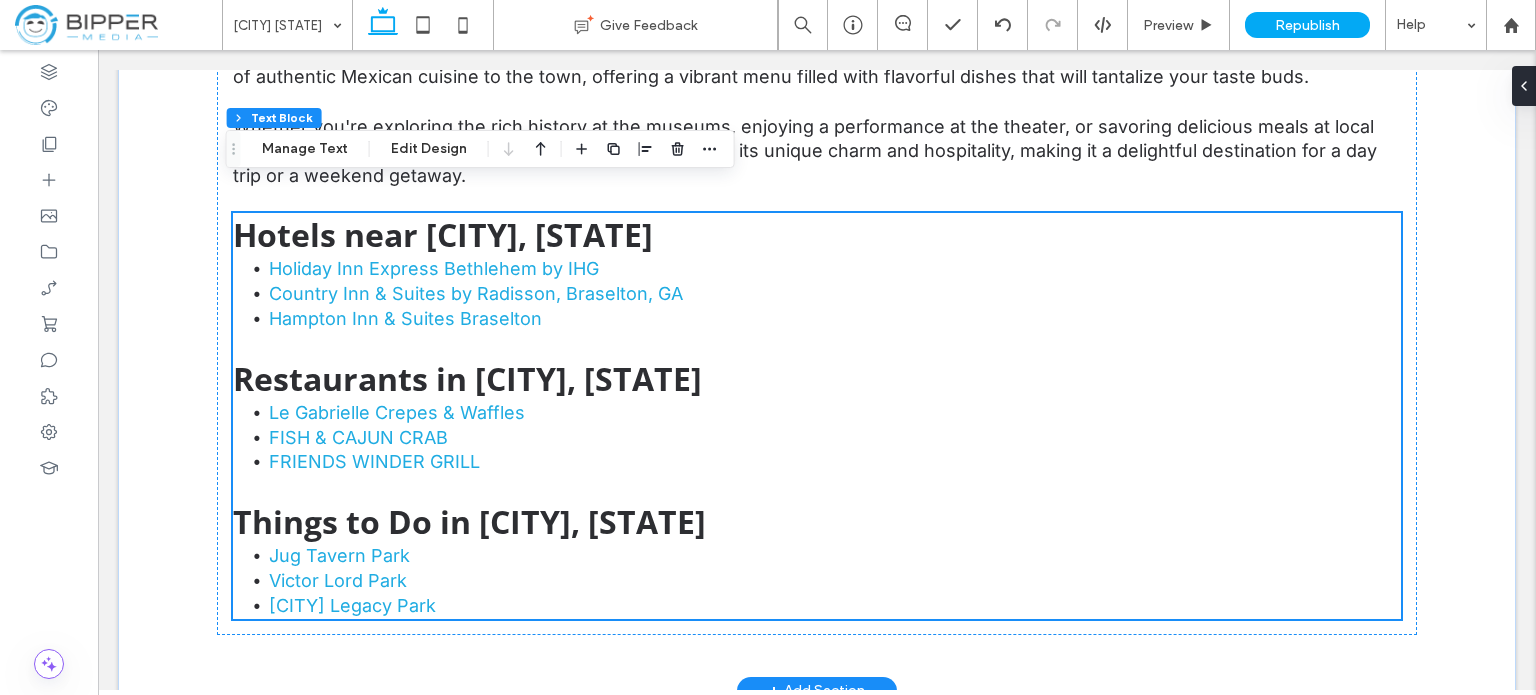 scroll, scrollTop: 3260, scrollLeft: 0, axis: vertical 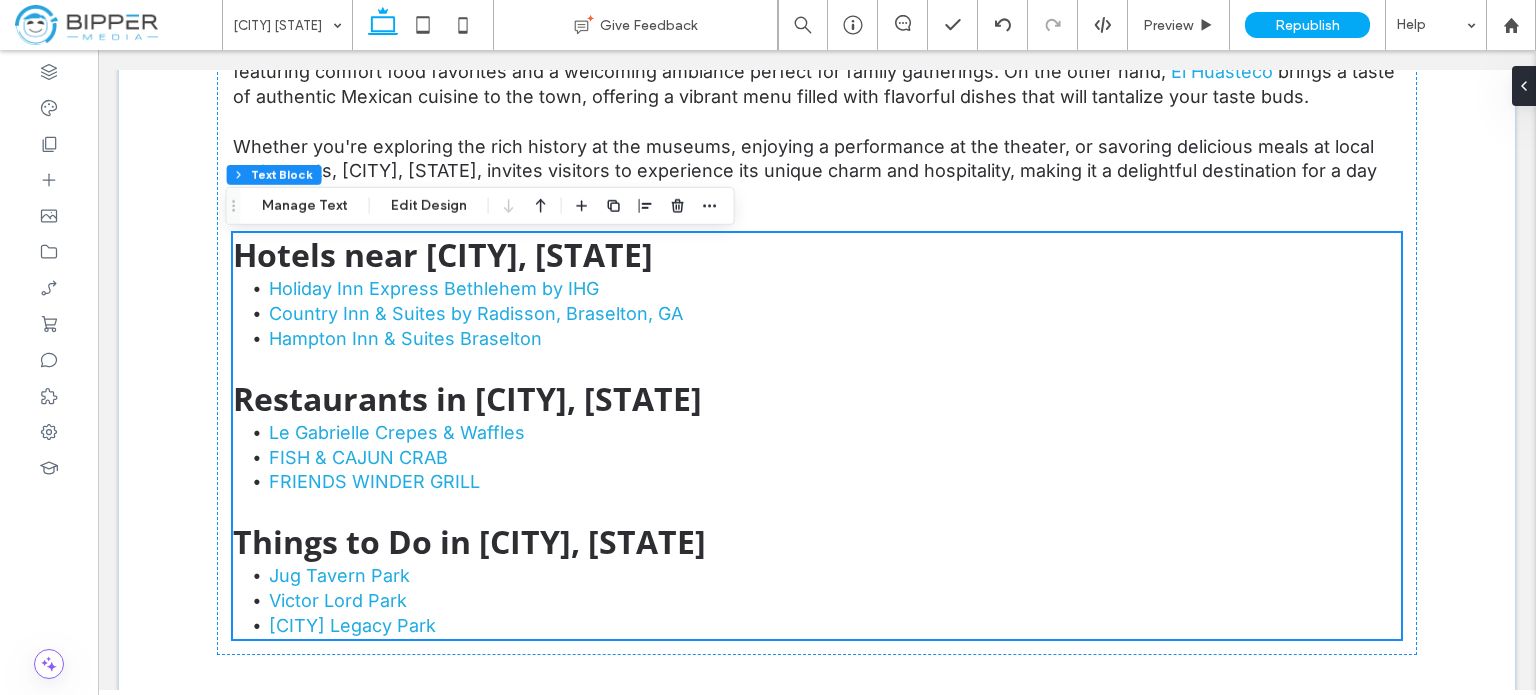 click on "Restaurants in [CITY], [STATE]" at bounding box center [817, 399] 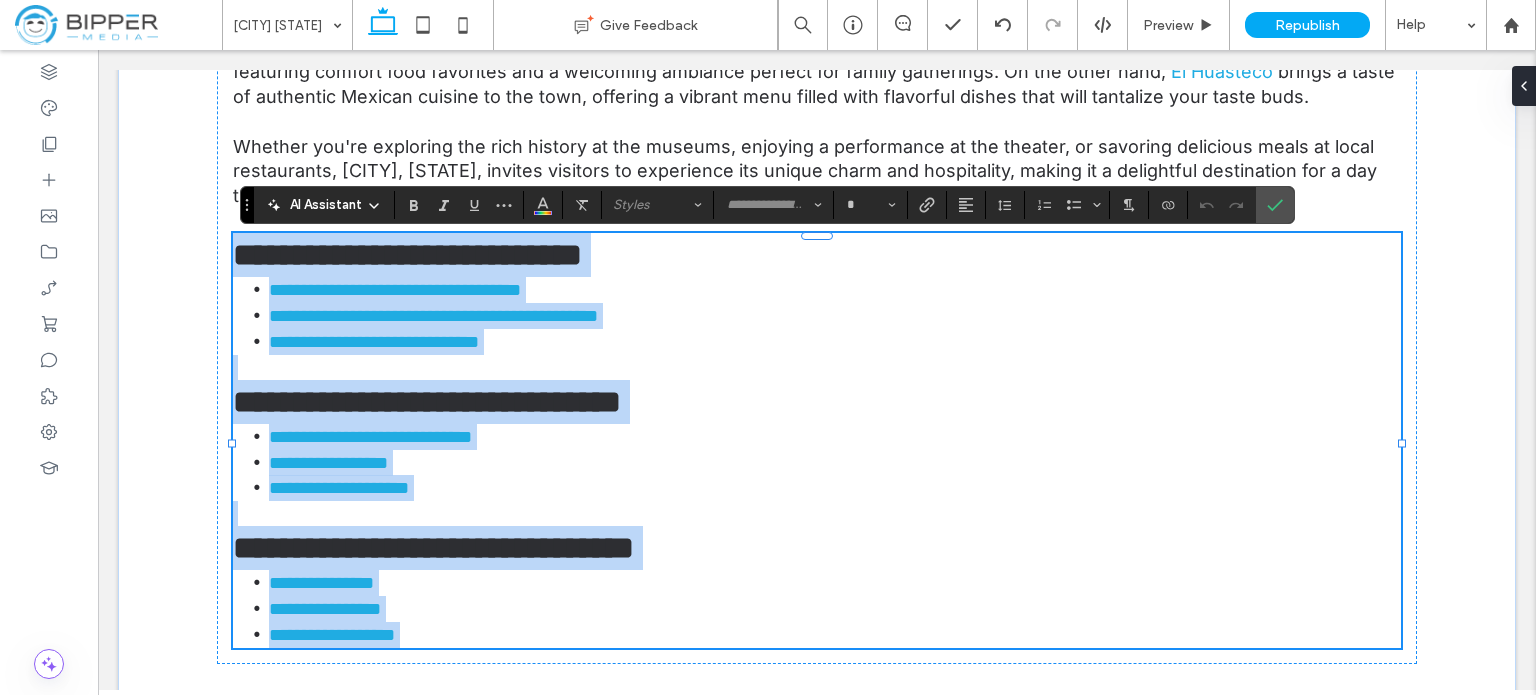 type on "*****" 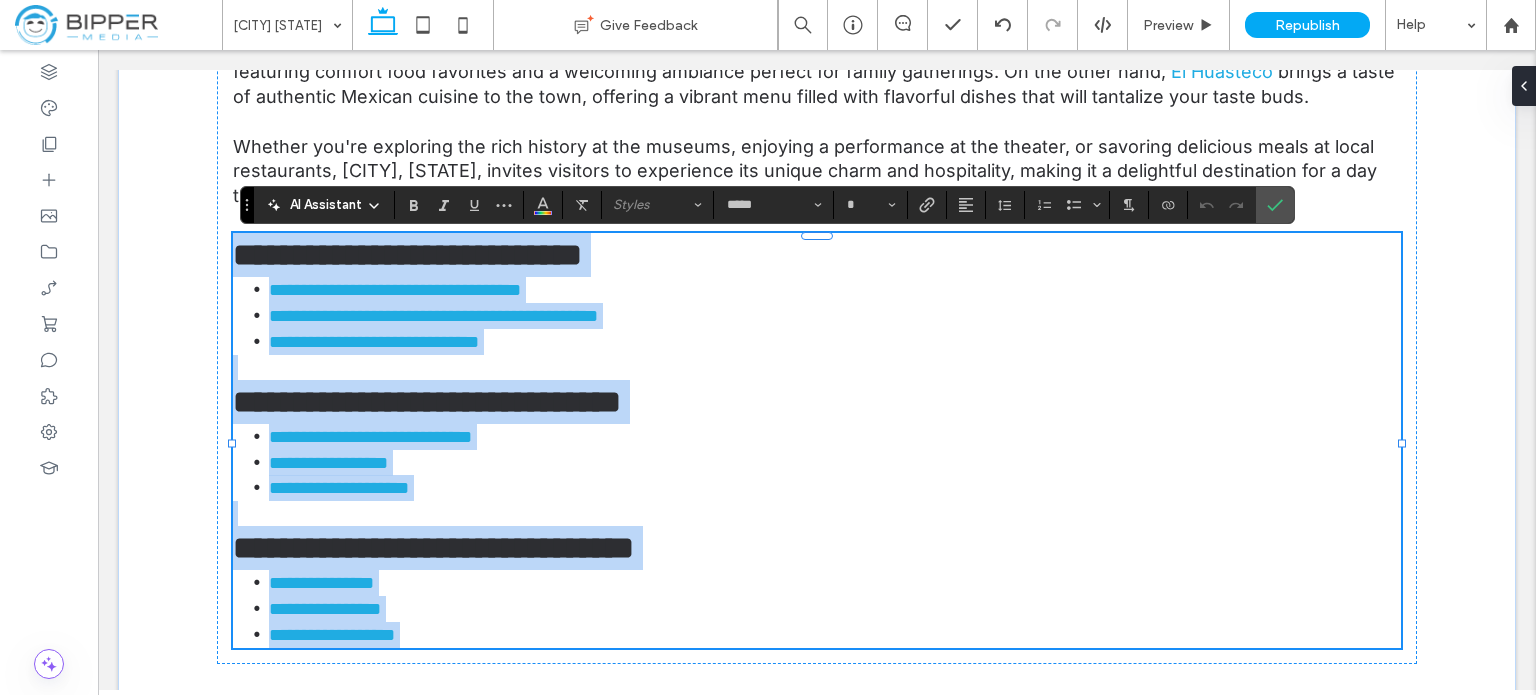type on "**" 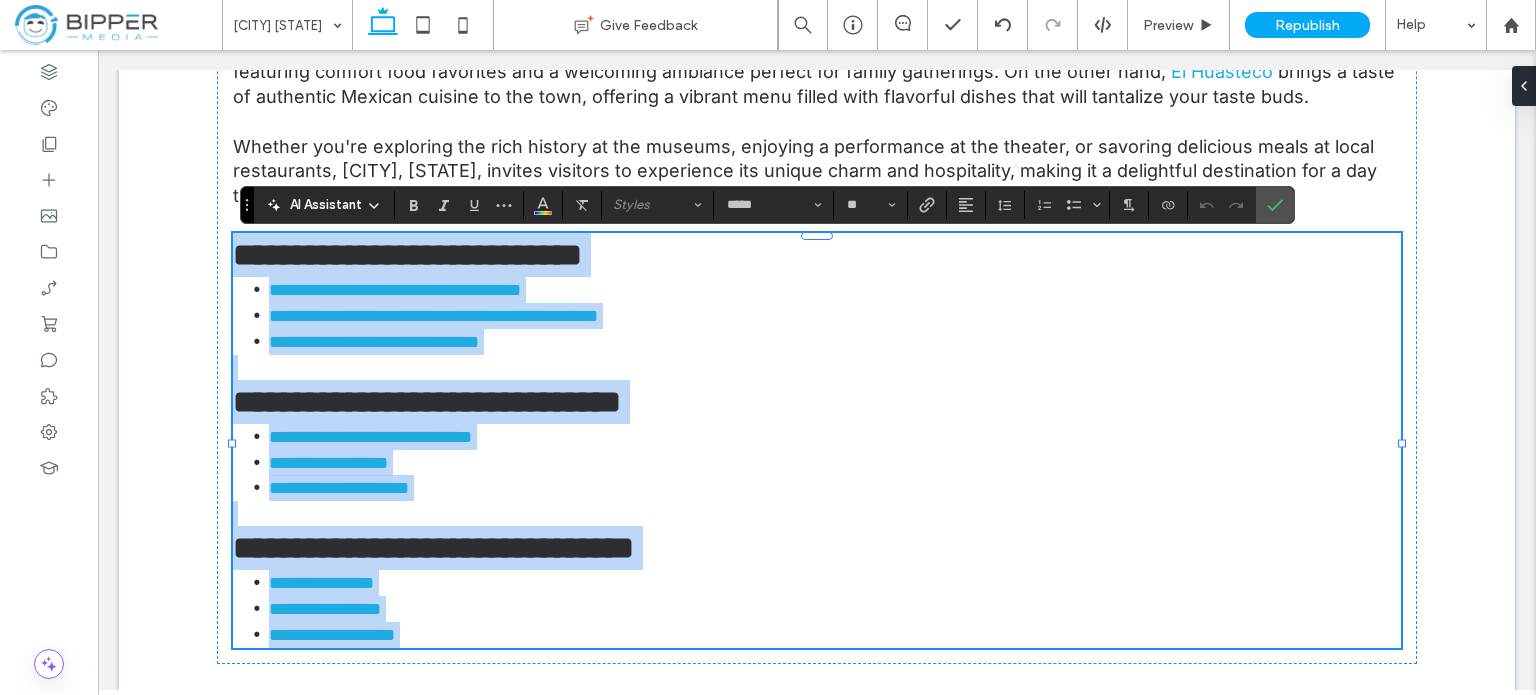 scroll, scrollTop: 0, scrollLeft: 0, axis: both 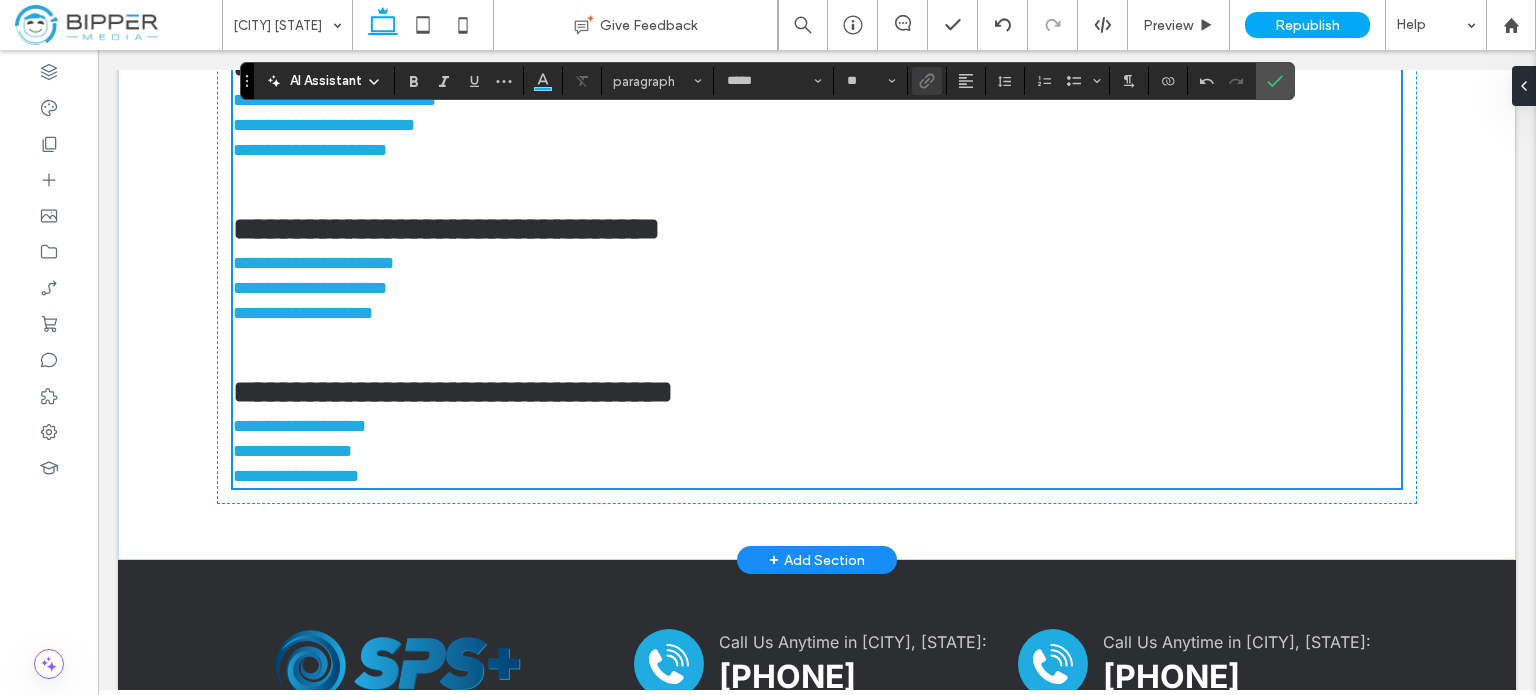 type on "*********" 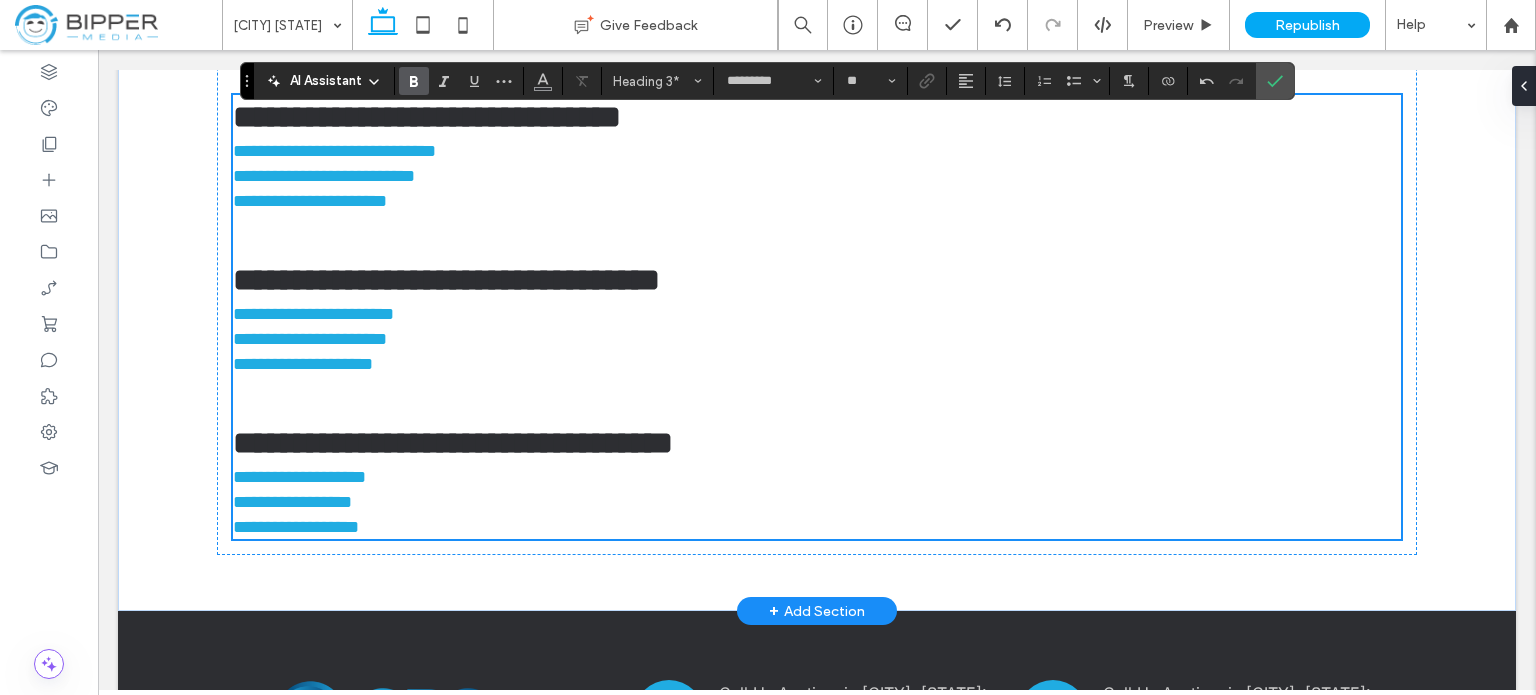 scroll, scrollTop: 3249, scrollLeft: 0, axis: vertical 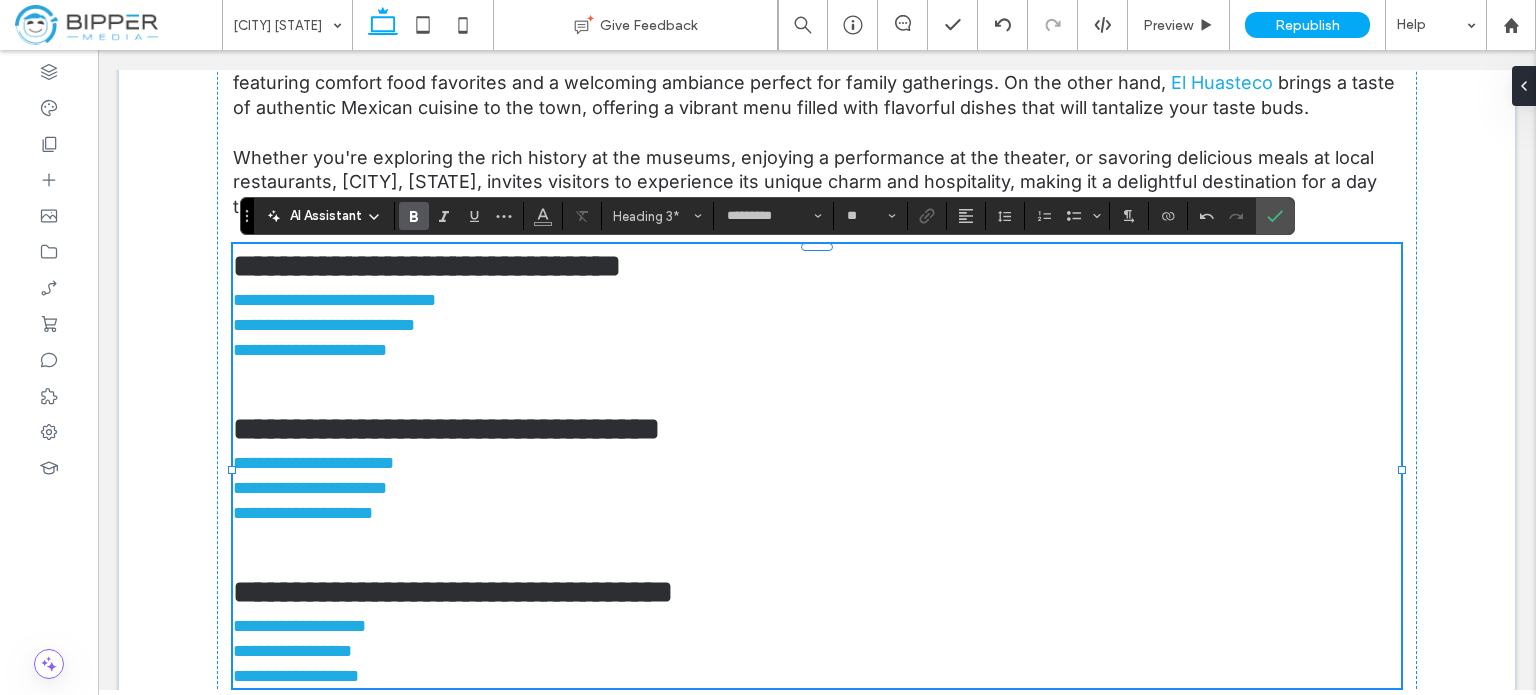 click on "**********" at bounding box center (817, 407) 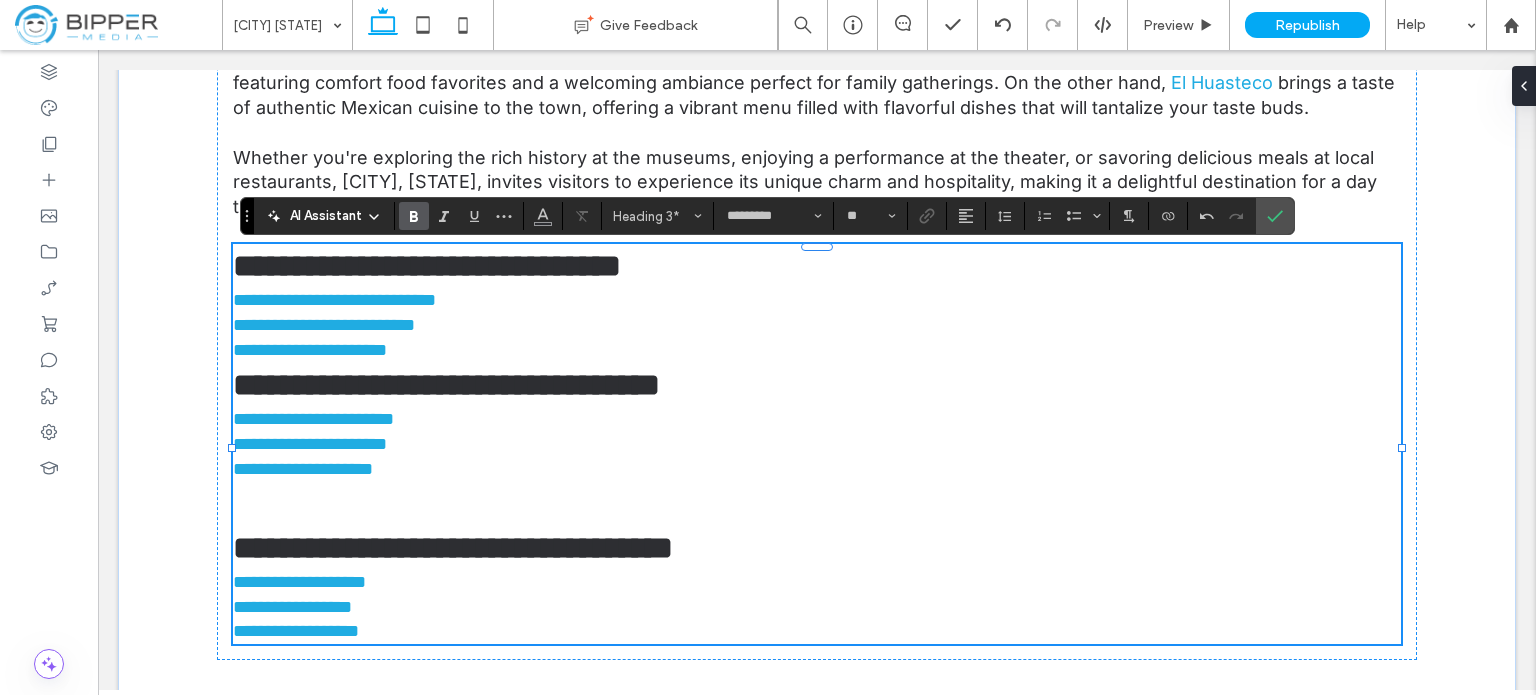click on "**********" at bounding box center (453, 548) 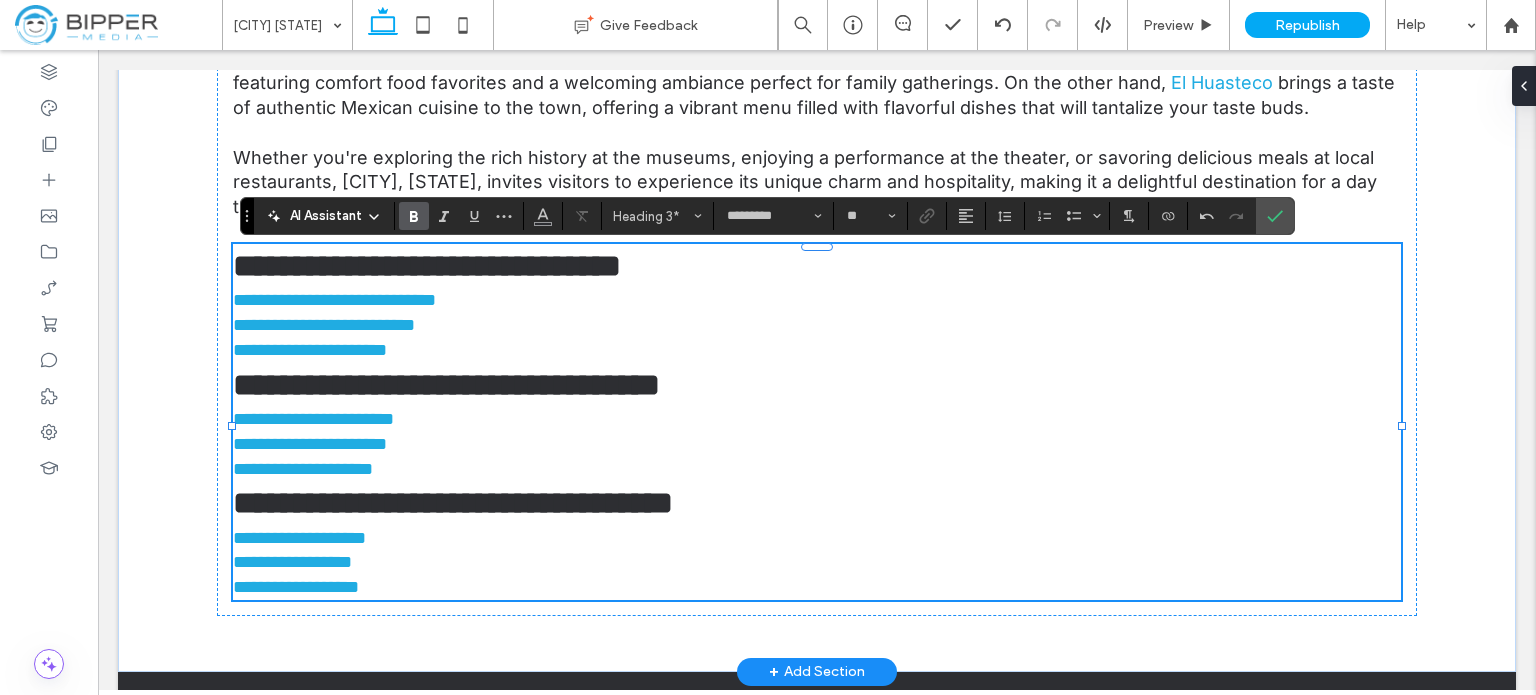 type on "*****" 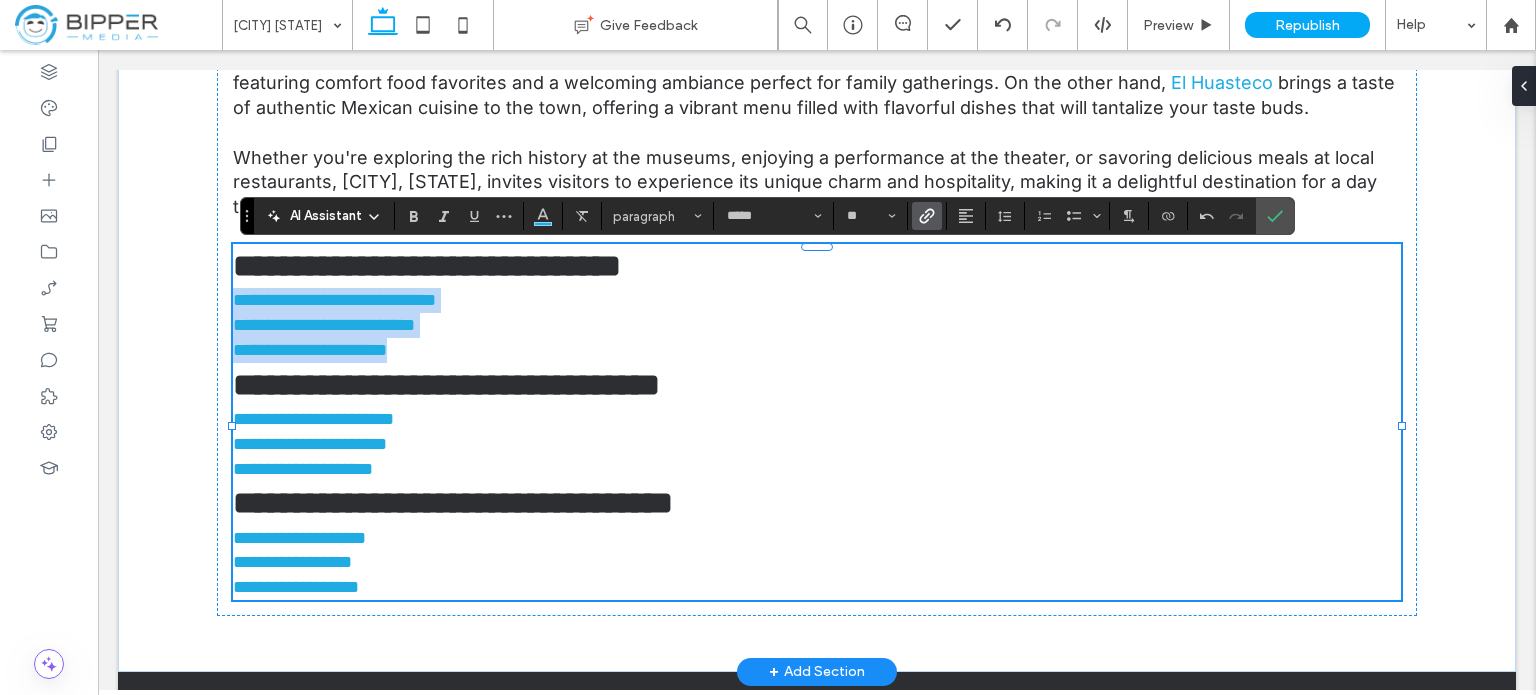 type 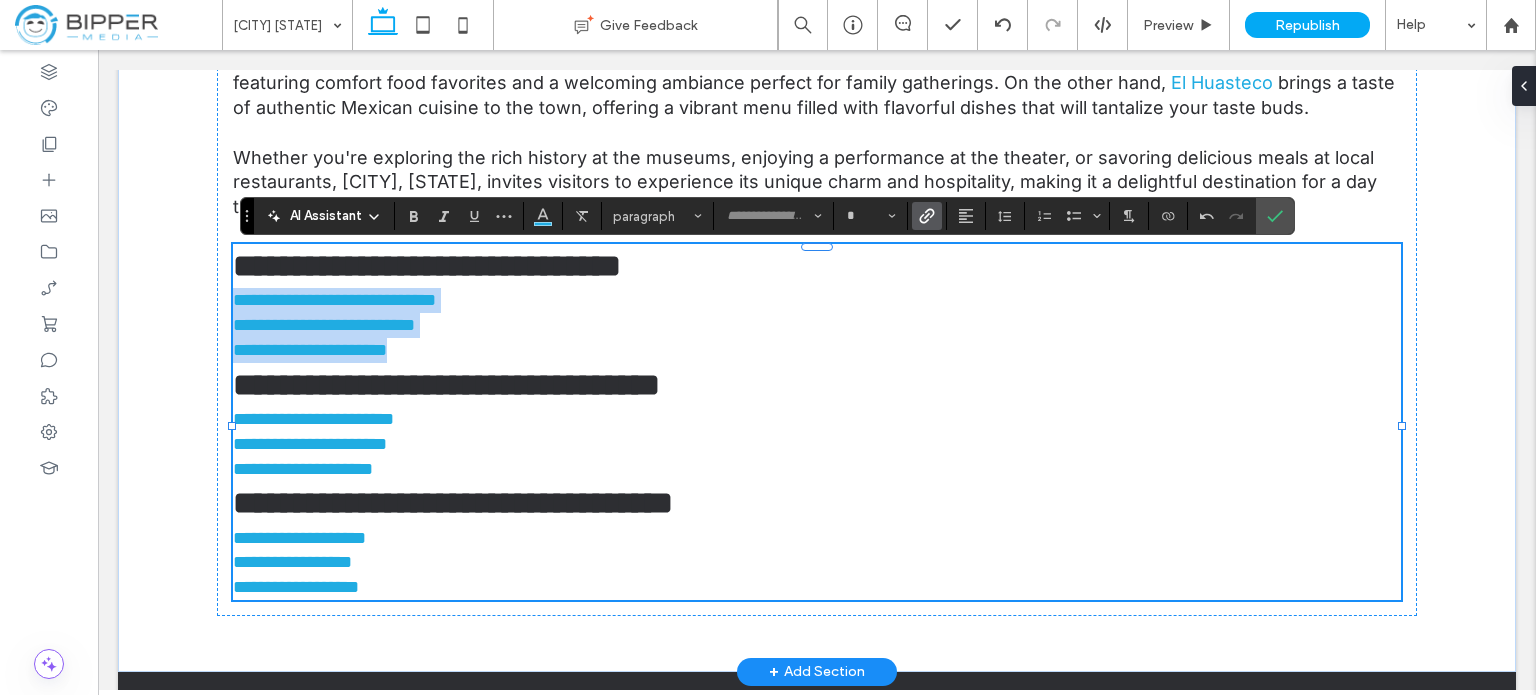 type on "*****" 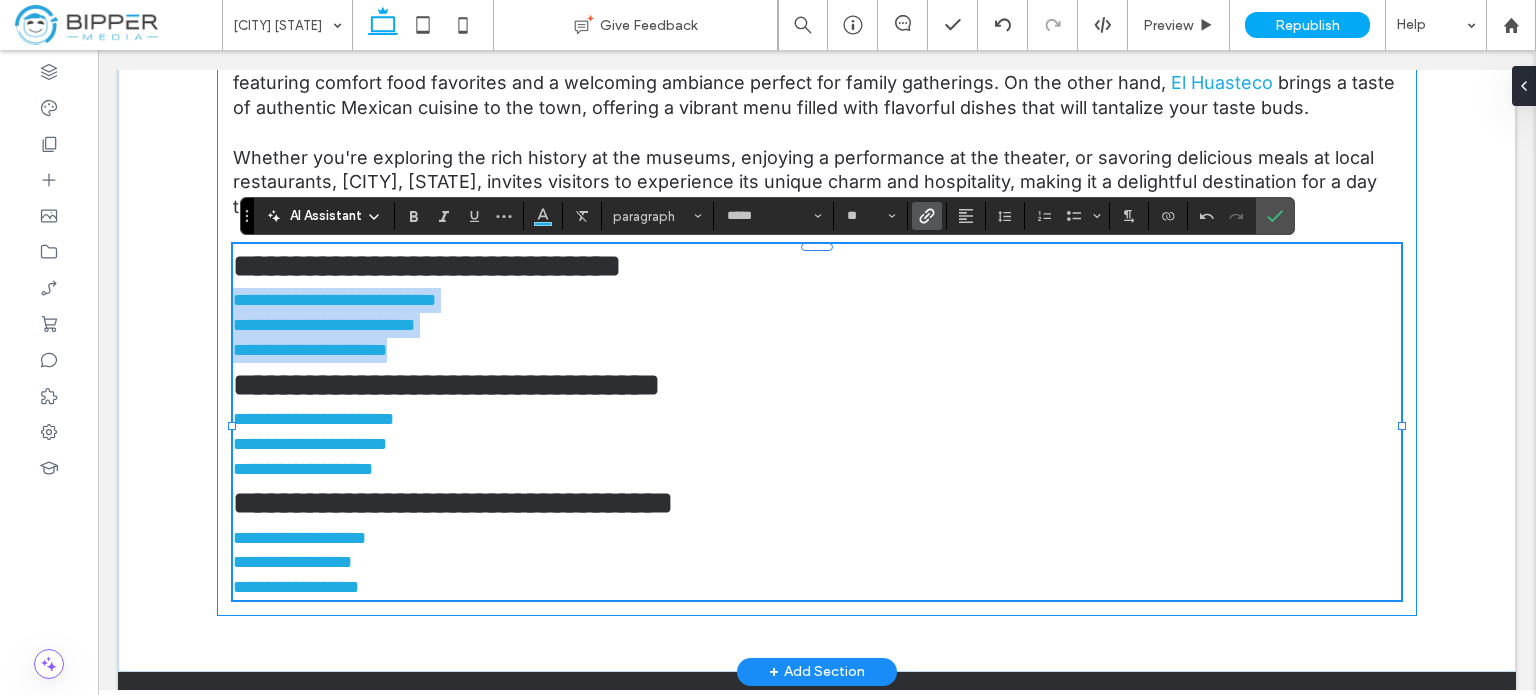 drag, startPoint x: 474, startPoint y: 359, endPoint x: 218, endPoint y: 308, distance: 261.03064 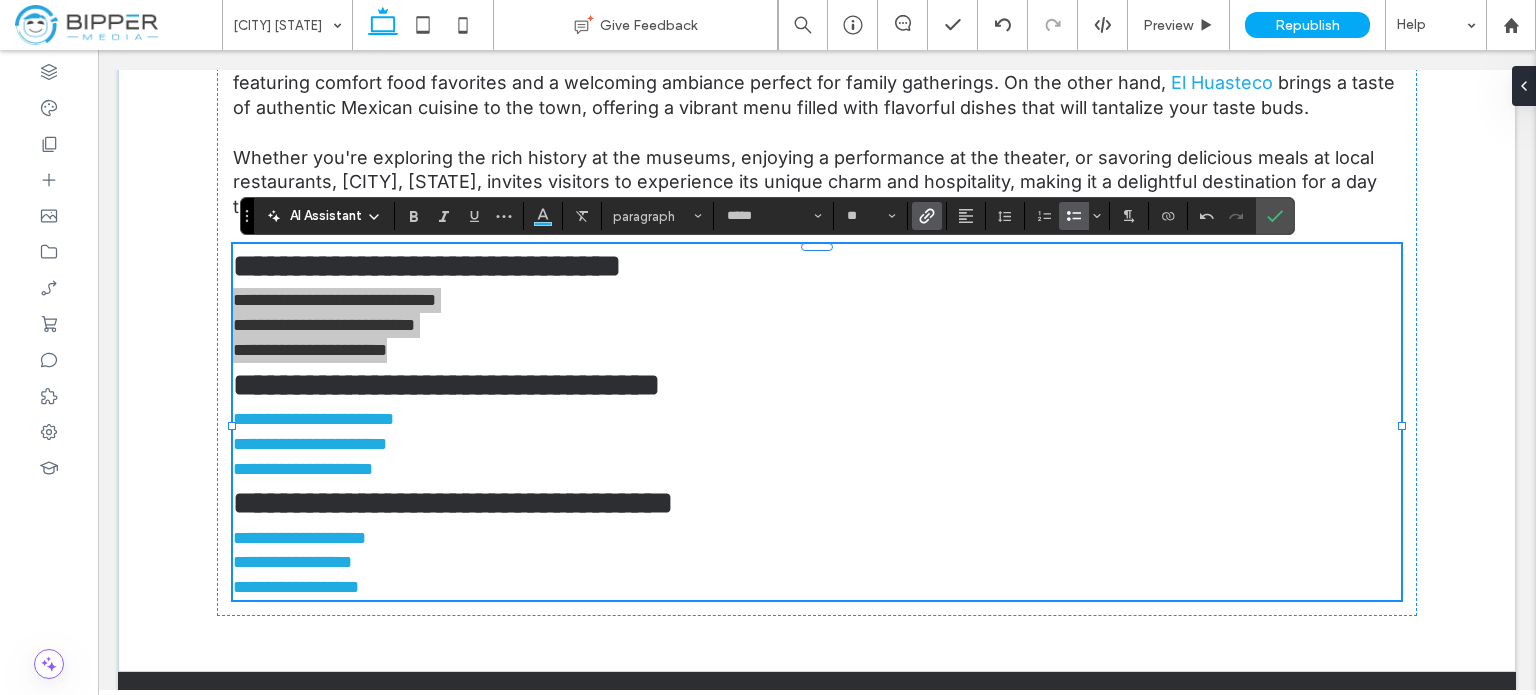 click 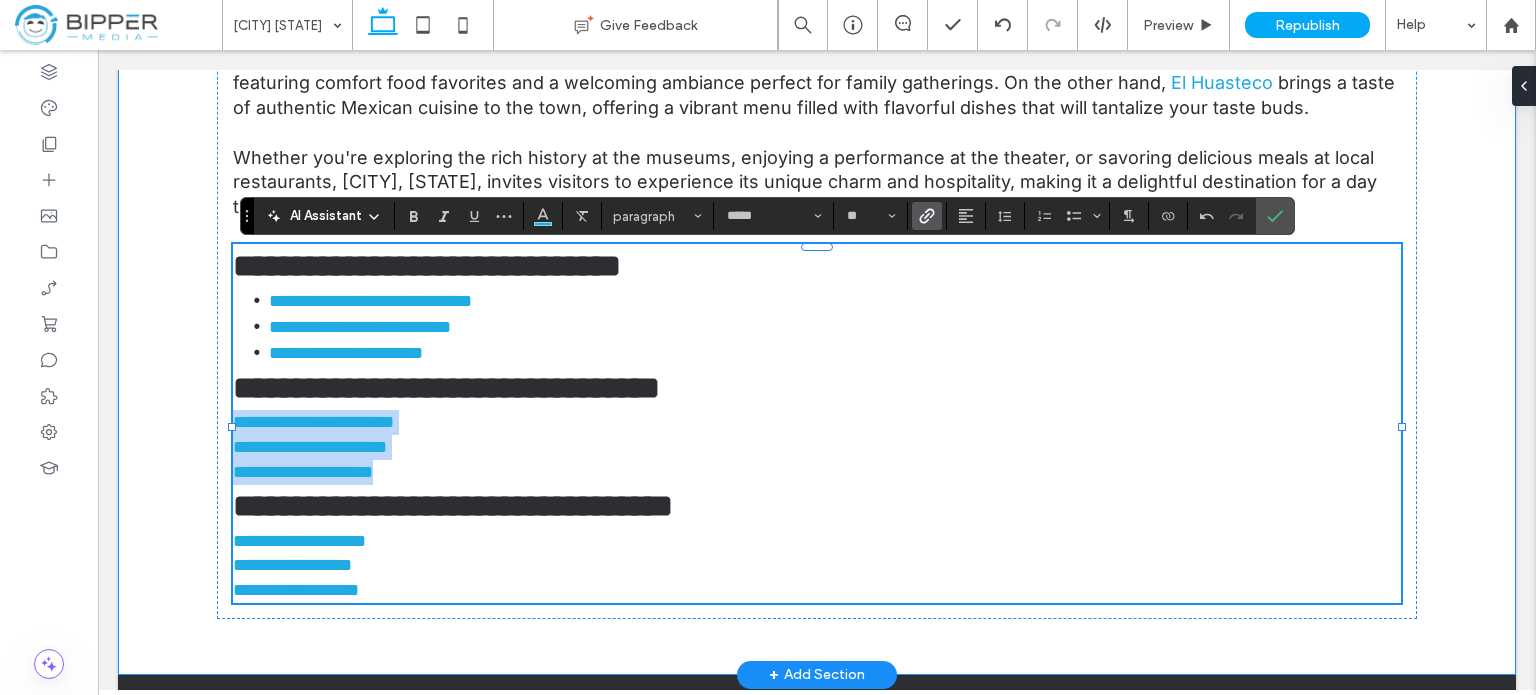 drag, startPoint x: 440, startPoint y: 478, endPoint x: 196, endPoint y: 429, distance: 248.87146 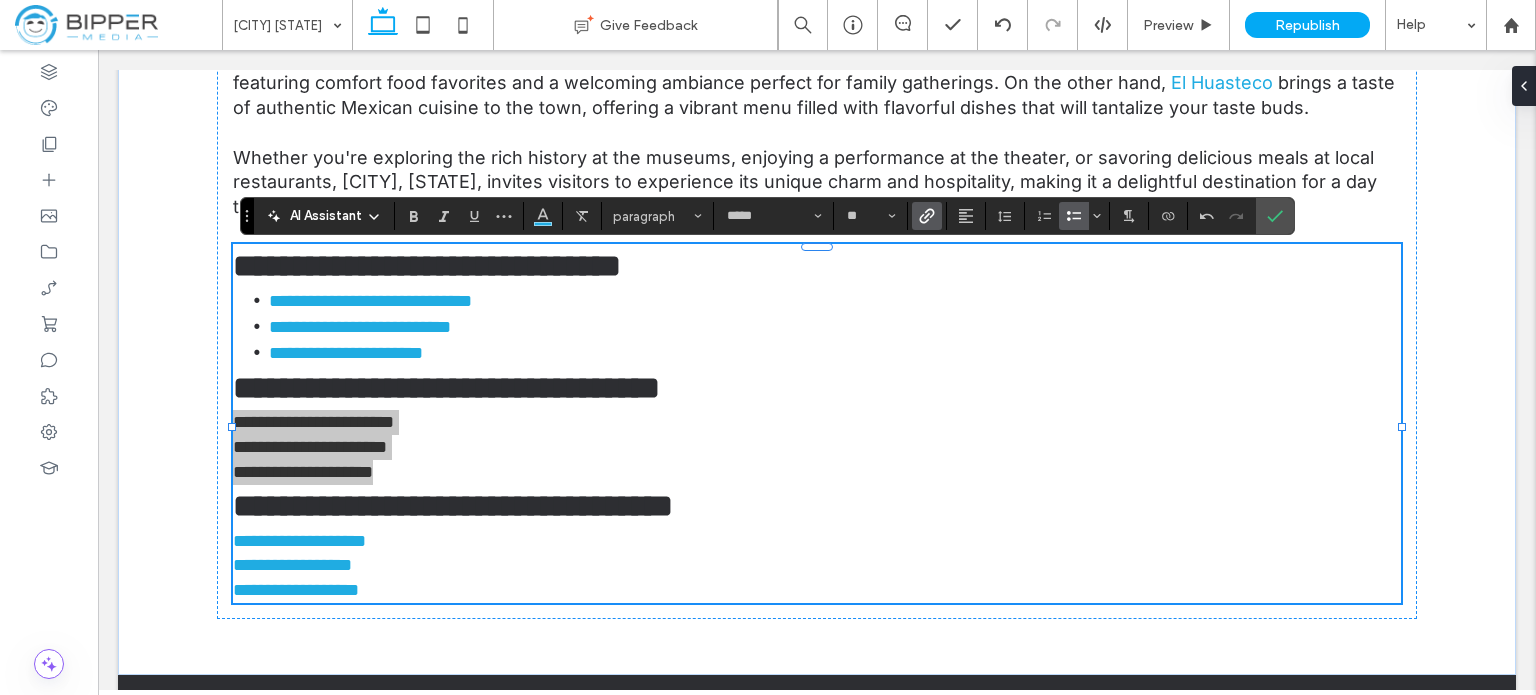 click 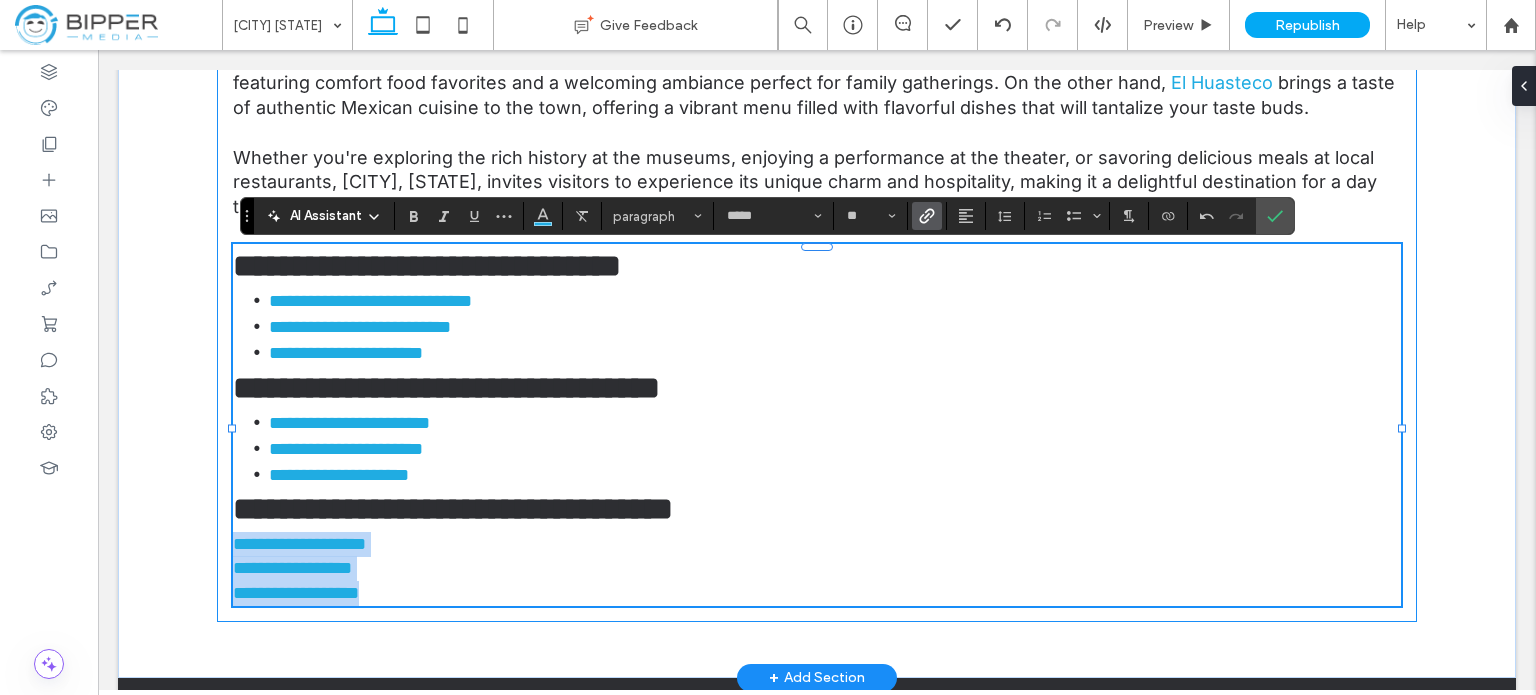drag, startPoint x: 400, startPoint y: 600, endPoint x: 209, endPoint y: 551, distance: 197.1852 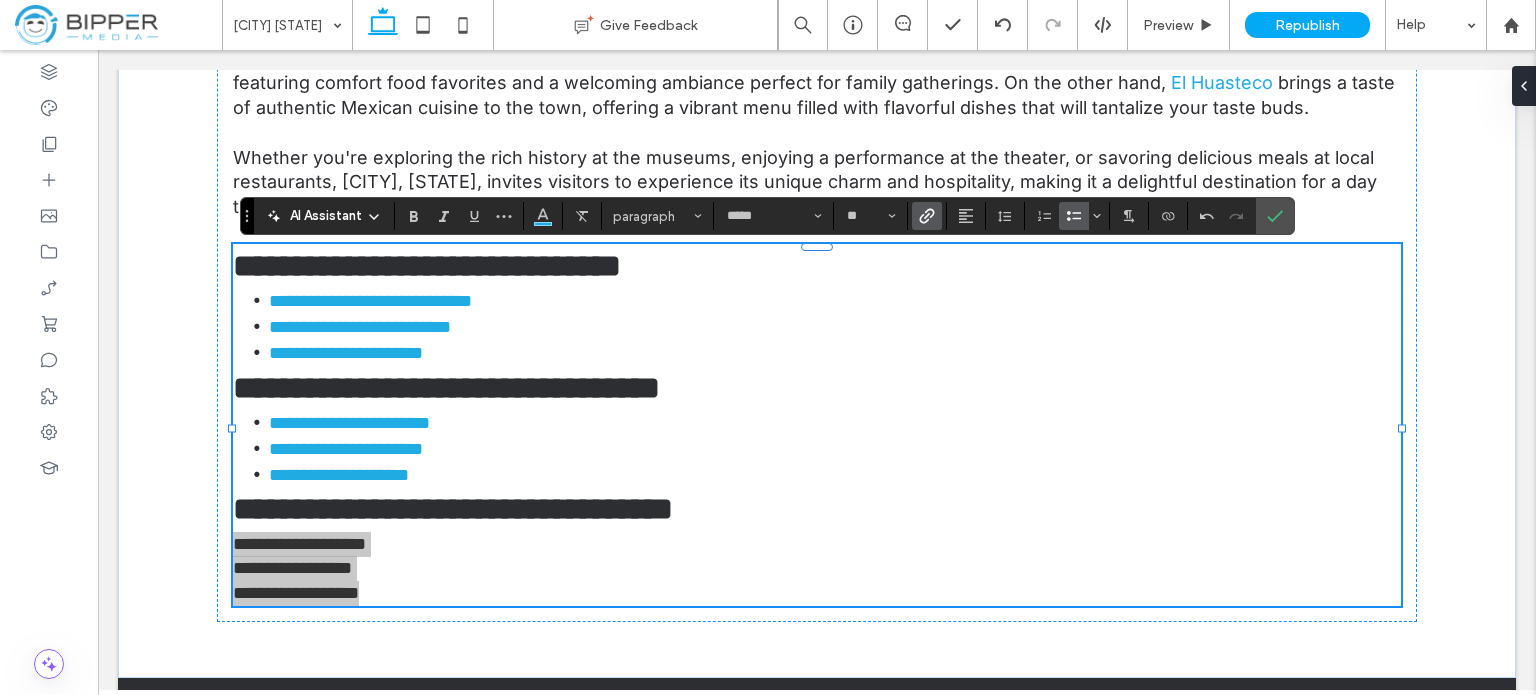 click 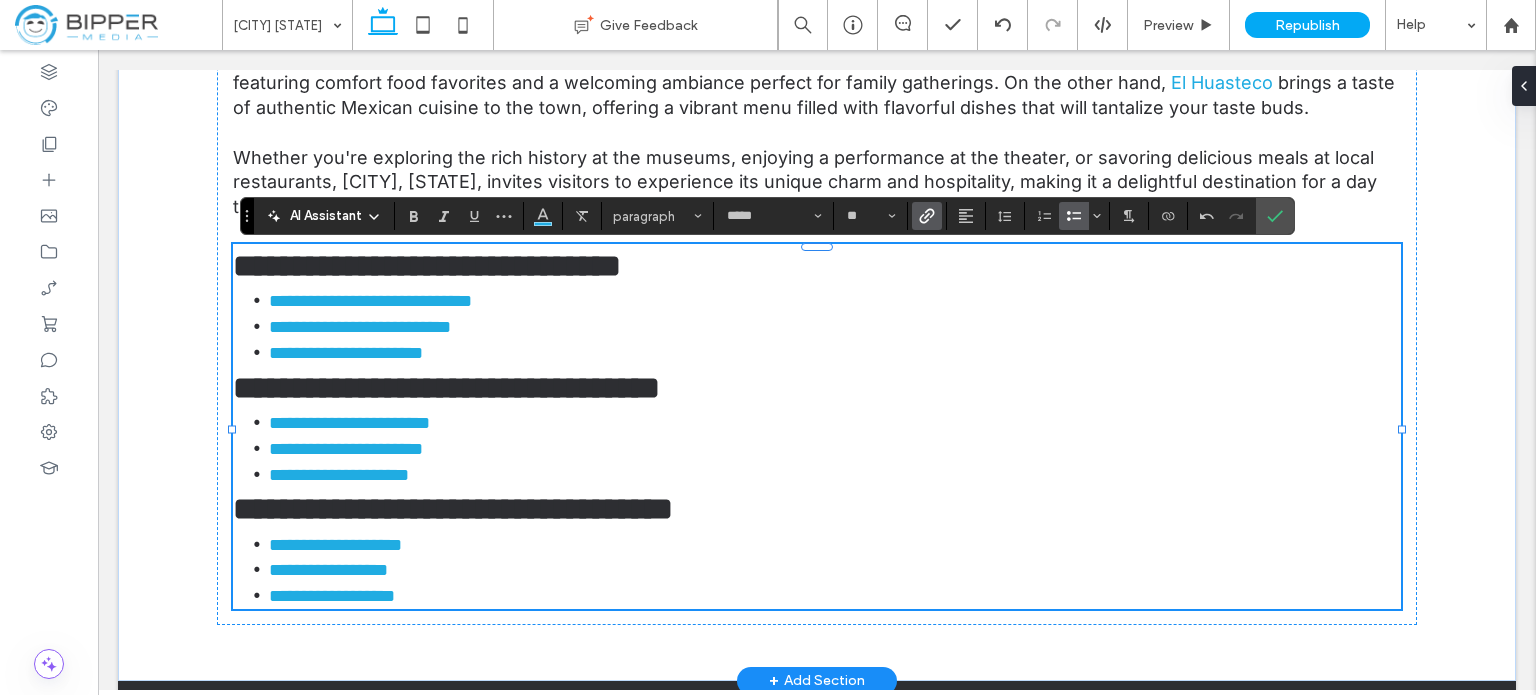 type on "*********" 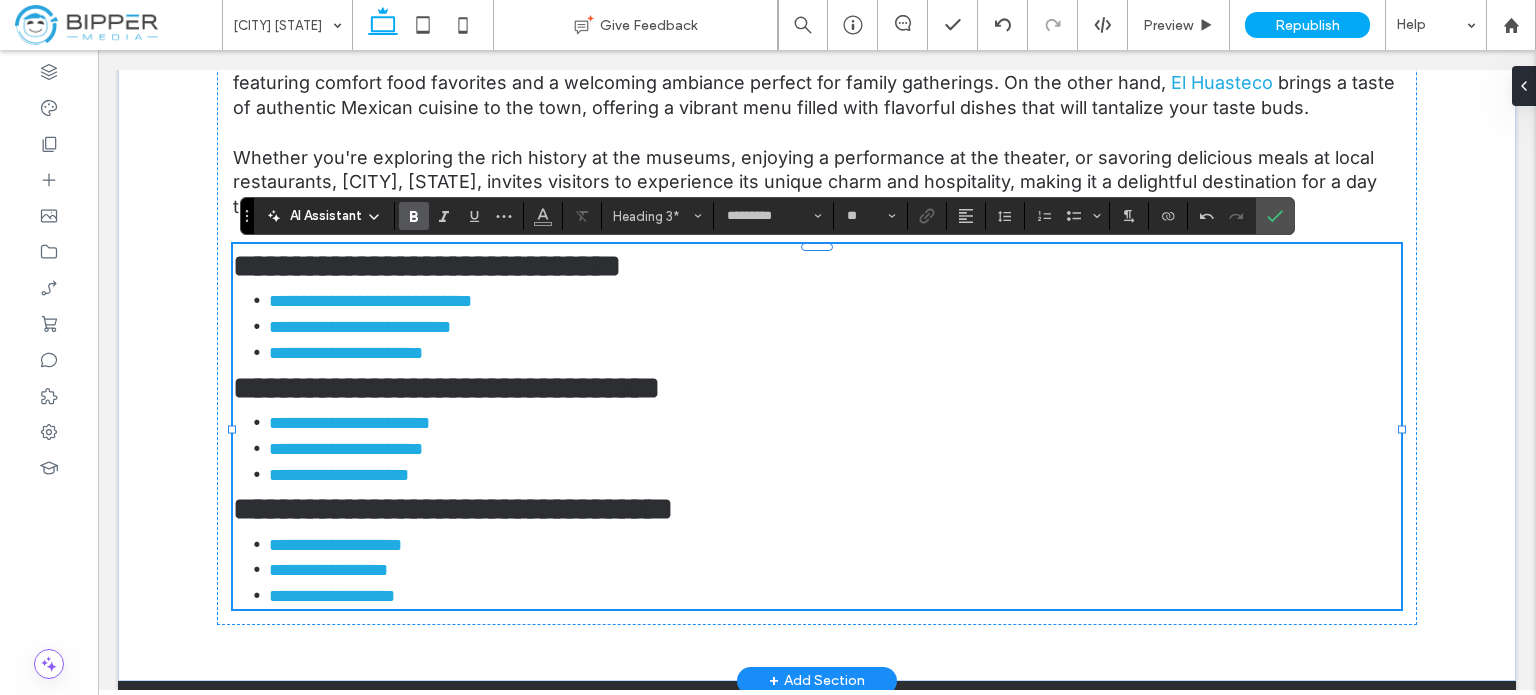 click on "**********" at bounding box center (427, 266) 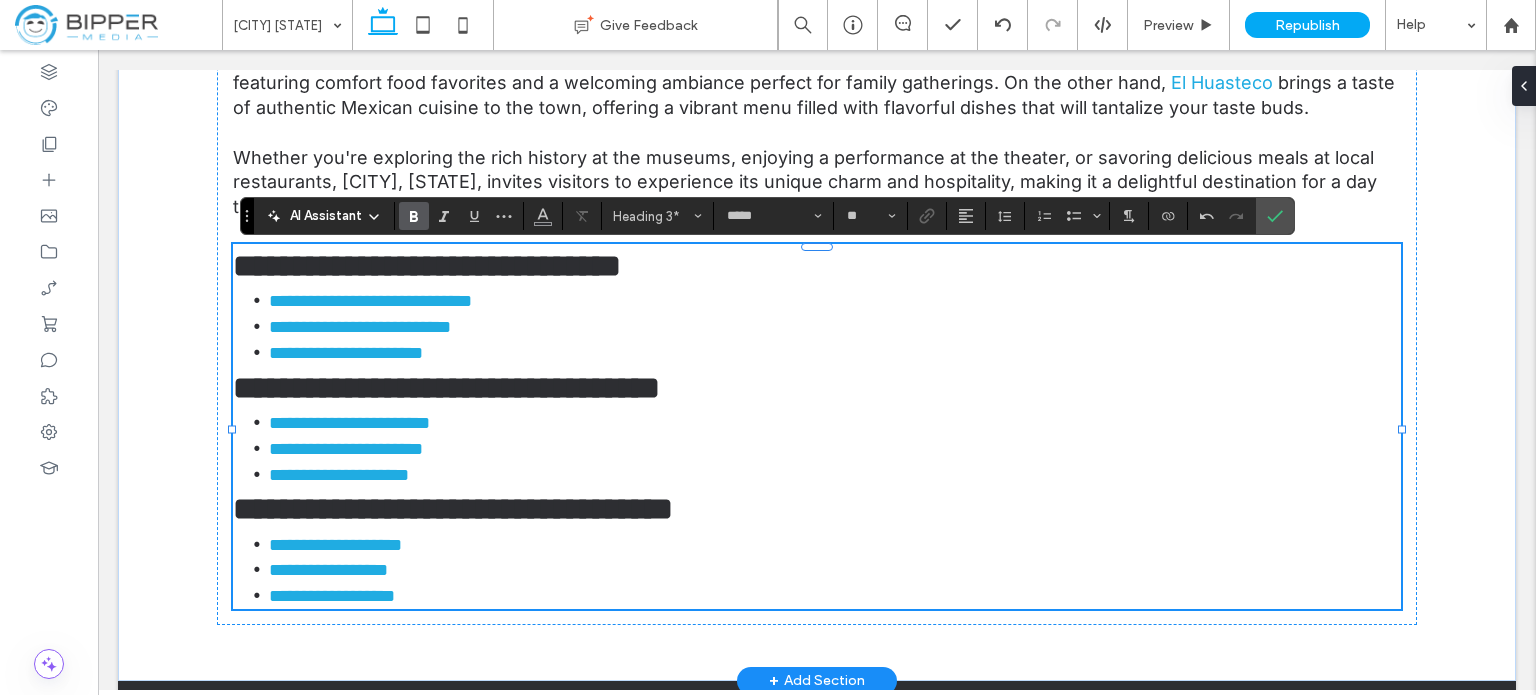 click on "**********" at bounding box center (835, 301) 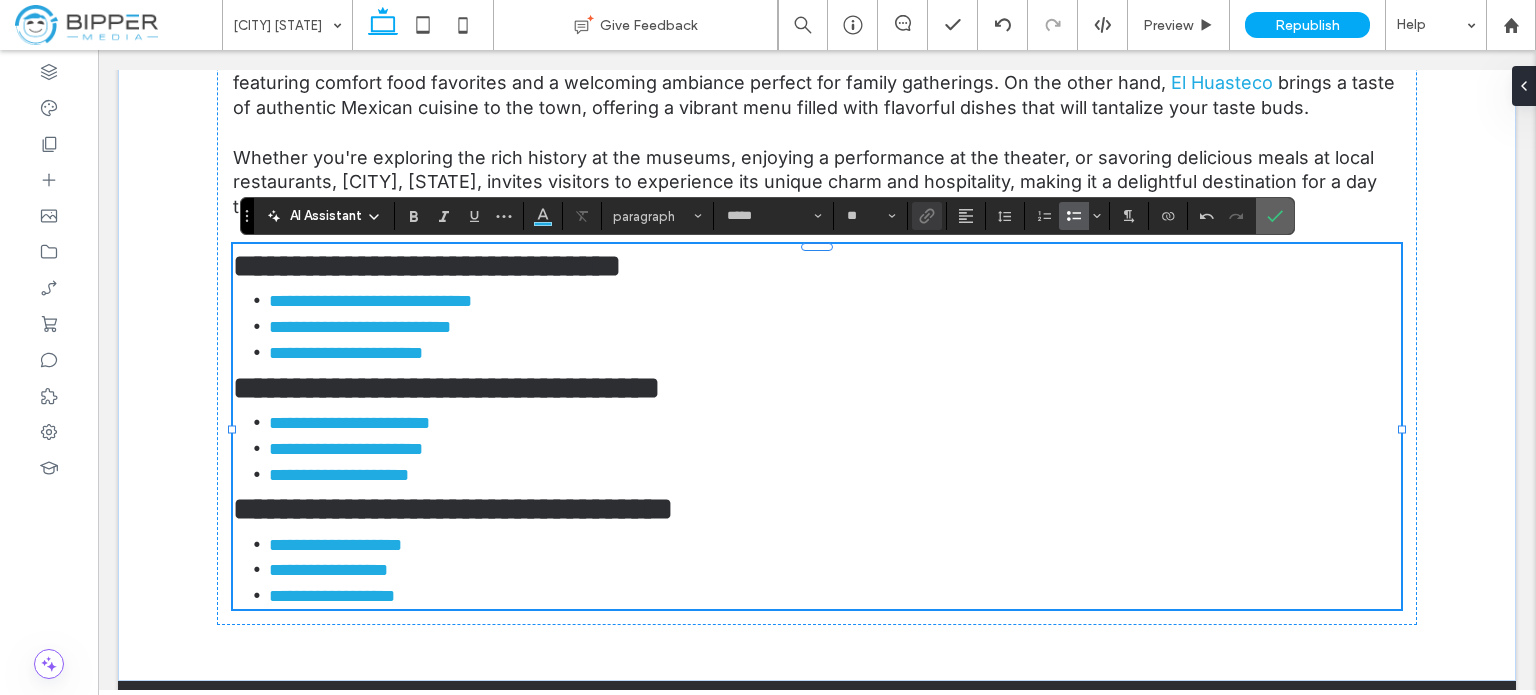 drag, startPoint x: 1273, startPoint y: 220, endPoint x: 1179, endPoint y: 164, distance: 109.41663 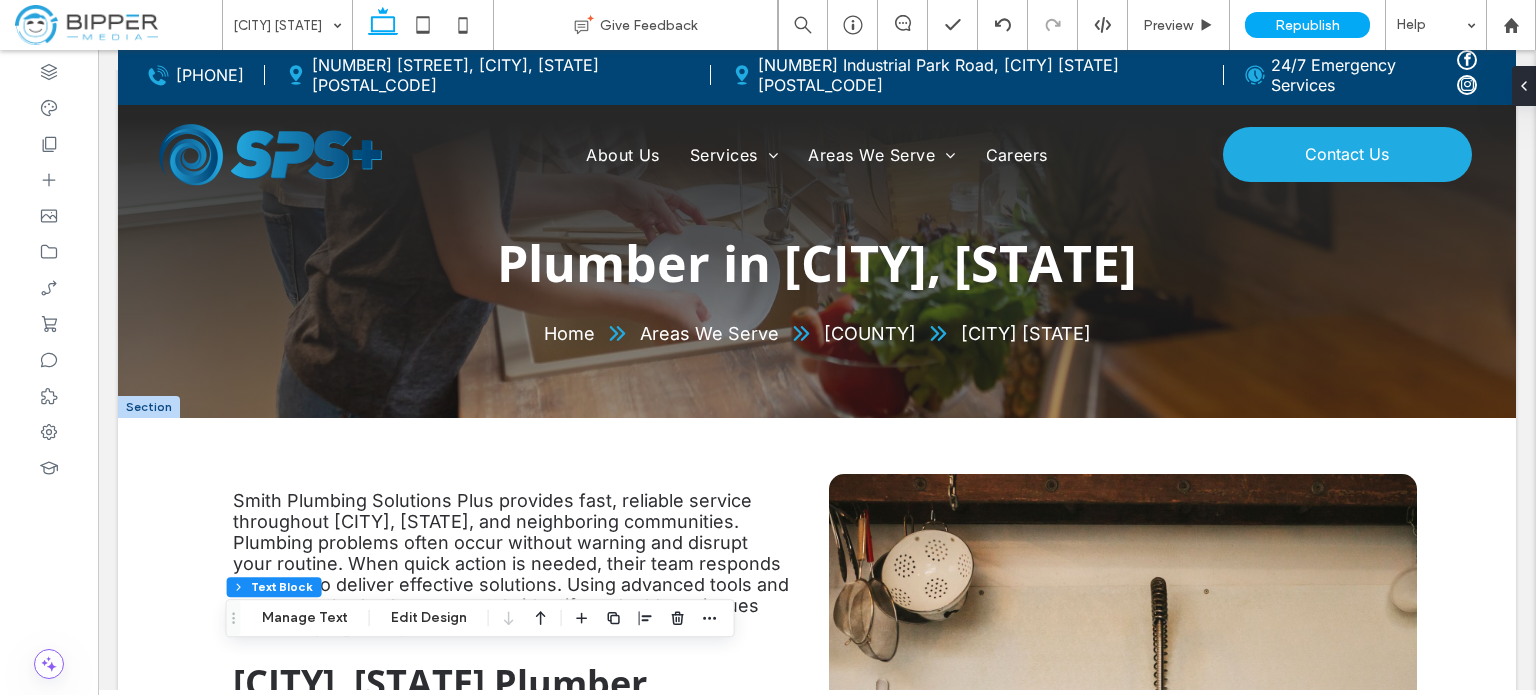 scroll, scrollTop: 0, scrollLeft: 0, axis: both 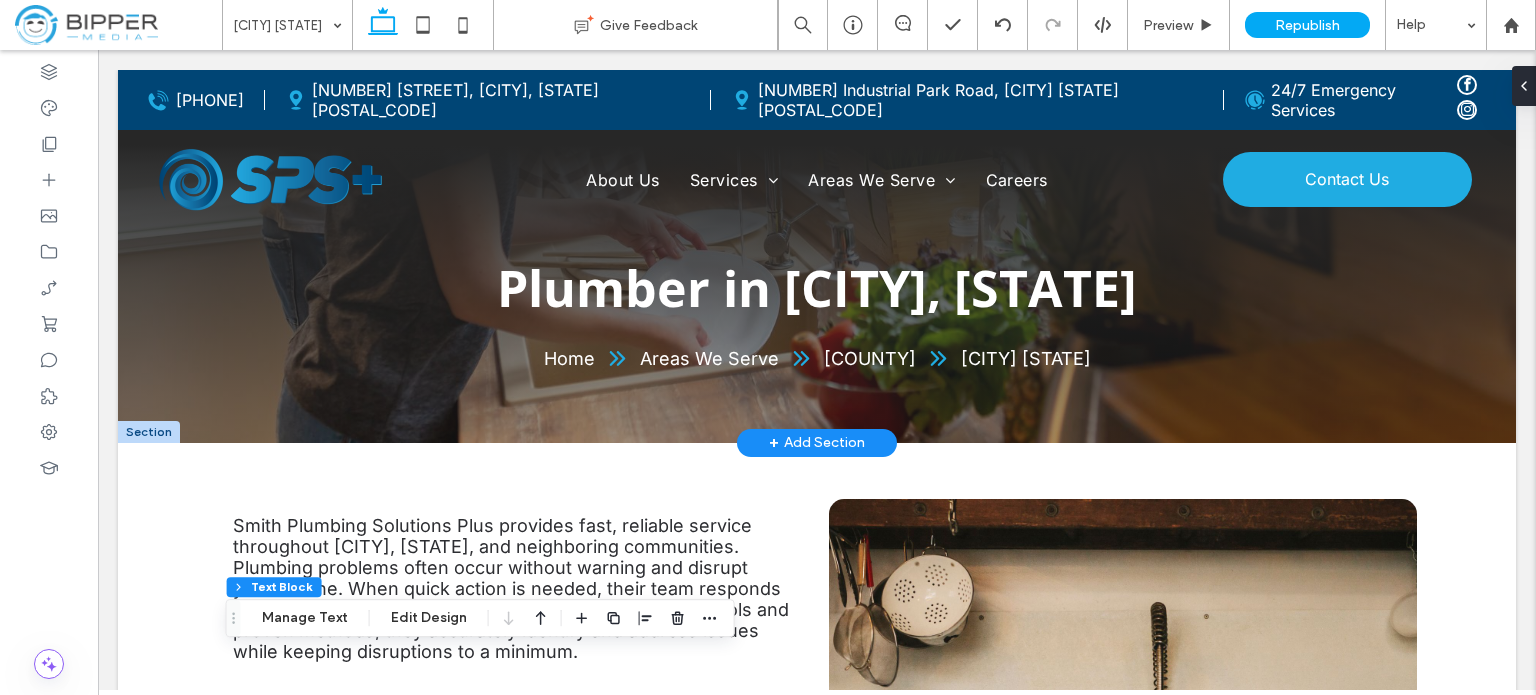 click on "Plumber in [CITY], [STATE]
Home Areas We Serve [COUNTY] [CITY]
Section + Add Section" at bounding box center (817, 256) 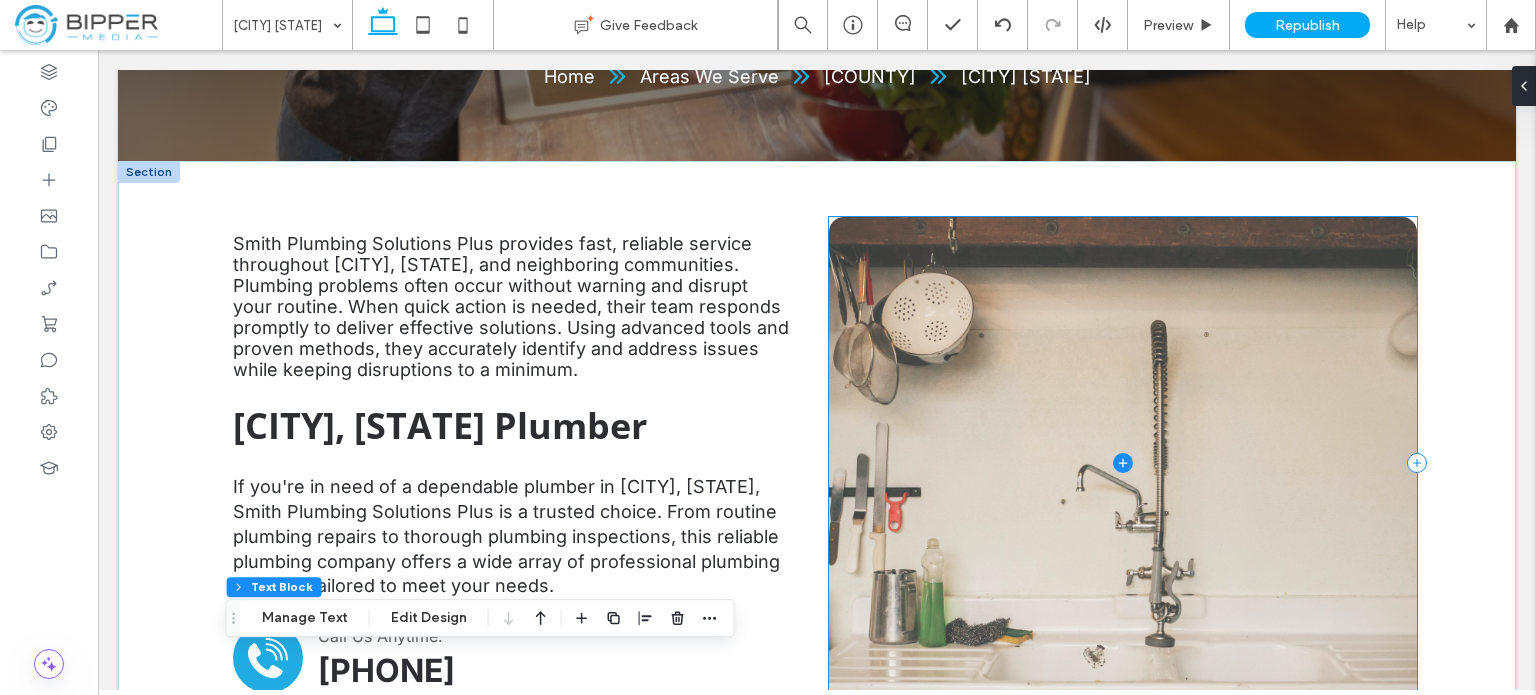 scroll, scrollTop: 300, scrollLeft: 0, axis: vertical 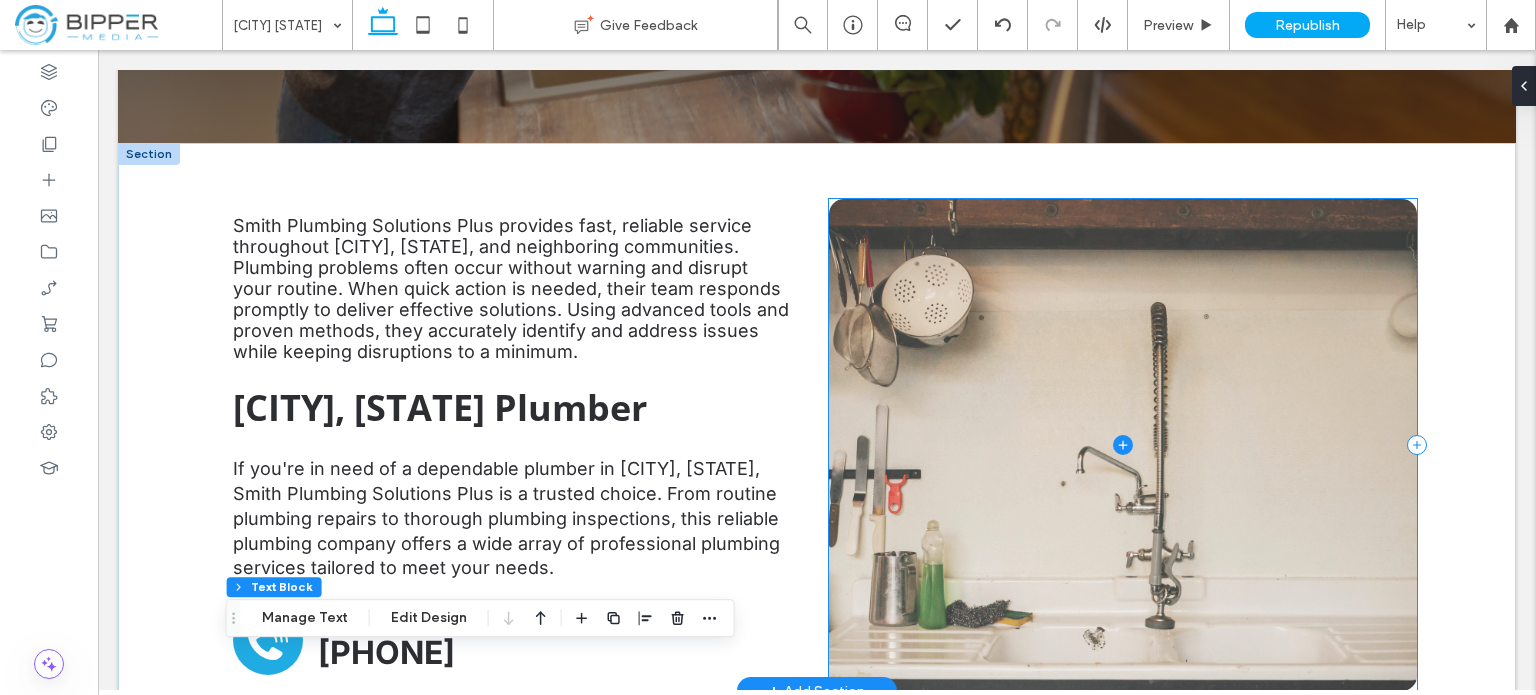 click at bounding box center [1123, 445] 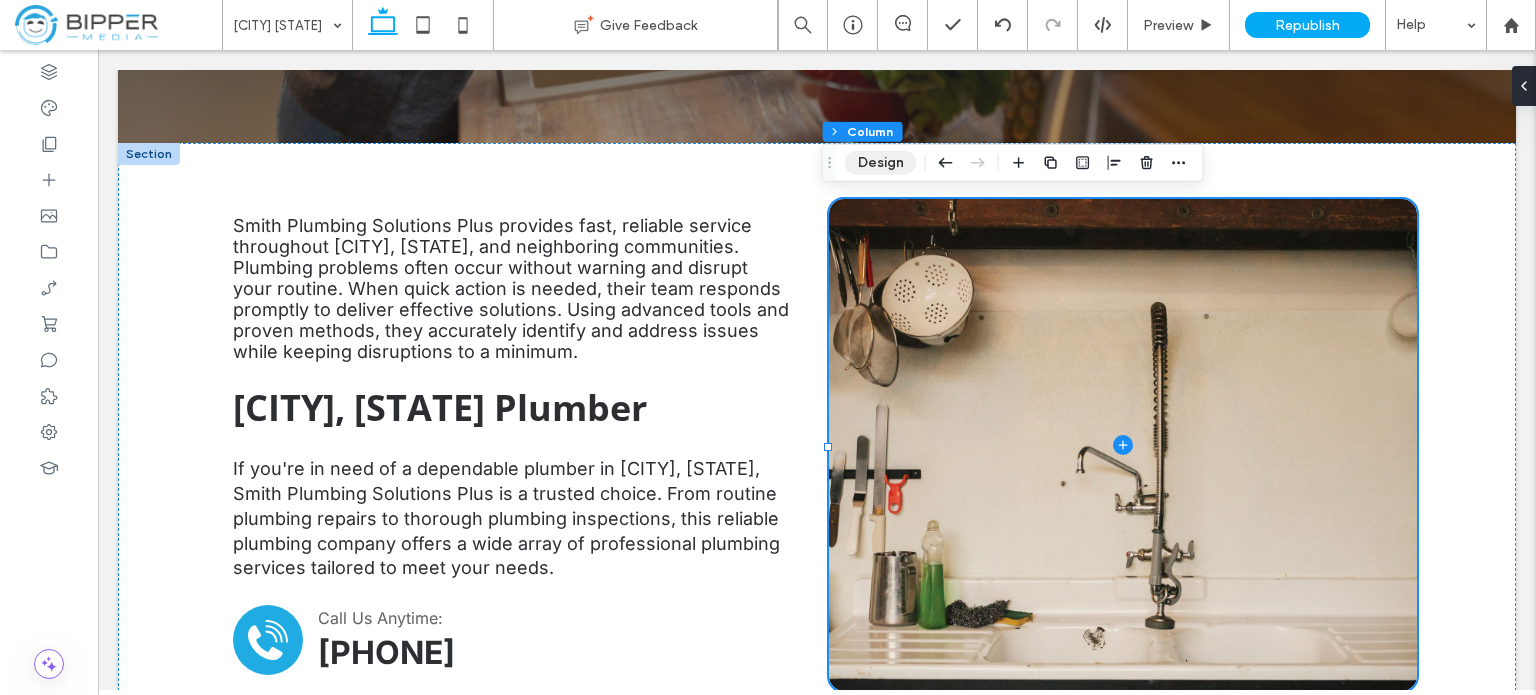 click on "Design" at bounding box center (881, 163) 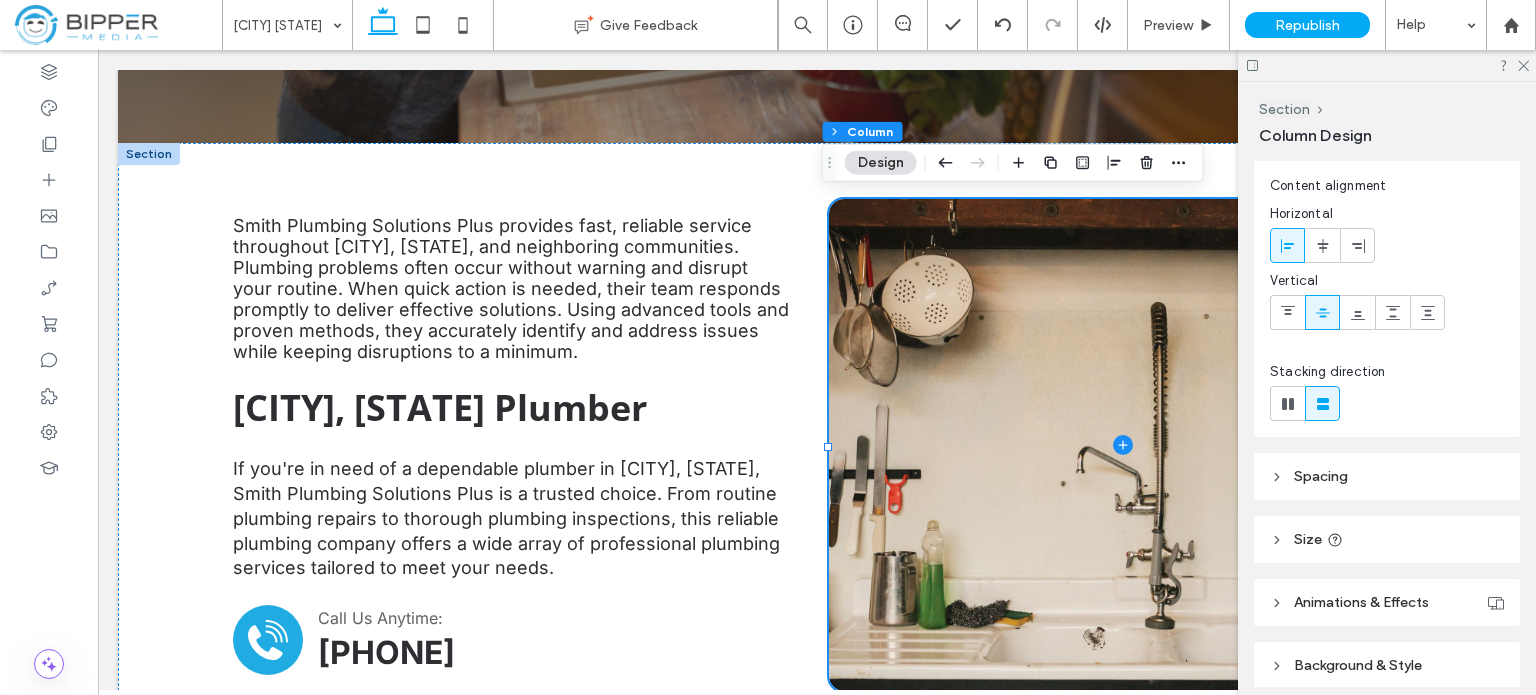 scroll, scrollTop: 120, scrollLeft: 0, axis: vertical 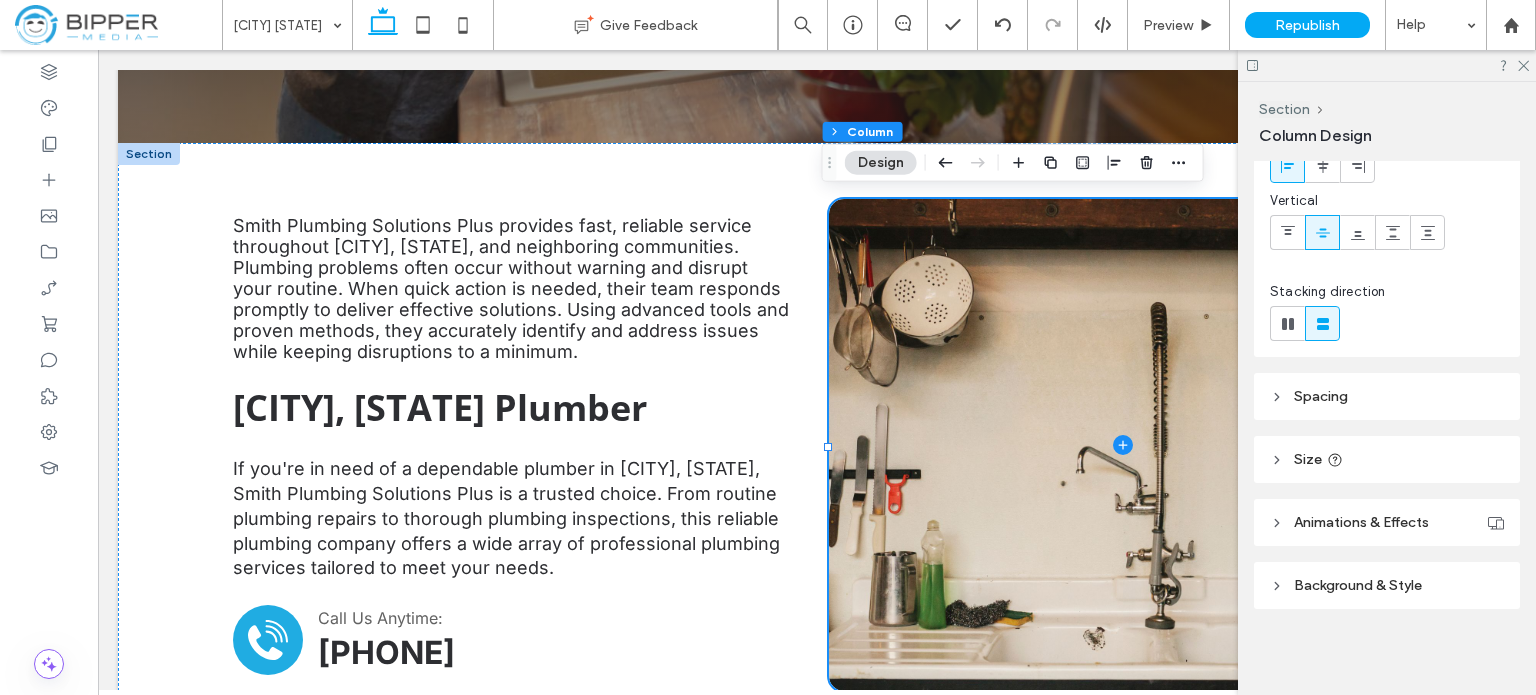 click on "Background & Style" at bounding box center (1387, 585) 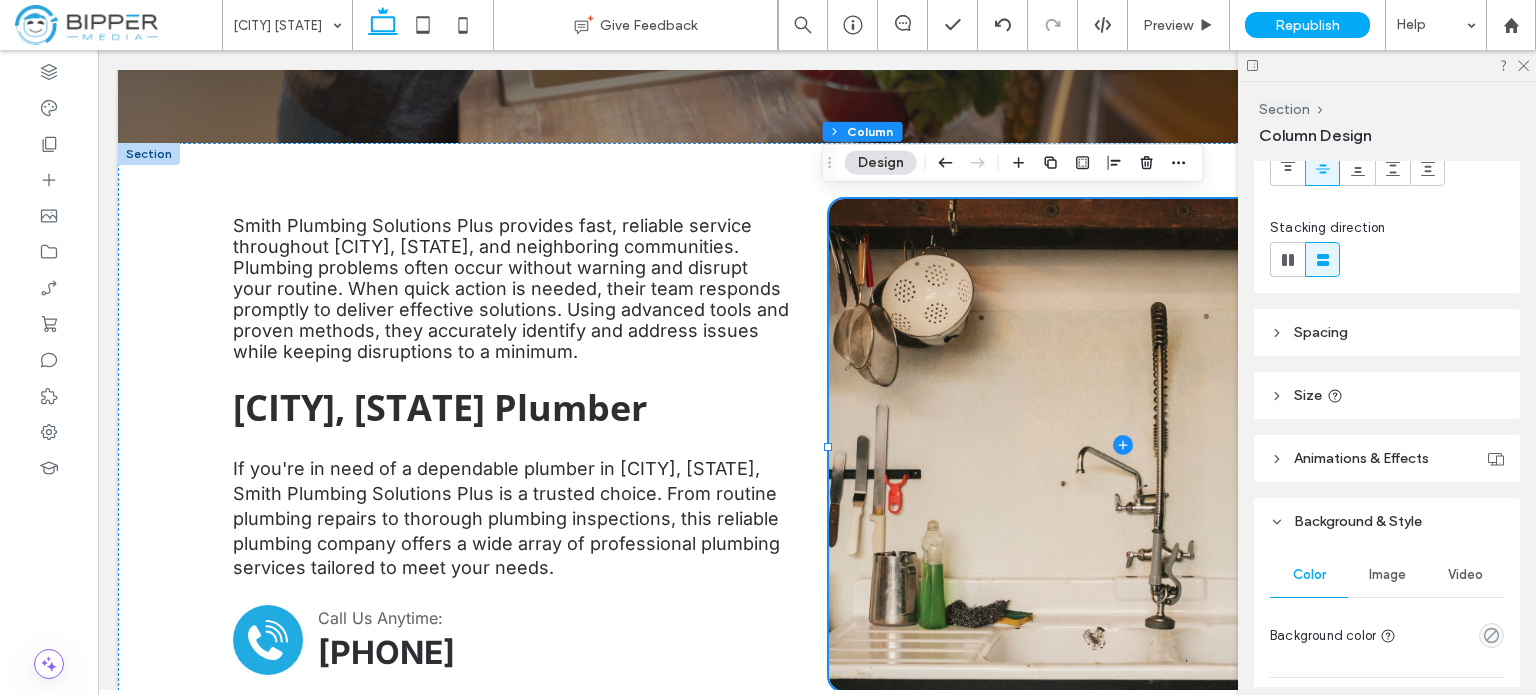 scroll, scrollTop: 420, scrollLeft: 0, axis: vertical 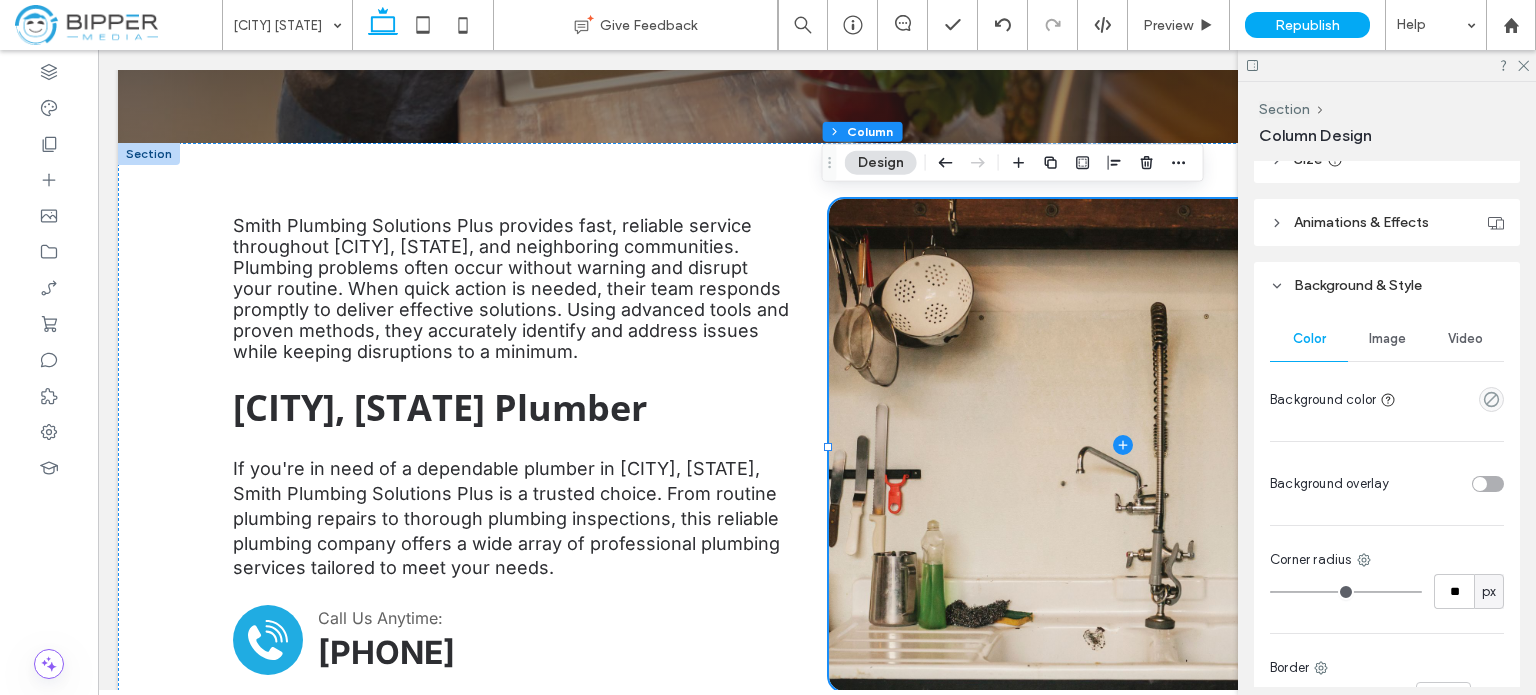 click on "Image" at bounding box center (1387, 339) 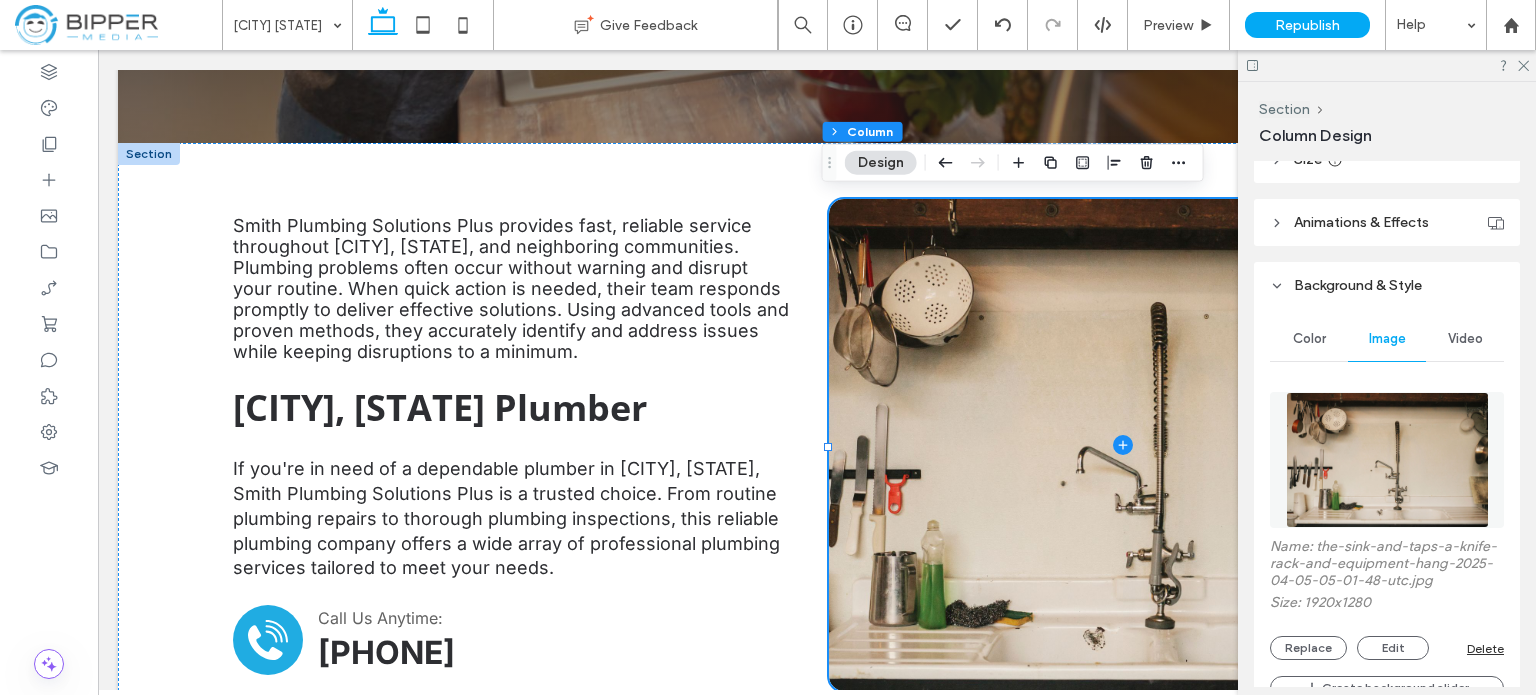 click at bounding box center (1387, 460) 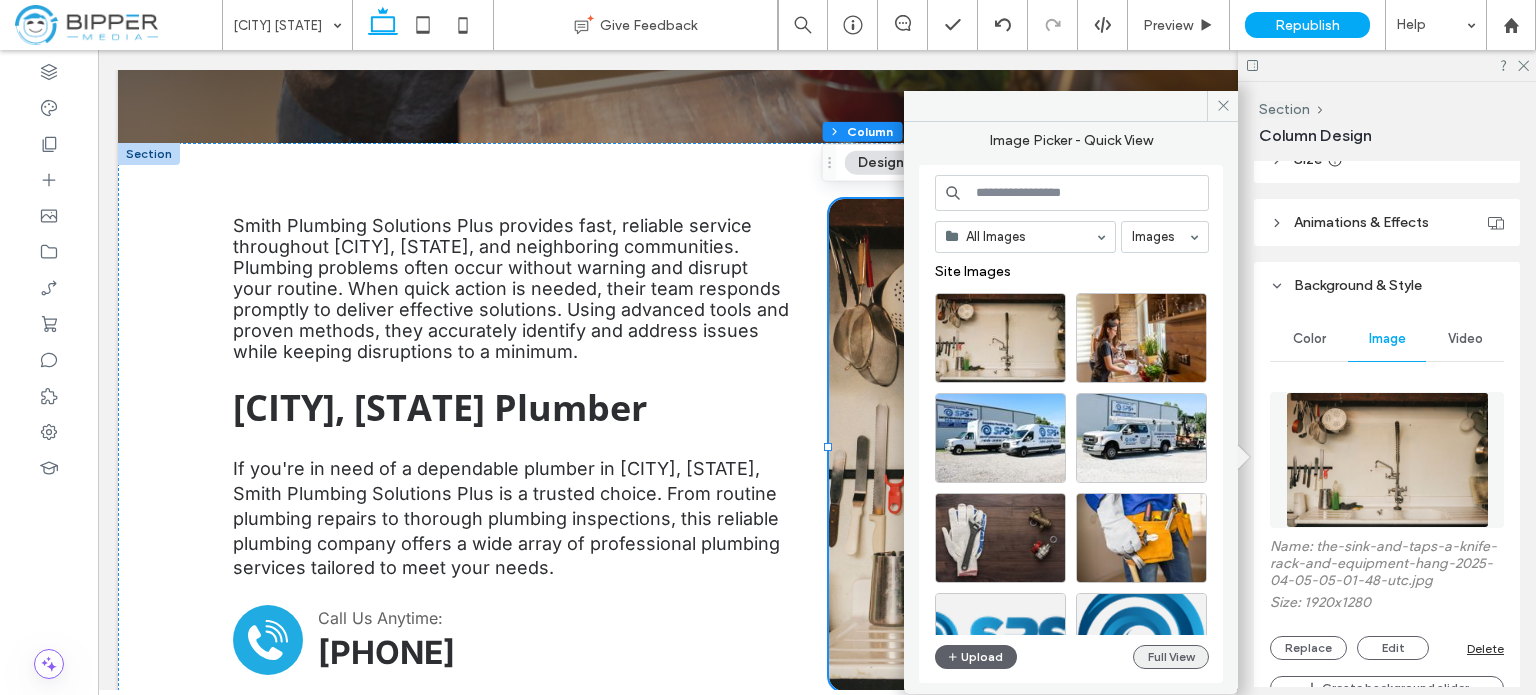 click on "Full View" at bounding box center [1171, 657] 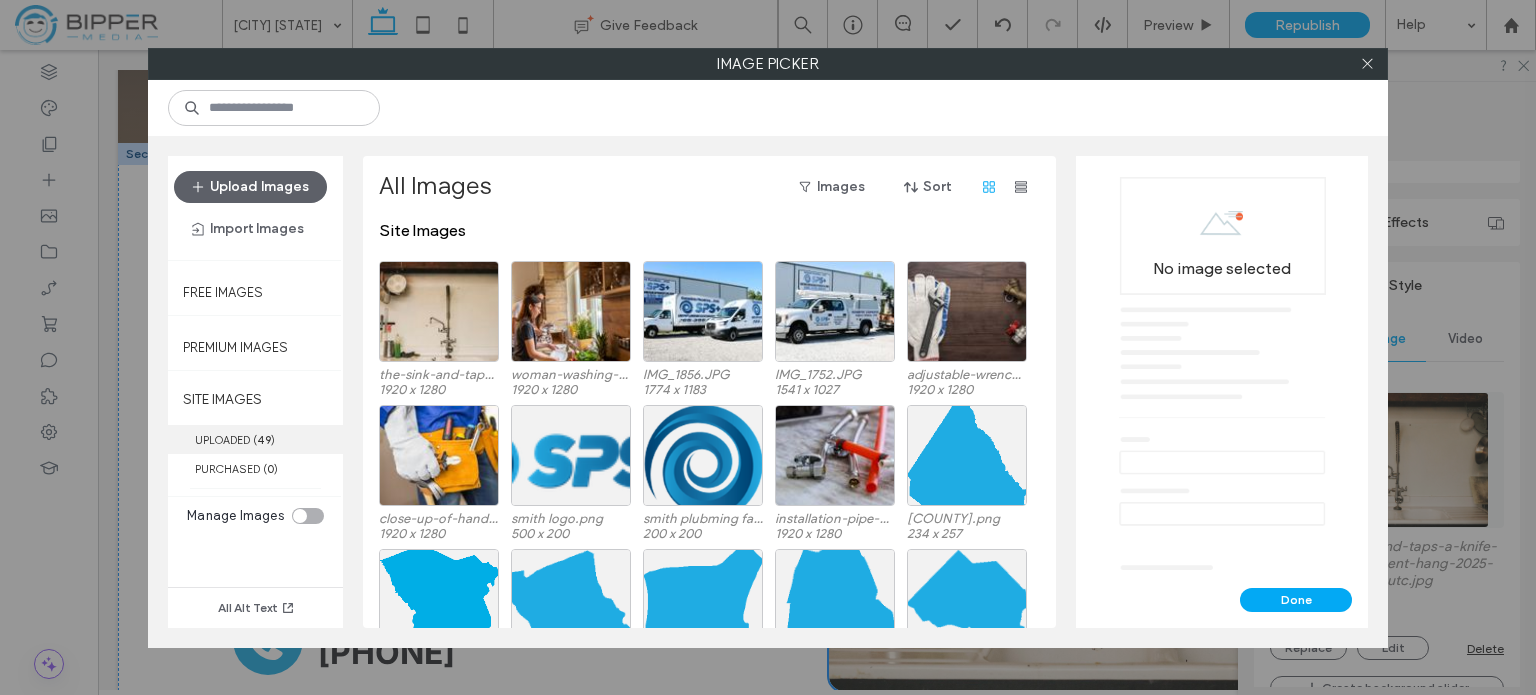 click on "UPLOADED ( 49 )" at bounding box center [255, 439] 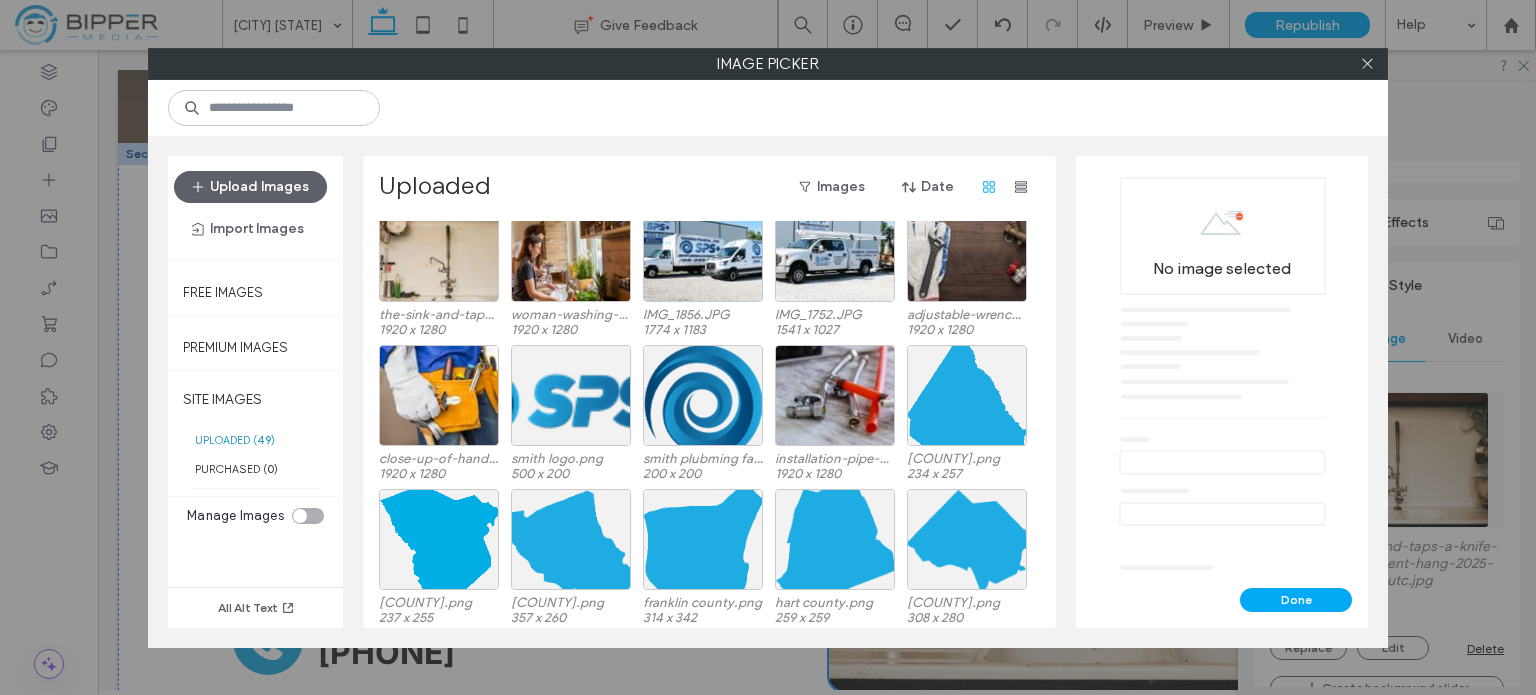 scroll, scrollTop: 0, scrollLeft: 0, axis: both 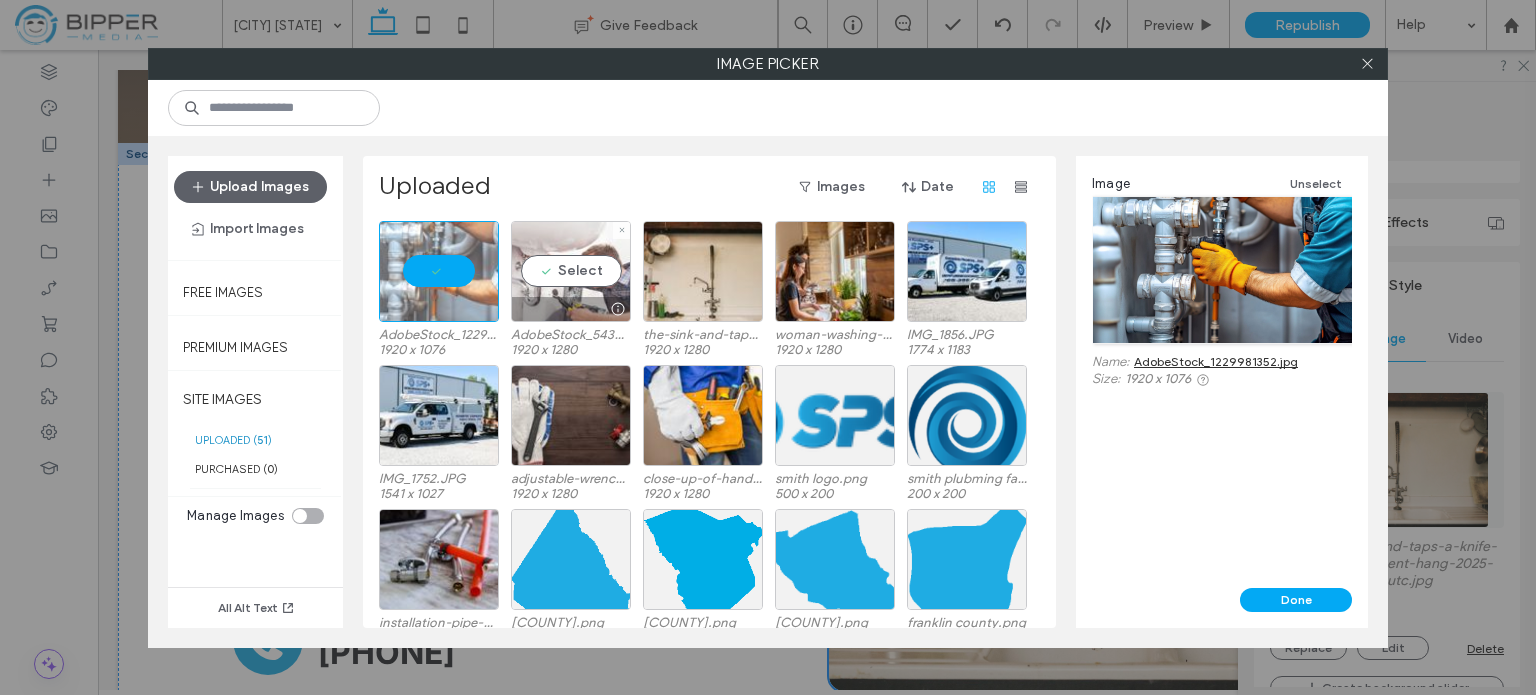 click on "Select" at bounding box center [571, 271] 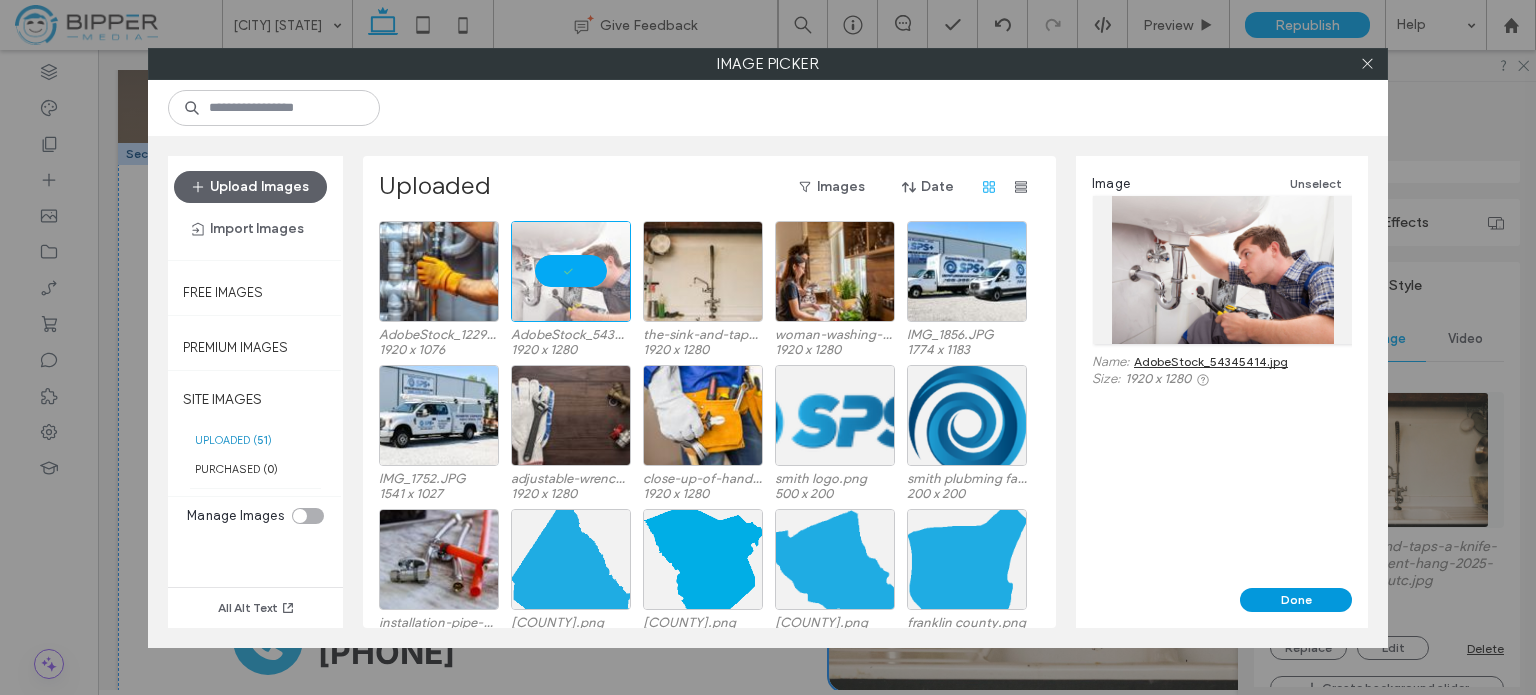 click on "Done" at bounding box center [1296, 600] 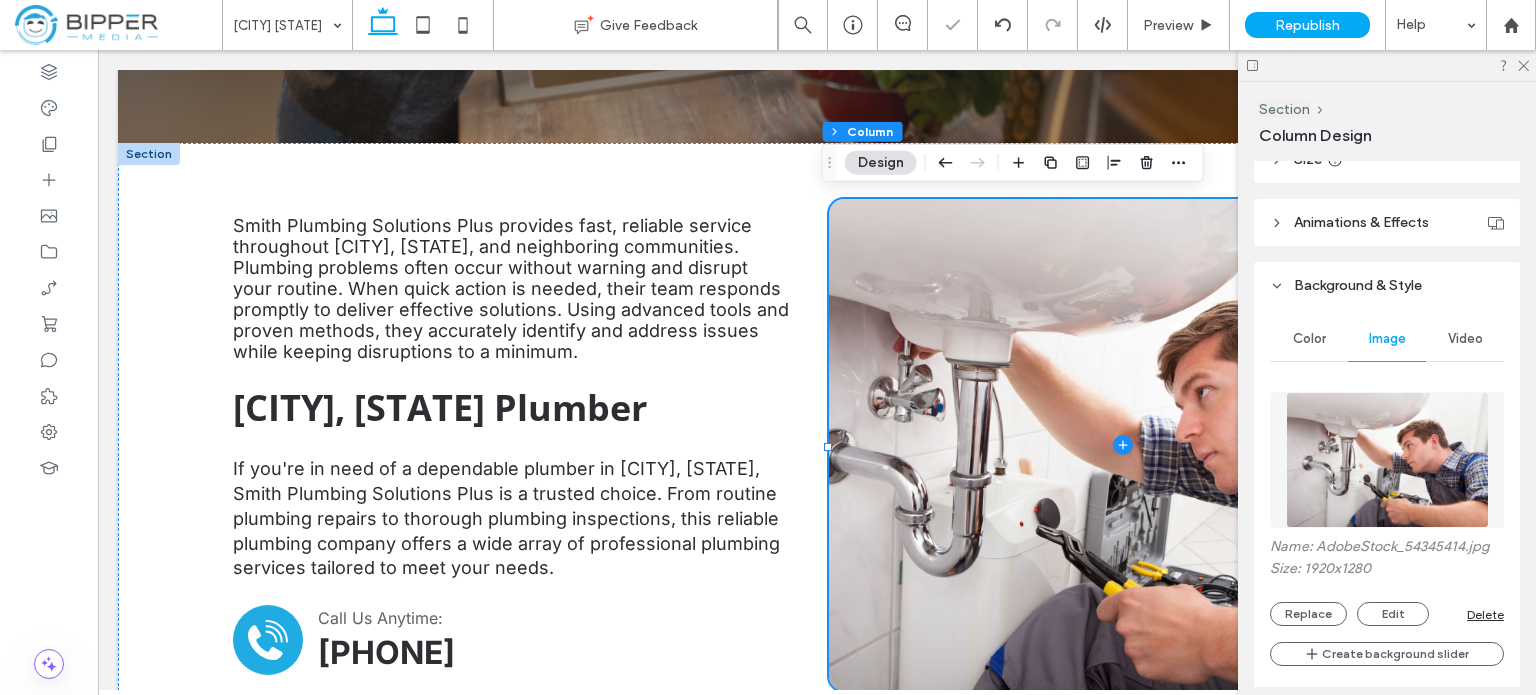 click at bounding box center (1387, 460) 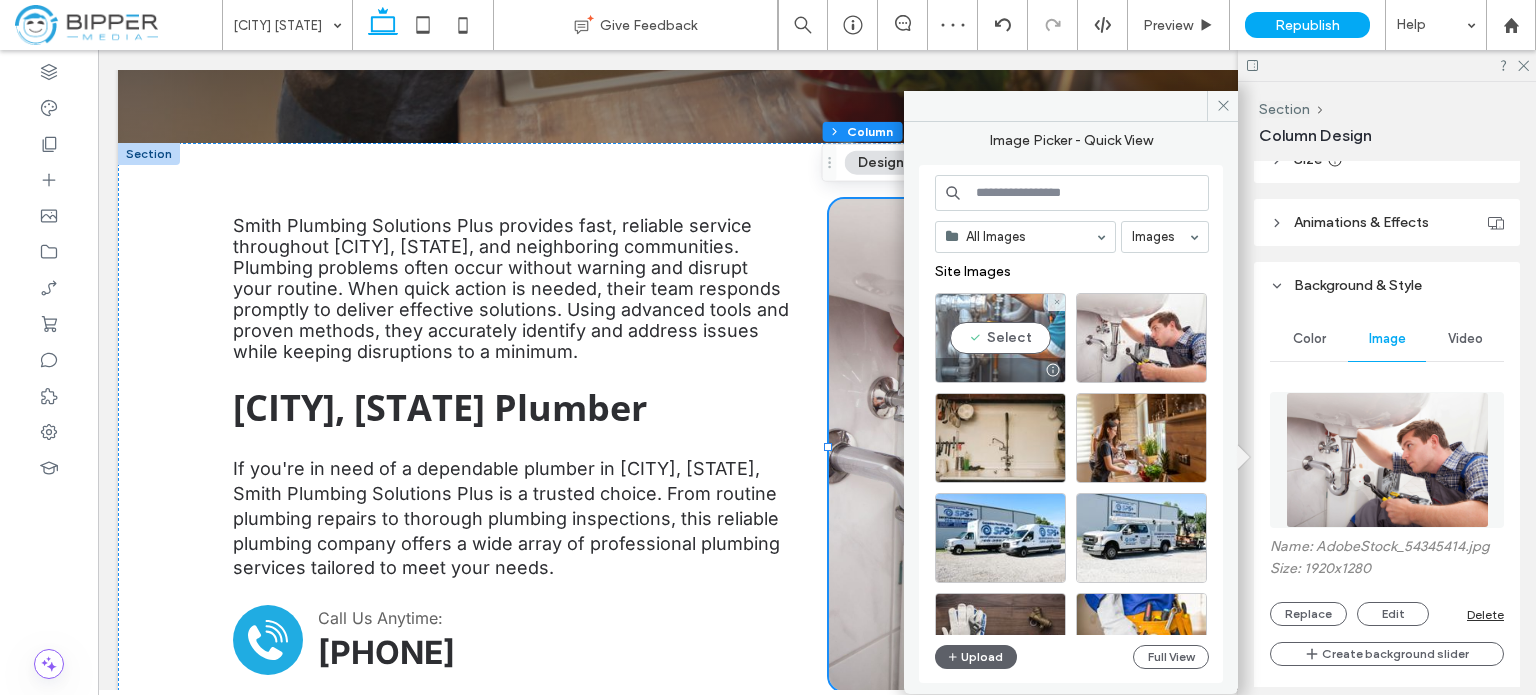 click on "Select" at bounding box center (1000, 338) 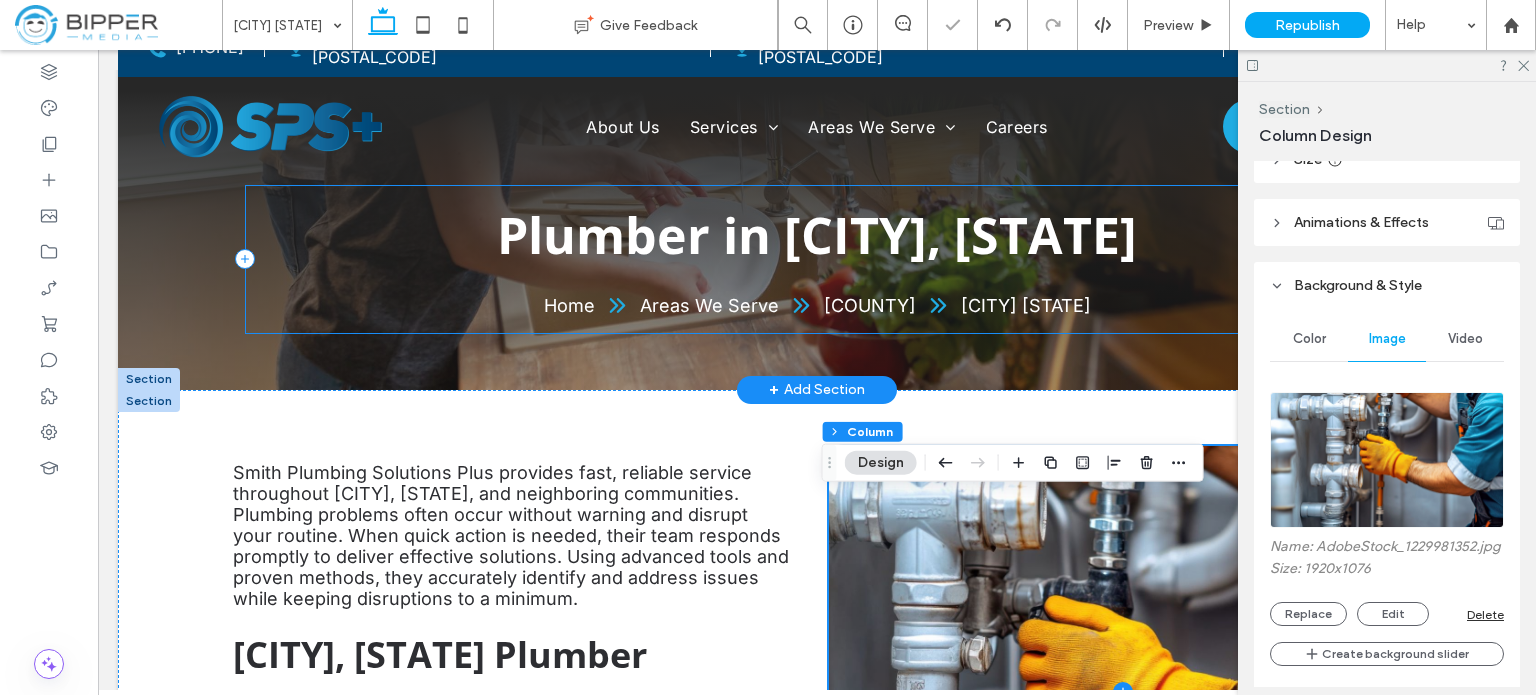 scroll, scrollTop: 0, scrollLeft: 0, axis: both 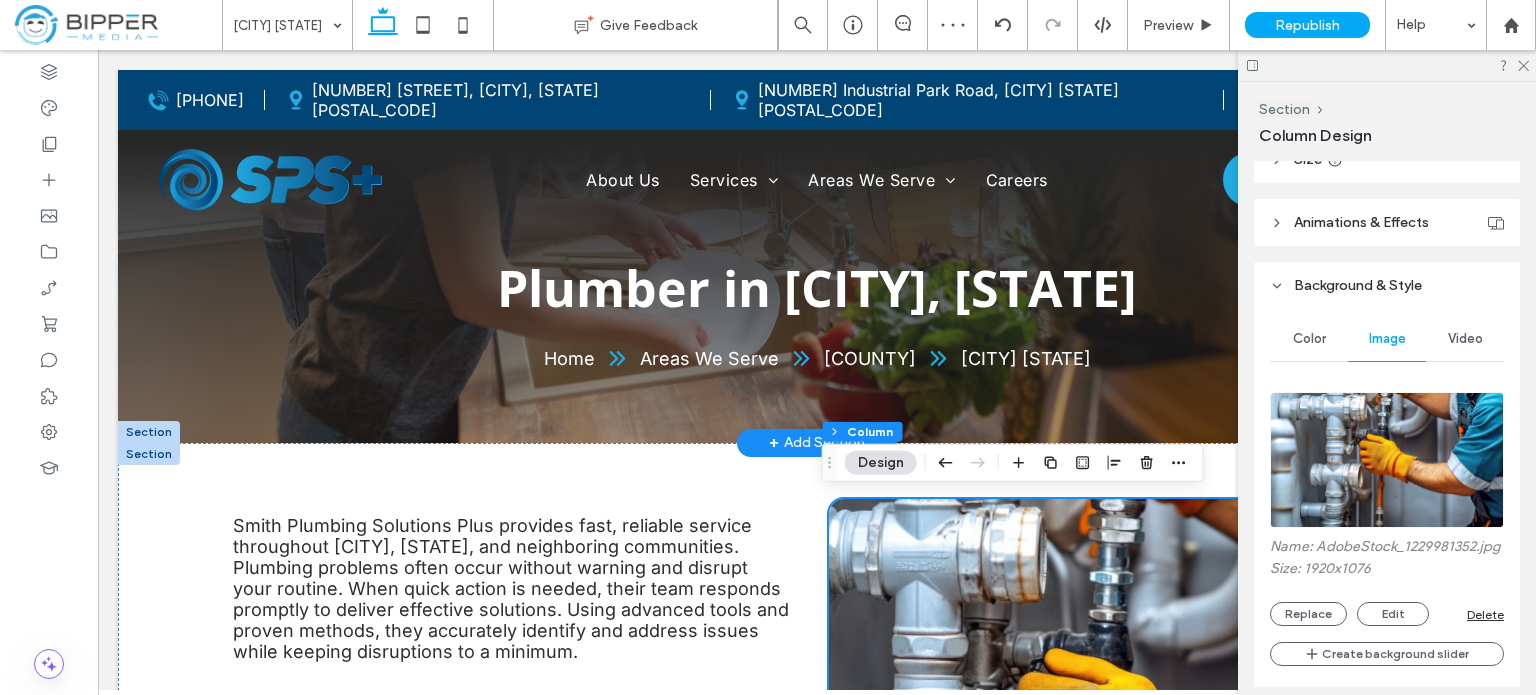 click on "Plumber in [CITY], [STATE]
Home Areas We Serve [COUNTY] [CITY]
Section + Add Section" at bounding box center [817, 256] 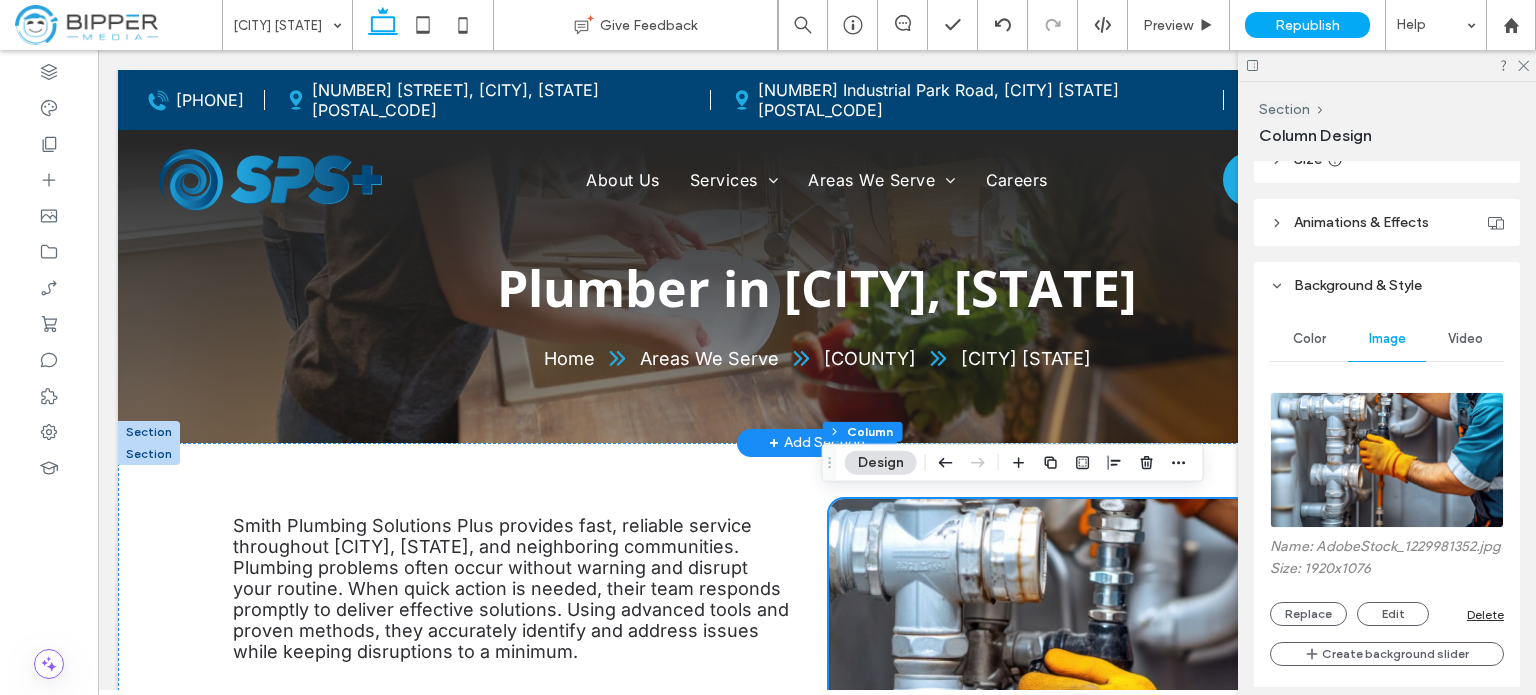 click on "Plumber in [CITY], [STATE]
Home Areas We Serve [COUNTY] [CITY]
Section + Add Section" at bounding box center (817, 256) 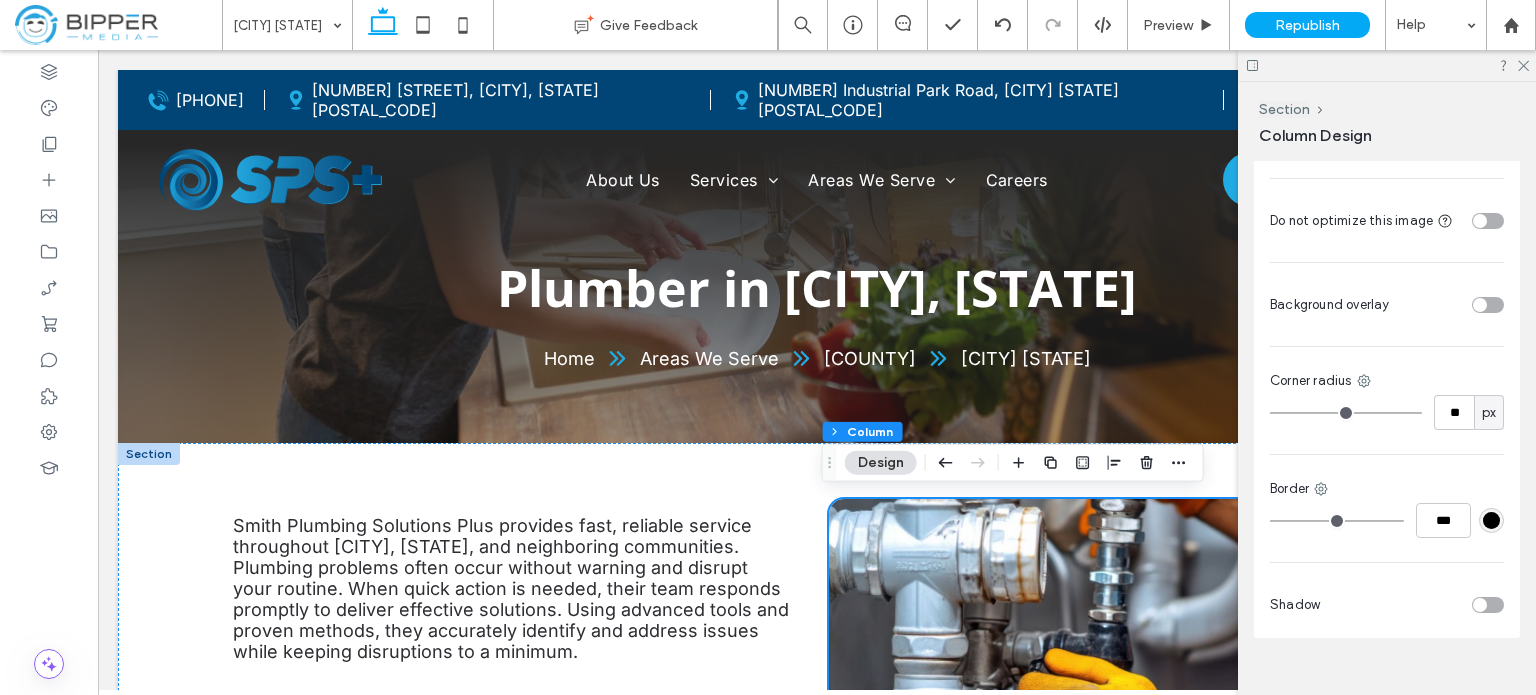 scroll, scrollTop: 1256, scrollLeft: 0, axis: vertical 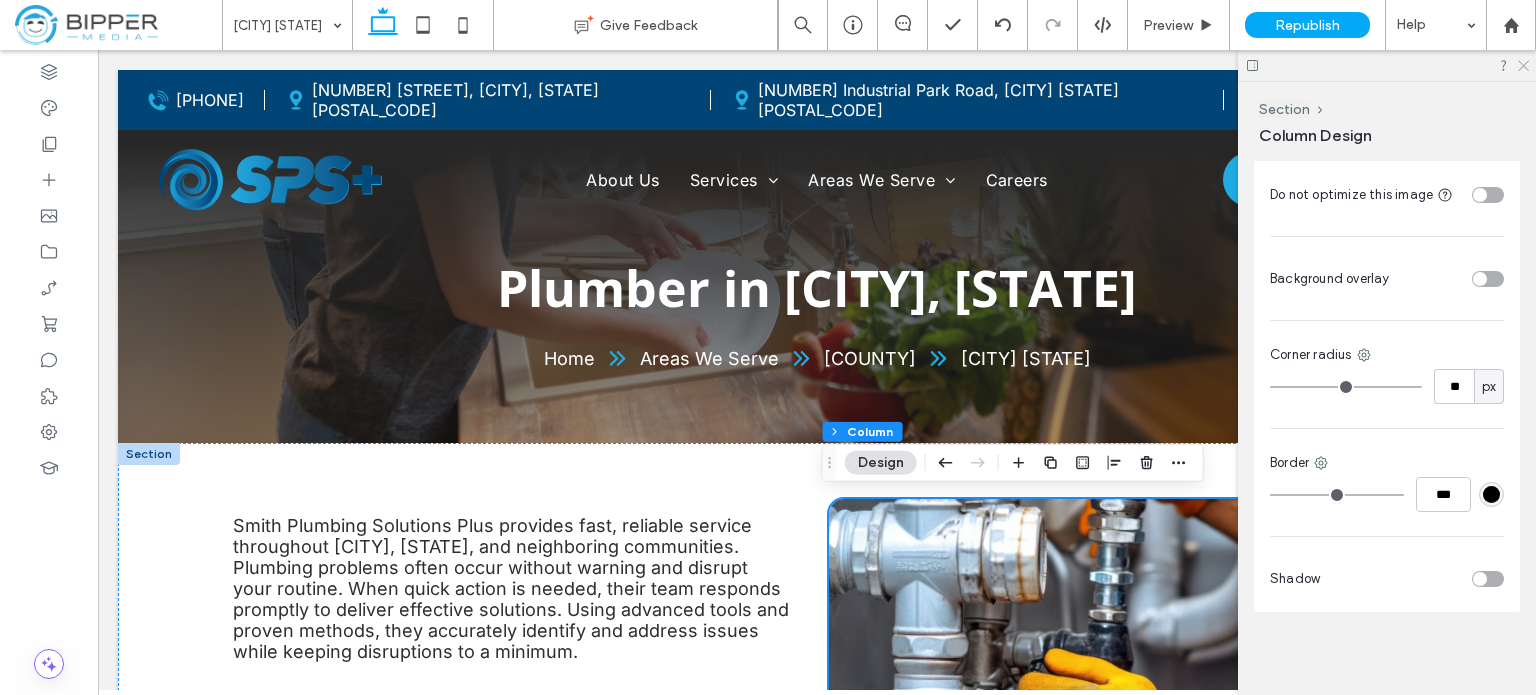 click 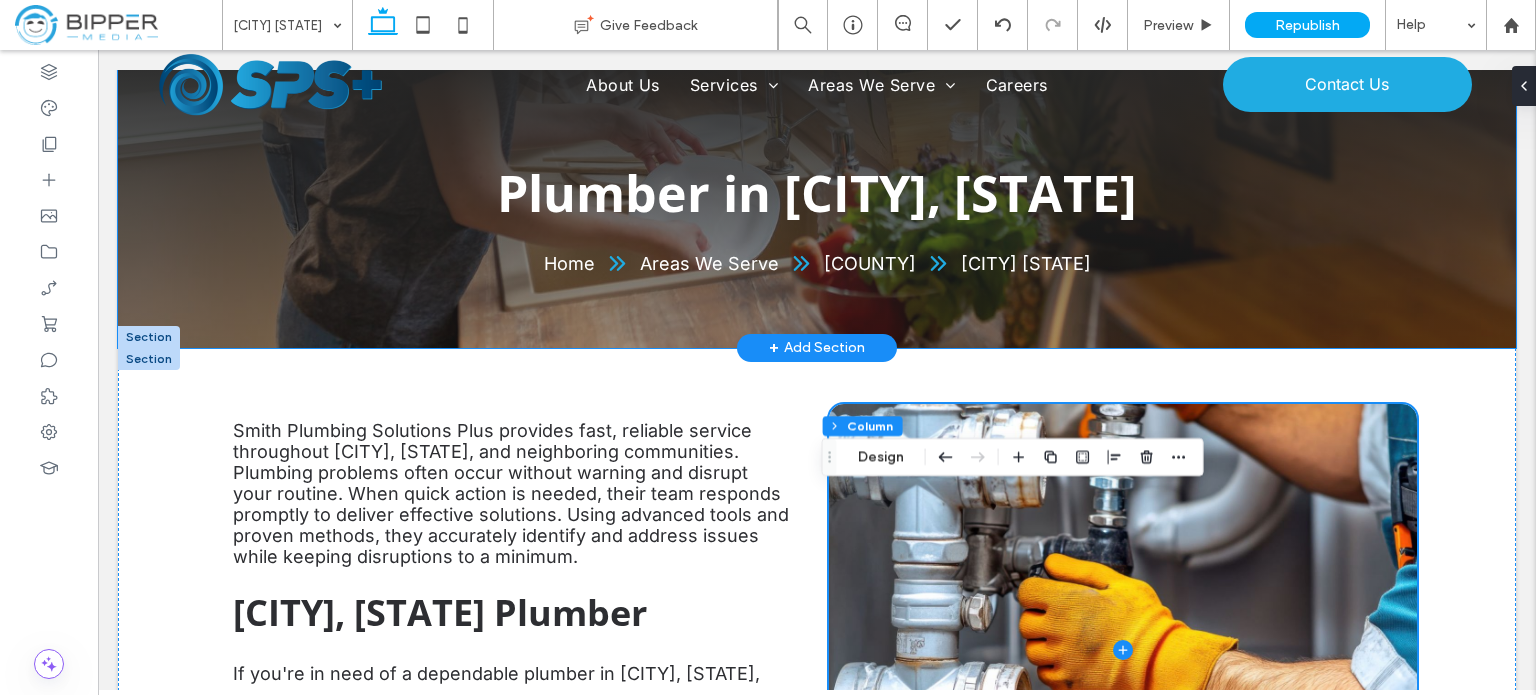scroll, scrollTop: 100, scrollLeft: 0, axis: vertical 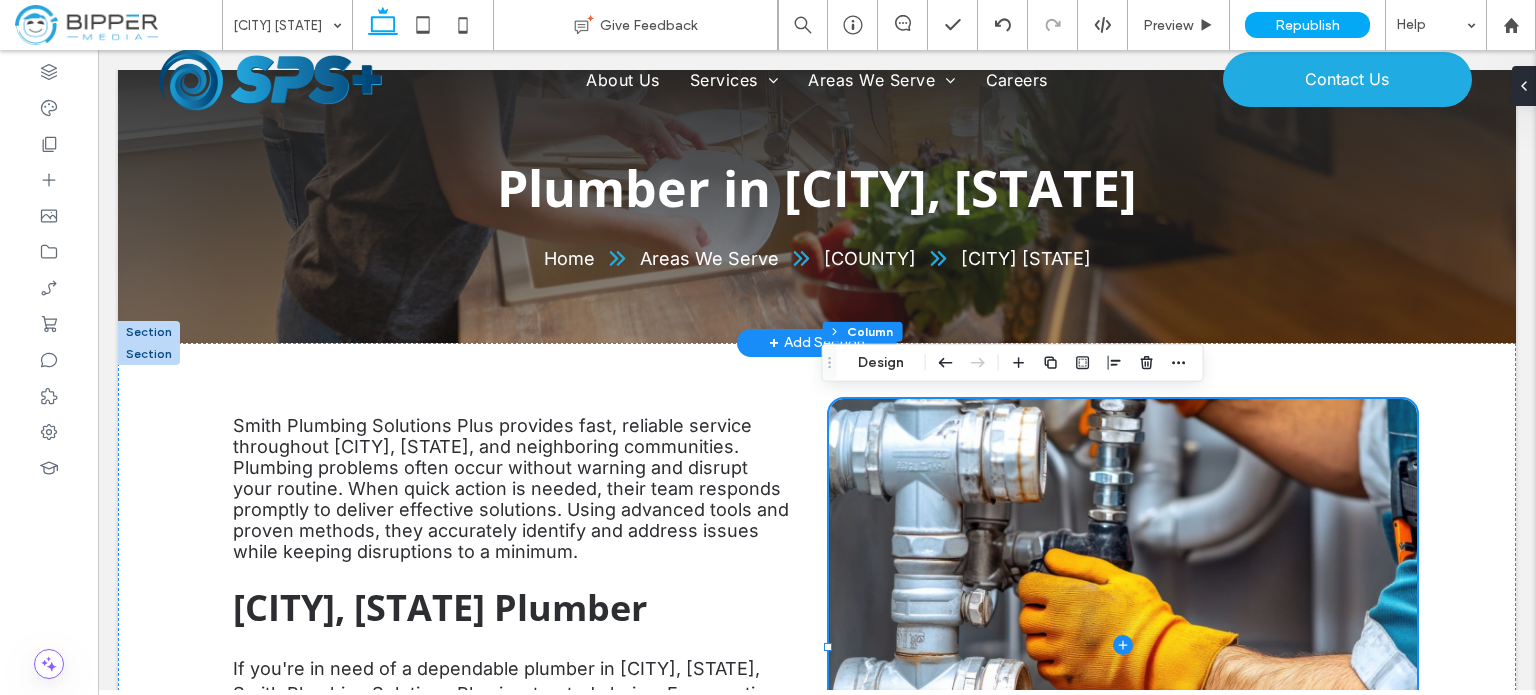 click on "Plumber in [CITY], [STATE]
Home Areas We Serve [COUNTY] [CITY]
Section + Add Section" at bounding box center [817, 156] 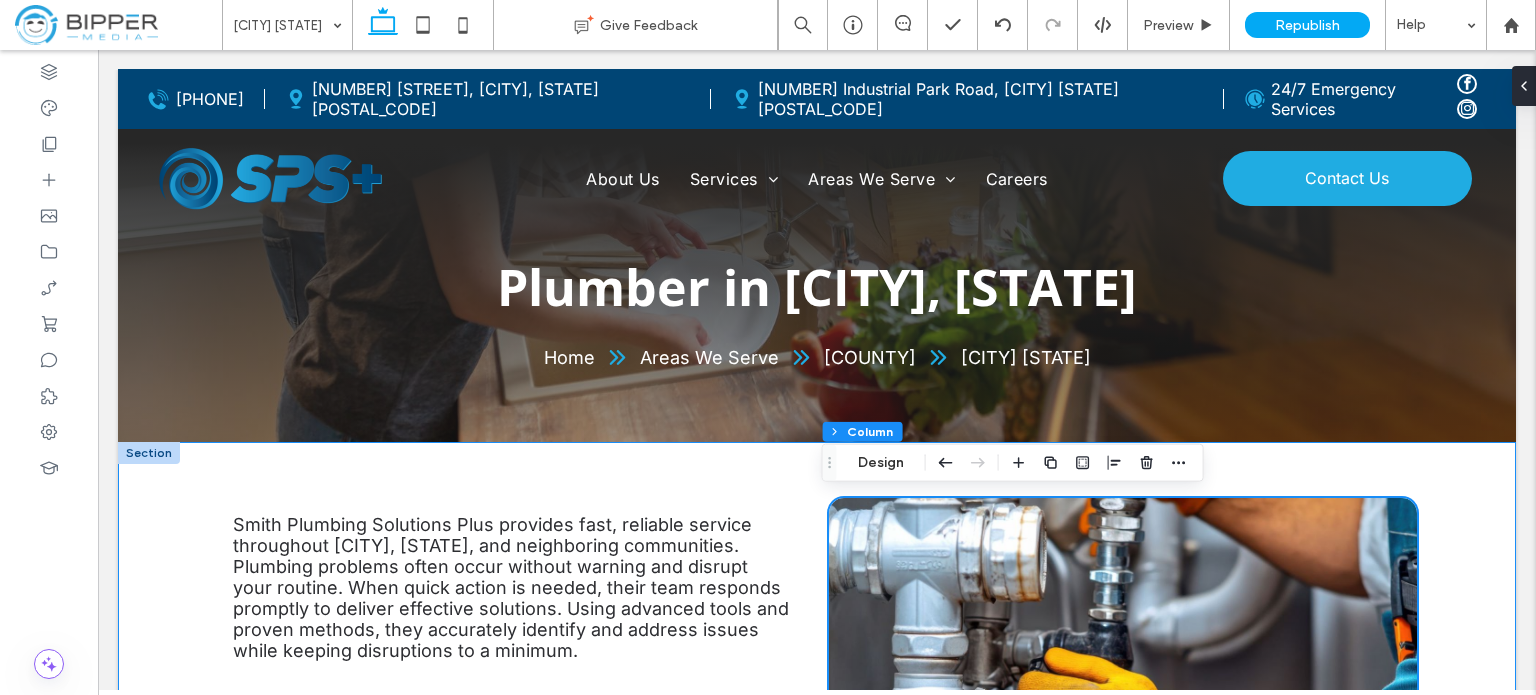 scroll, scrollTop: 0, scrollLeft: 0, axis: both 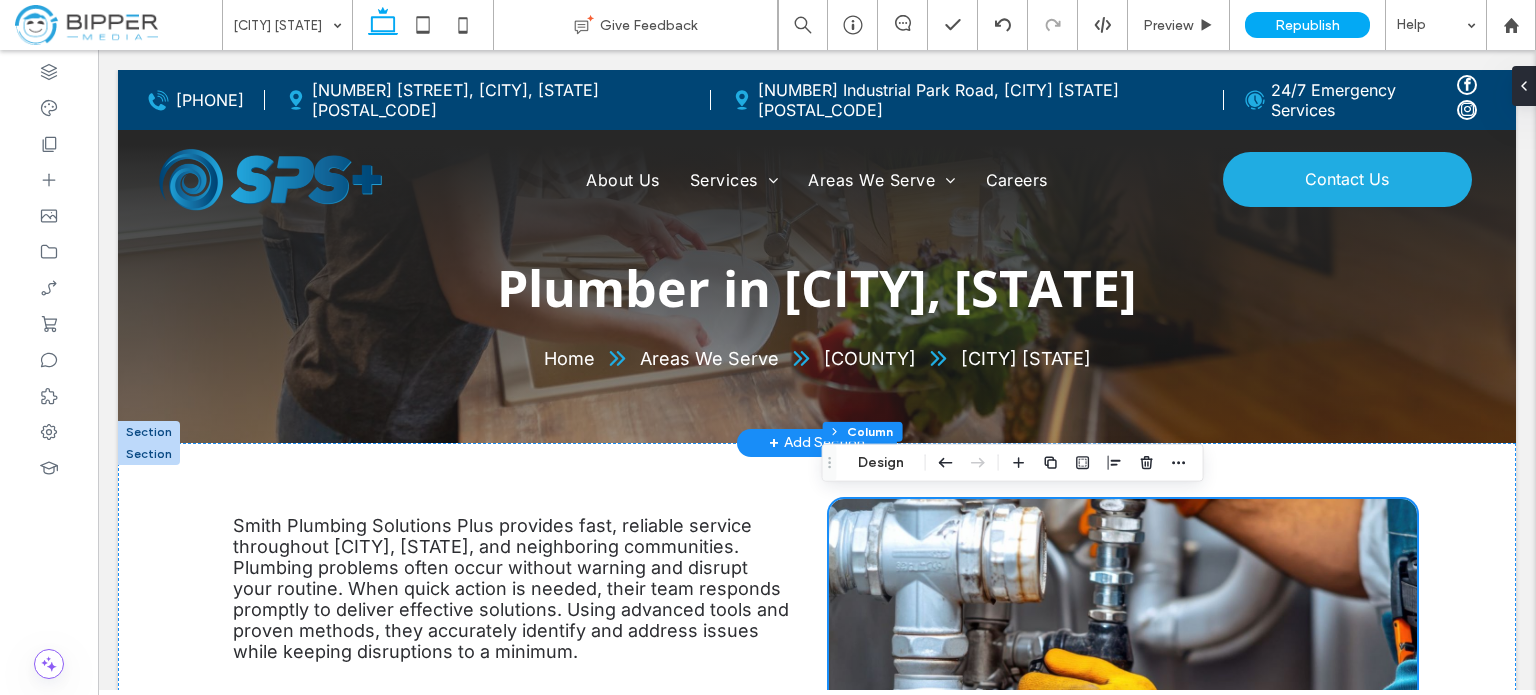 click on "Plumber in [CITY], [STATE]
Home Areas We Serve [COUNTY] [CITY]
Section + Add Section" at bounding box center (817, 256) 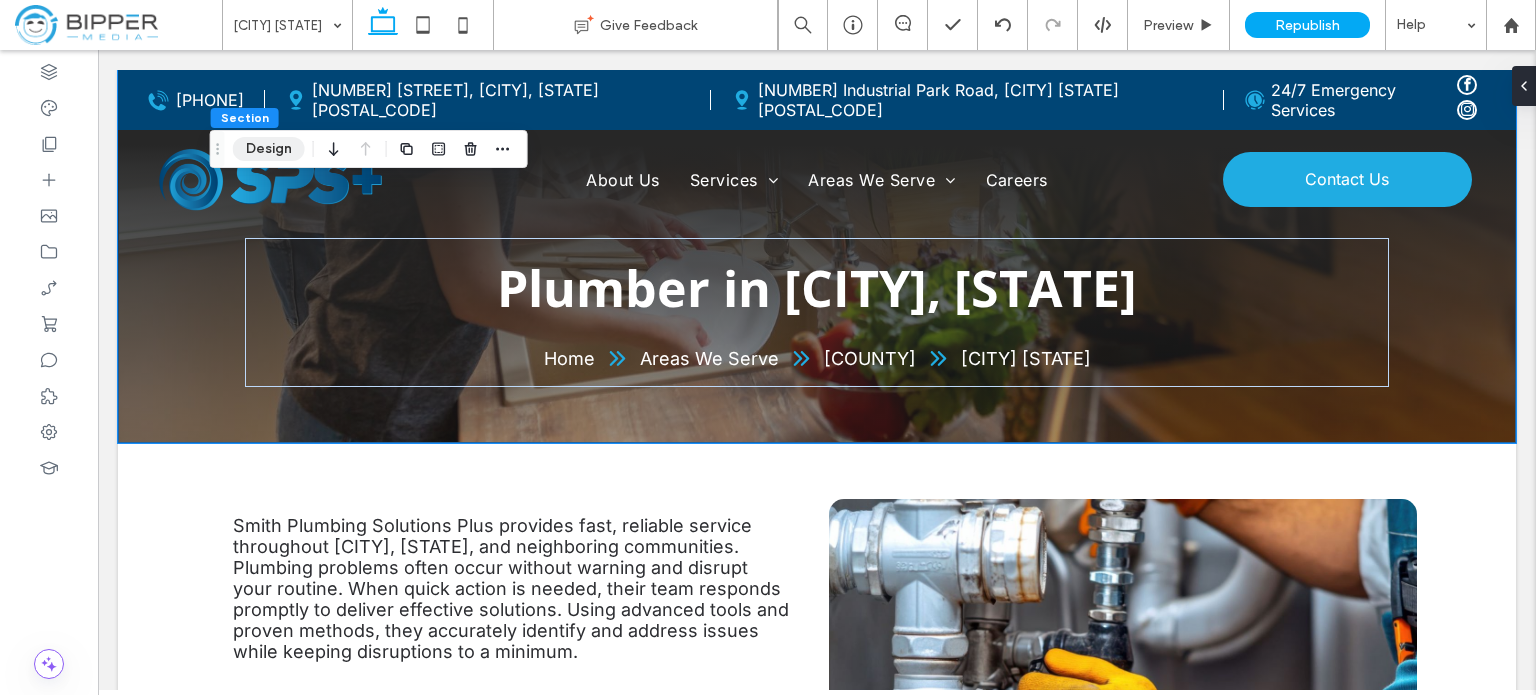 click on "Design" at bounding box center [269, 149] 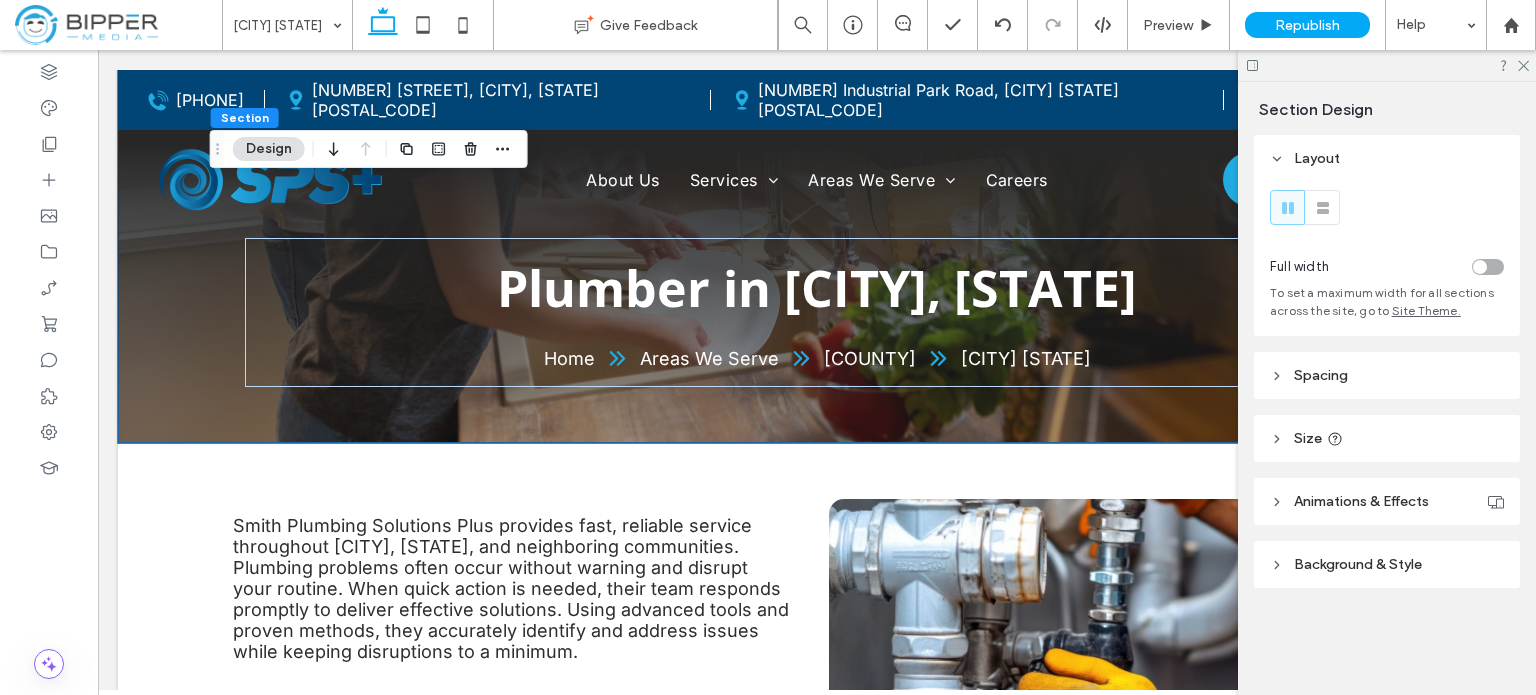 click on "Background & Style" at bounding box center (1358, 564) 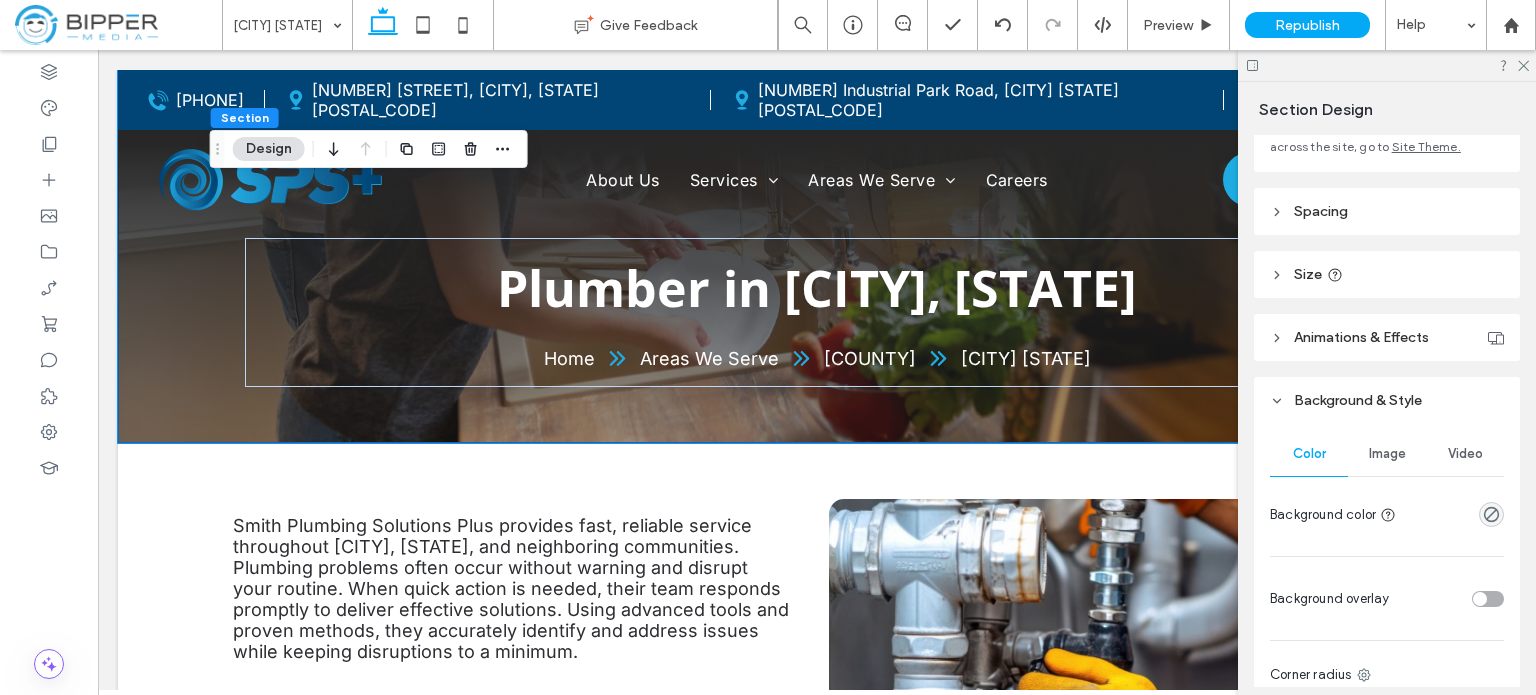 scroll, scrollTop: 200, scrollLeft: 0, axis: vertical 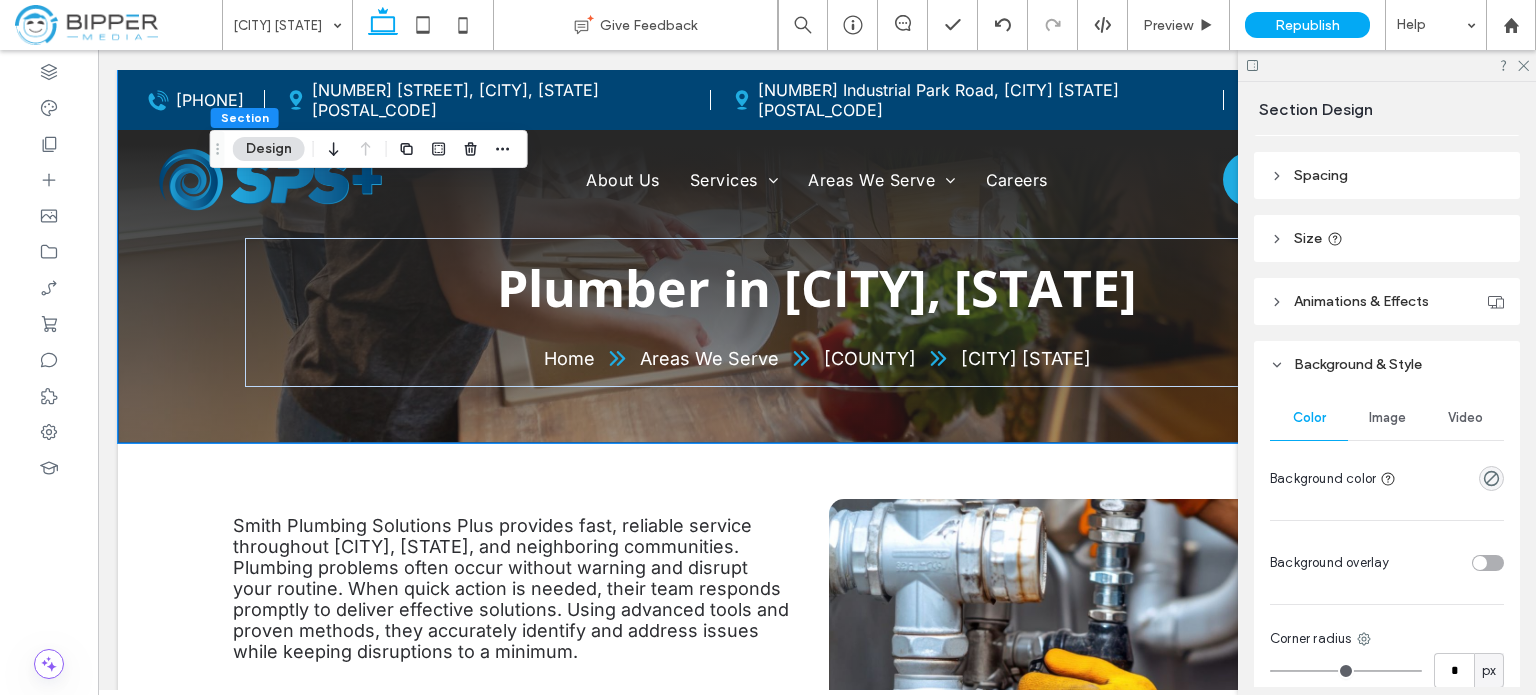 click on "Image" at bounding box center [1387, 418] 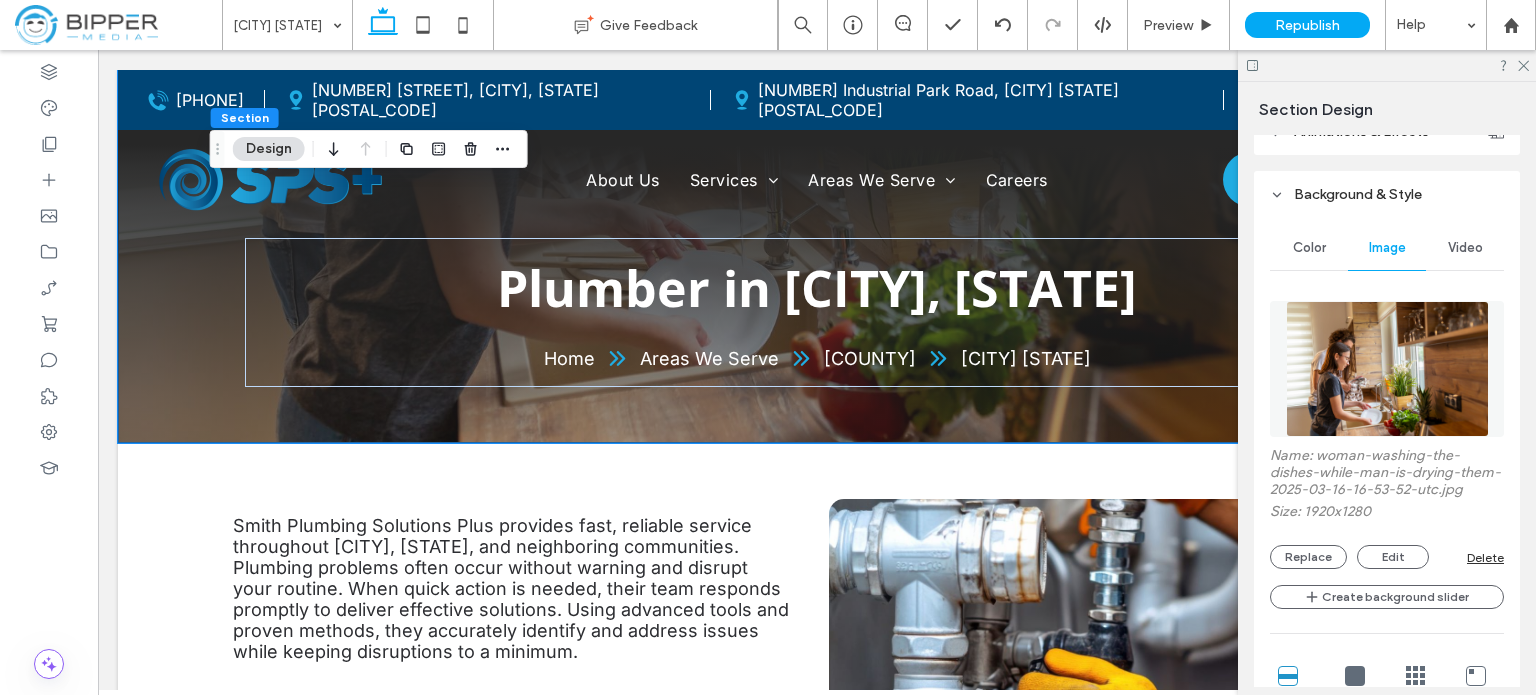 scroll, scrollTop: 400, scrollLeft: 0, axis: vertical 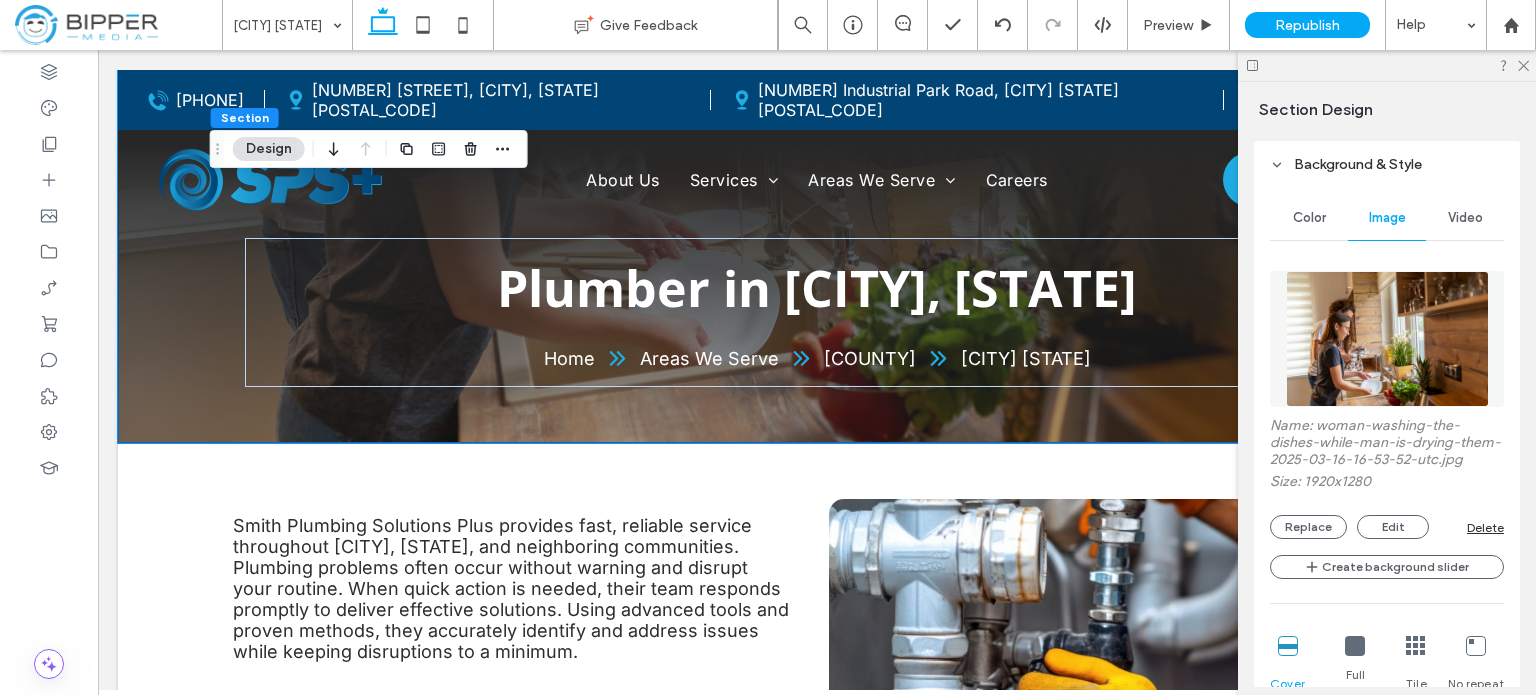 click at bounding box center (1387, 339) 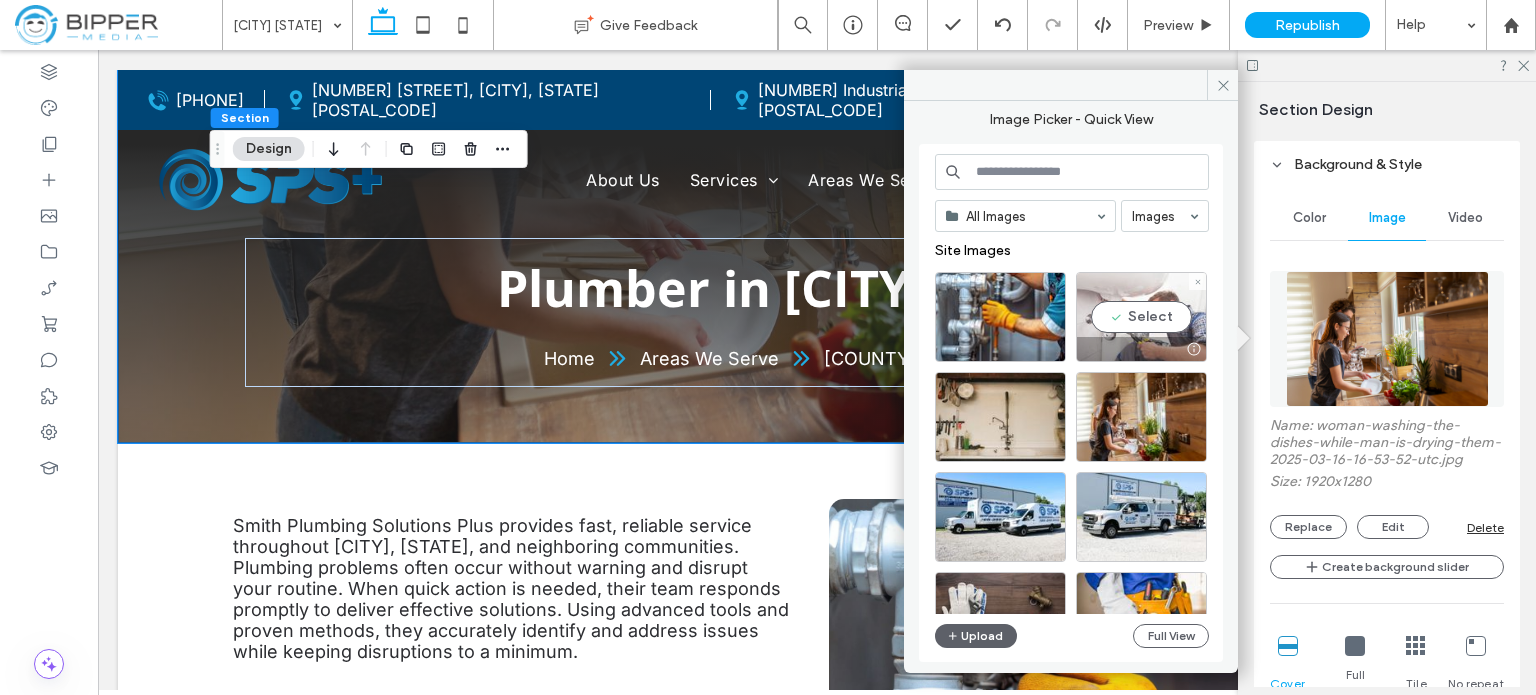 click on "Select" at bounding box center (1141, 317) 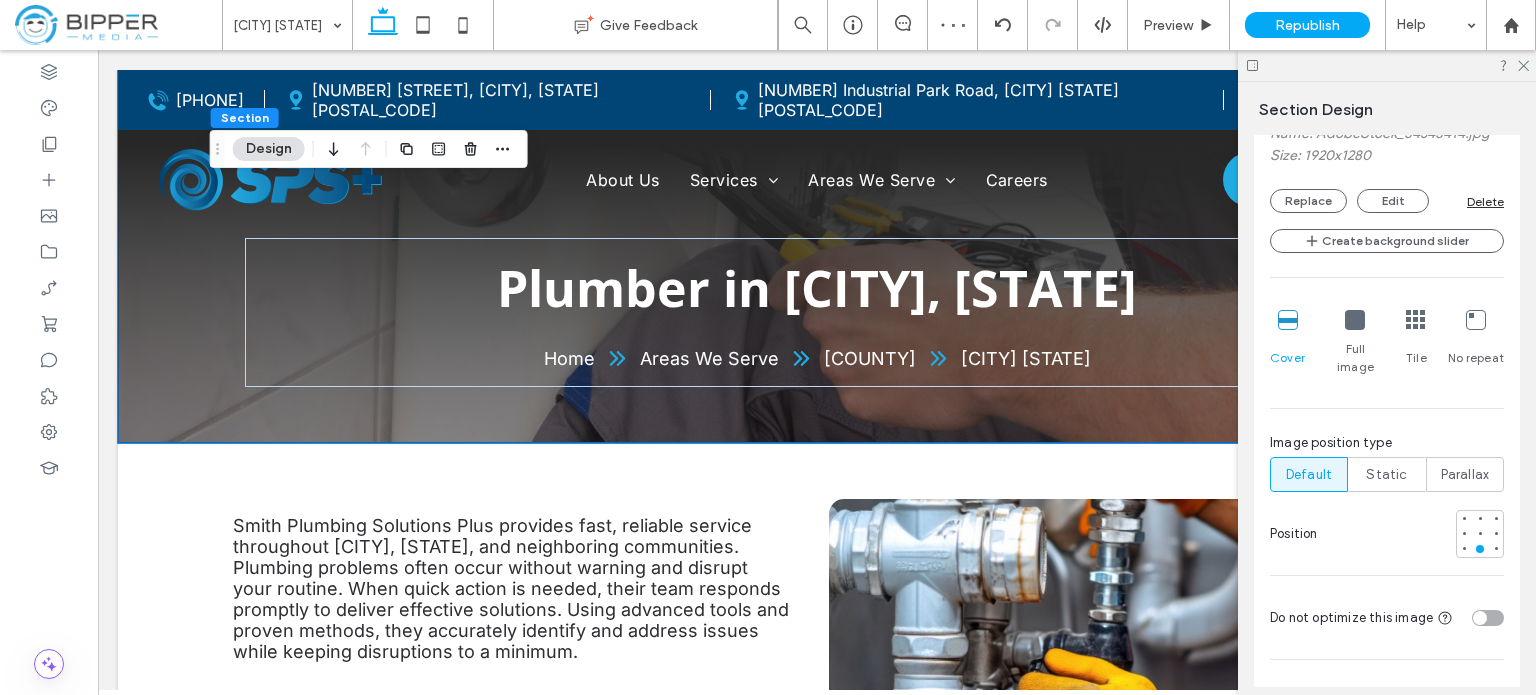 scroll, scrollTop: 700, scrollLeft: 0, axis: vertical 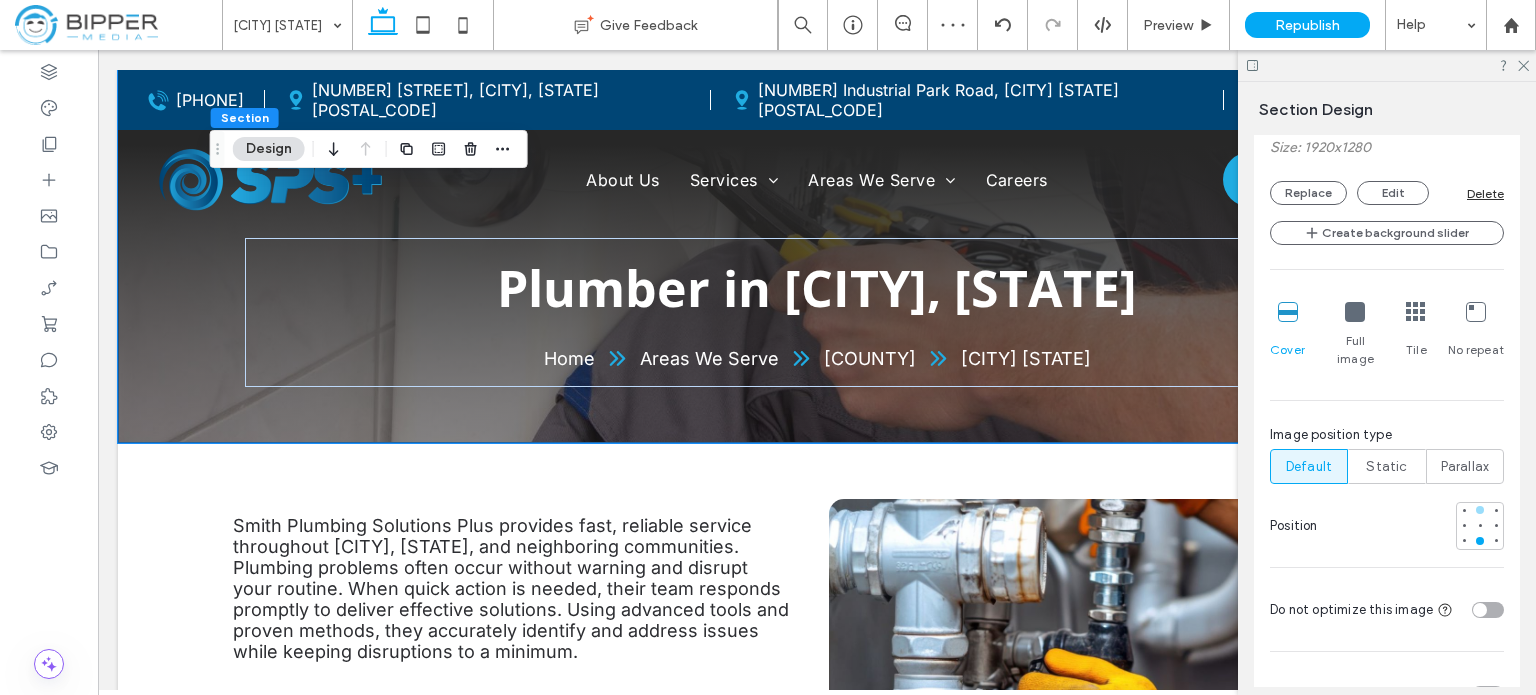 click at bounding box center (1480, 510) 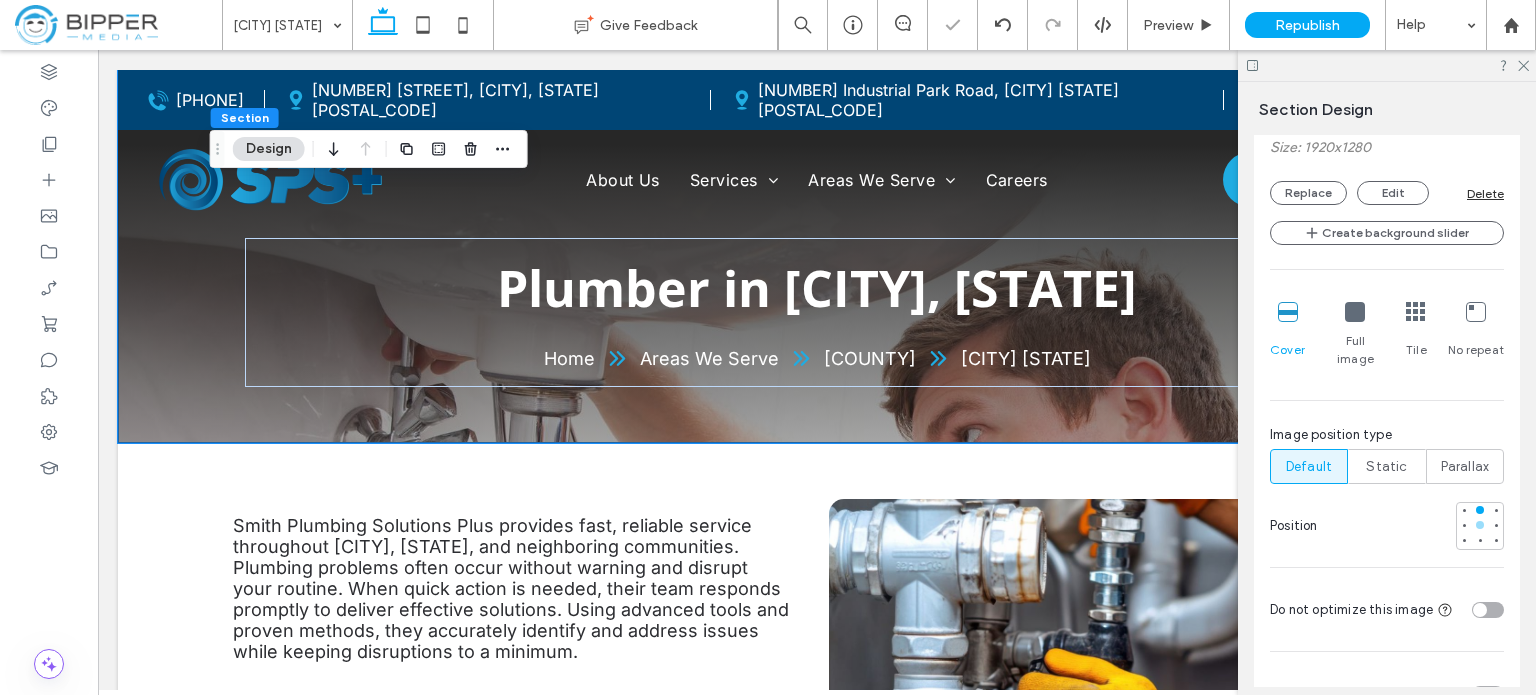 click at bounding box center (1480, 525) 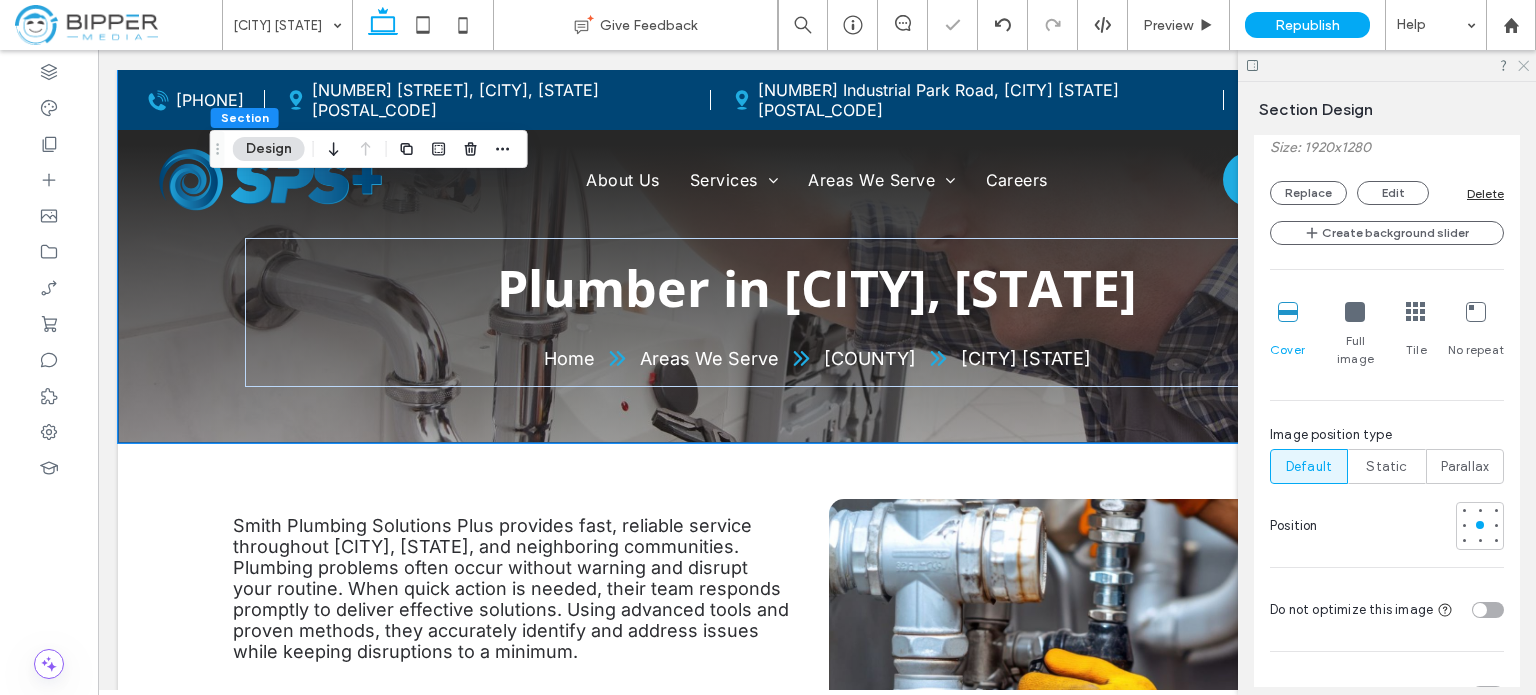 click 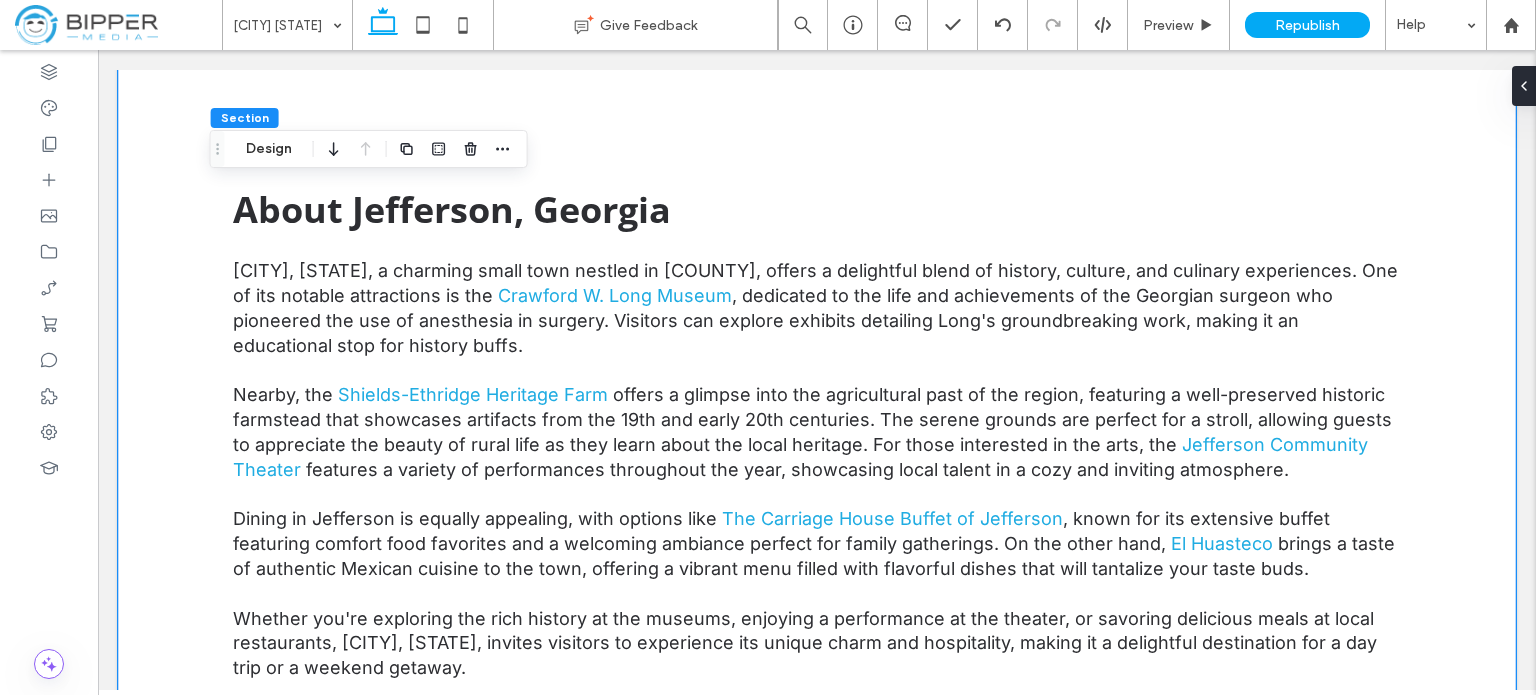 scroll, scrollTop: 2700, scrollLeft: 0, axis: vertical 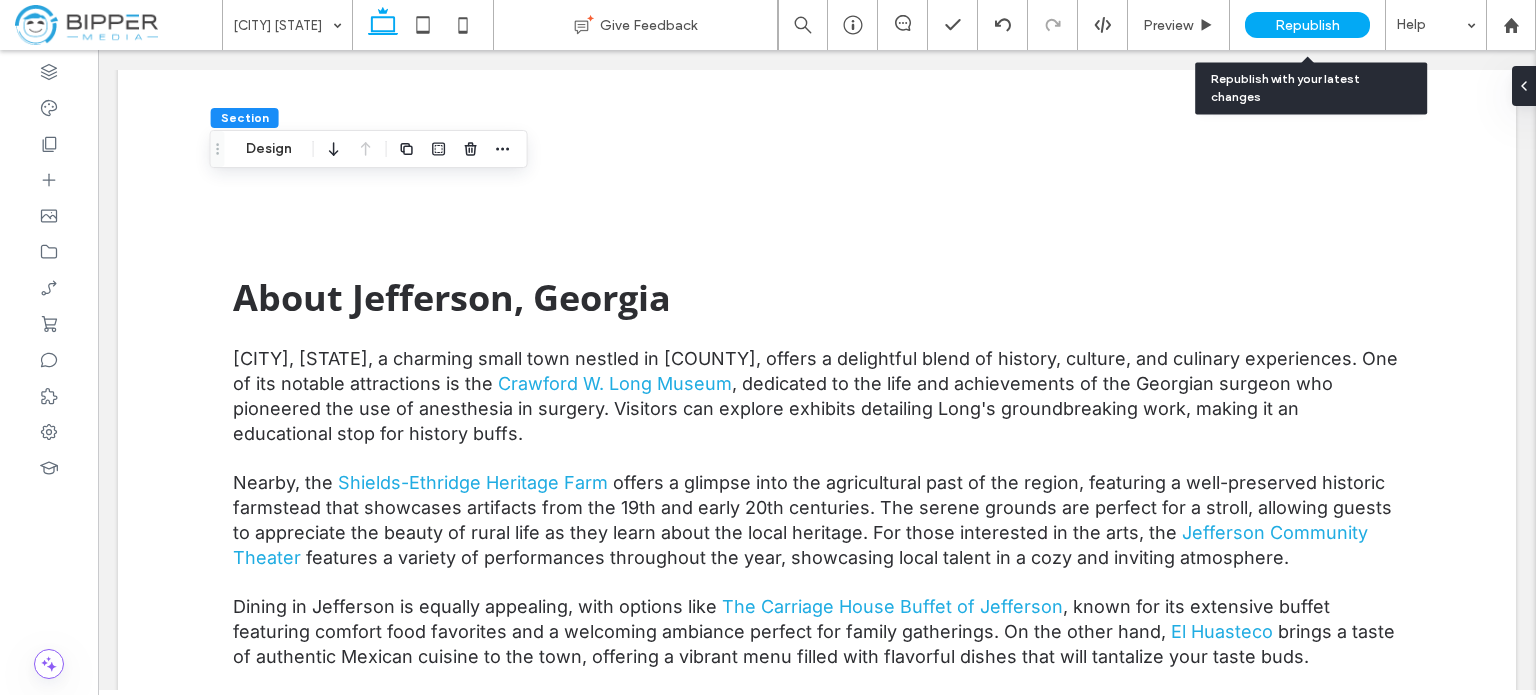 click on "Republish" at bounding box center [1307, 25] 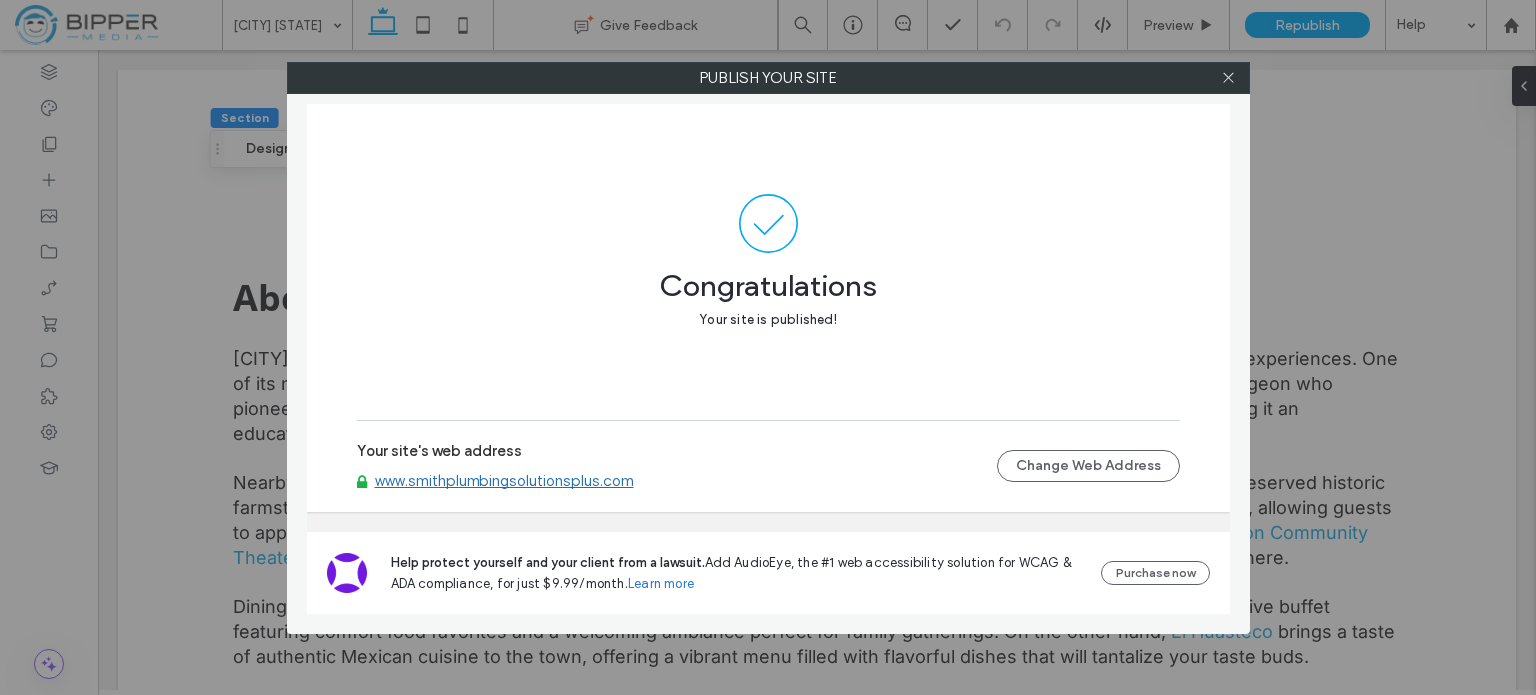 click on "www.smithplumbingsolutionsplus.com" at bounding box center (504, 481) 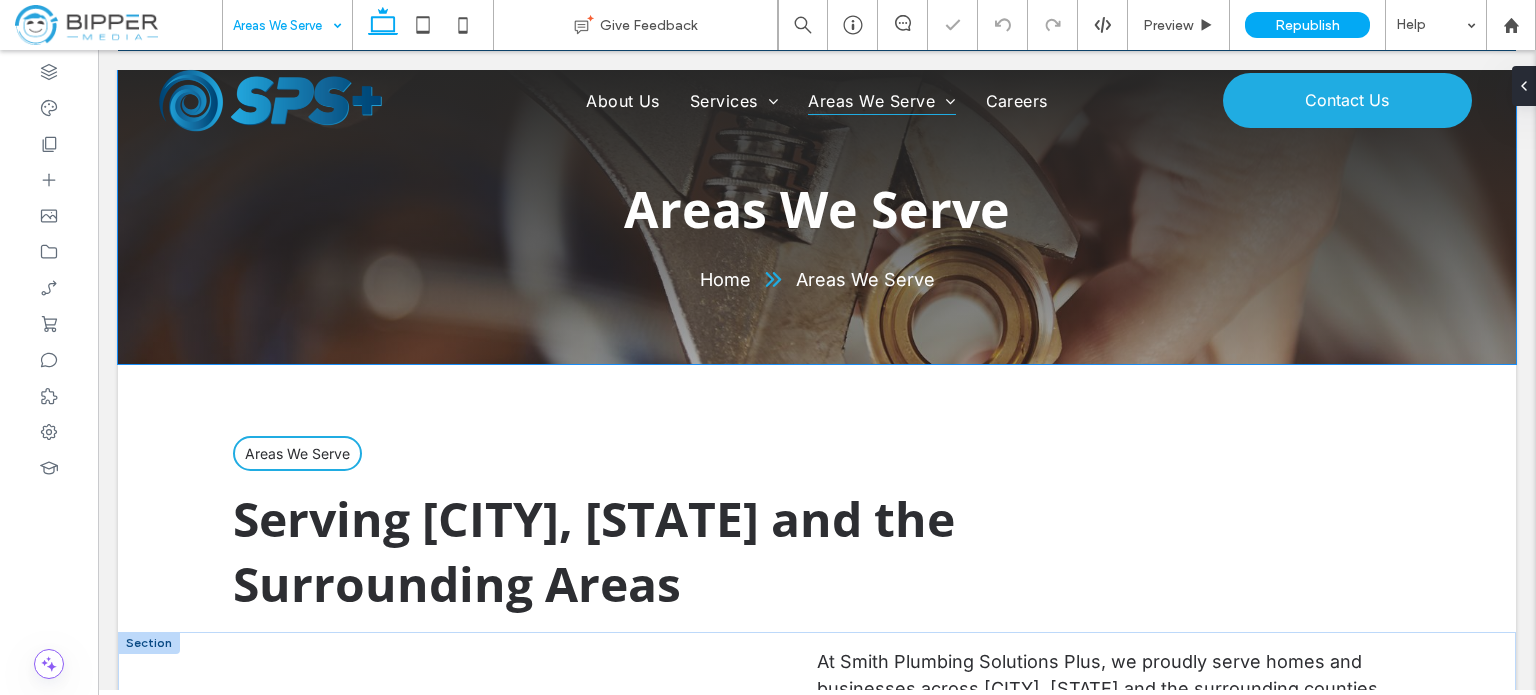 scroll, scrollTop: 500, scrollLeft: 0, axis: vertical 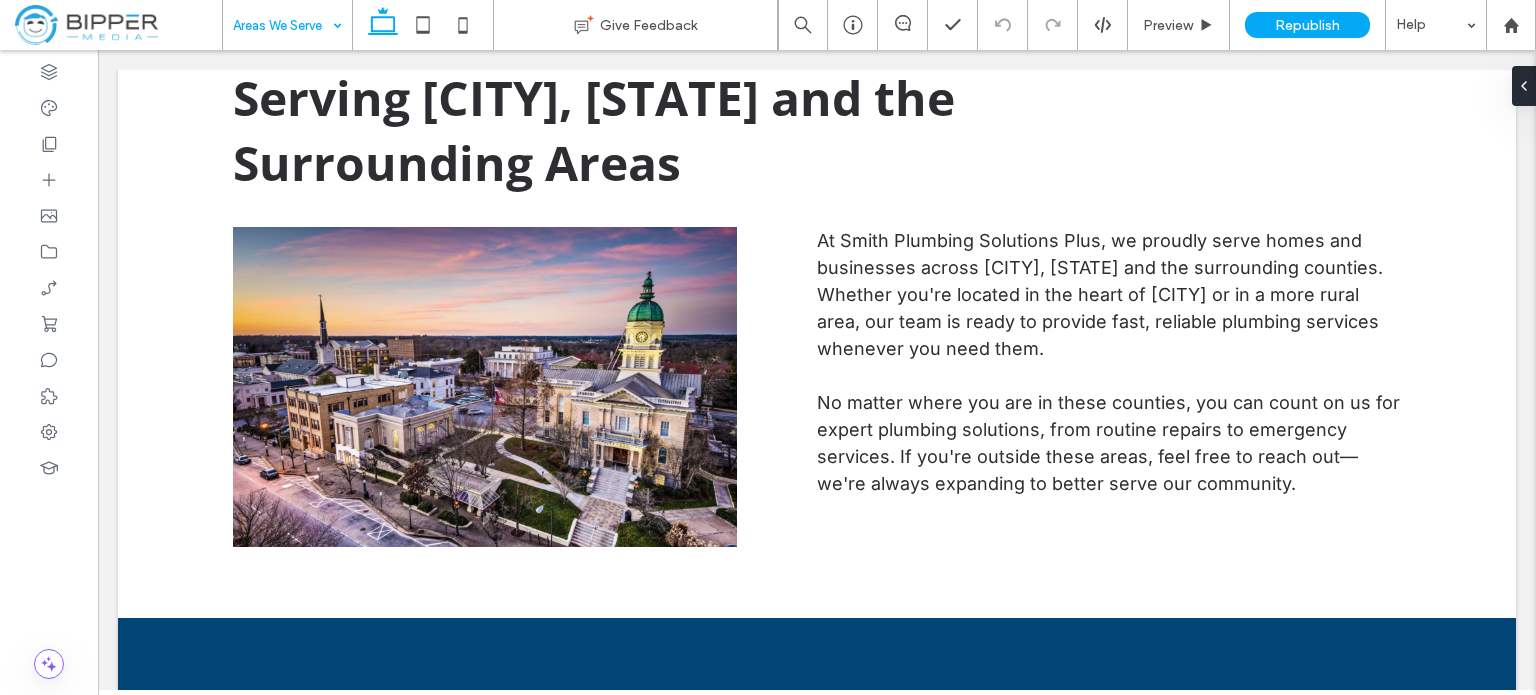 click on "Areas We Serve" at bounding box center [287, 25] 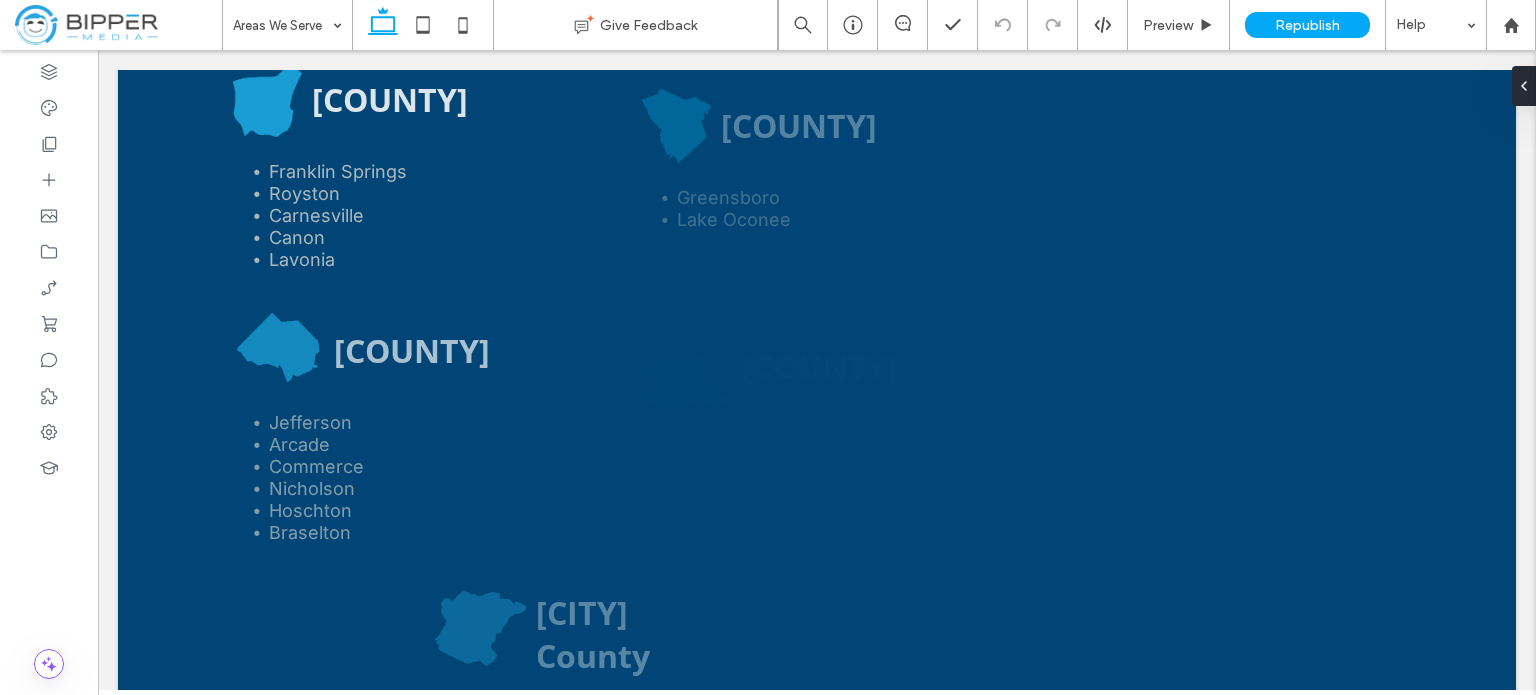 scroll, scrollTop: 1400, scrollLeft: 0, axis: vertical 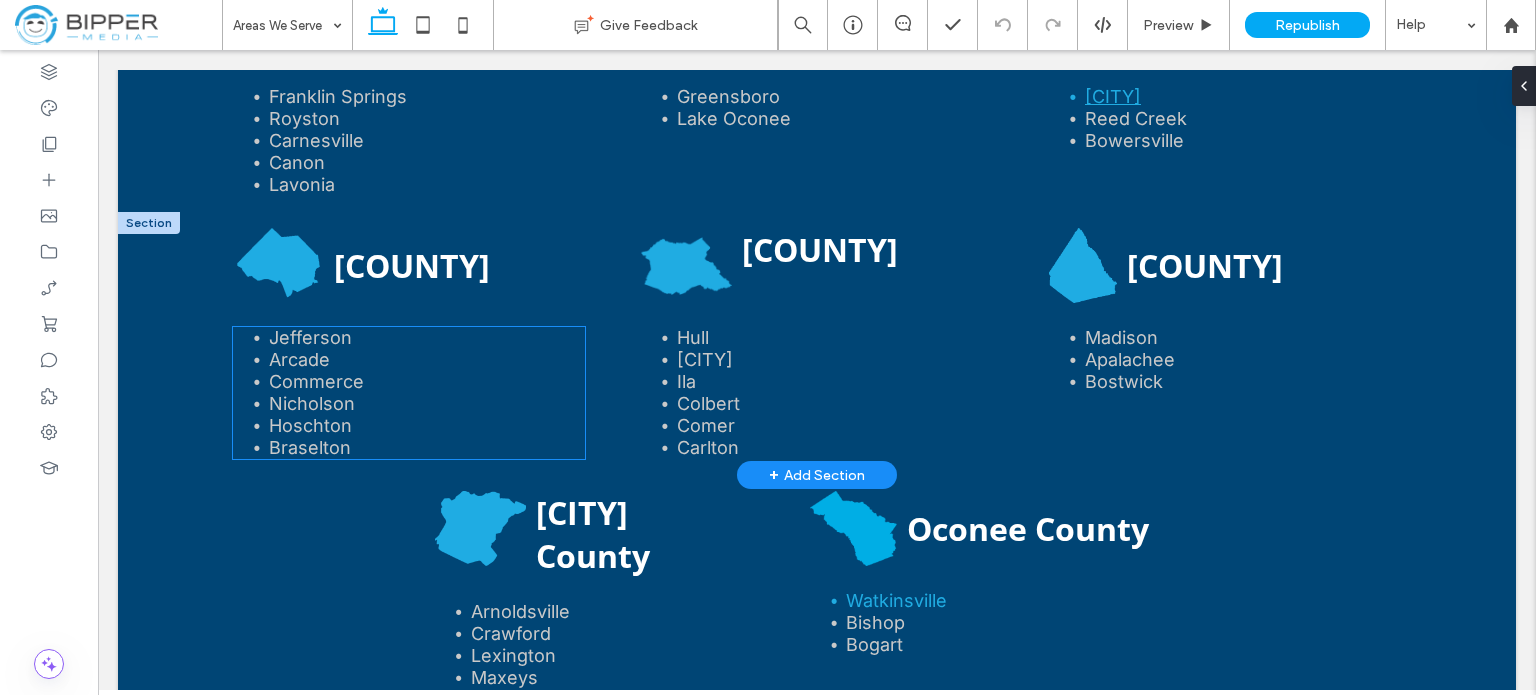 click on "Nicholson" at bounding box center [427, 404] 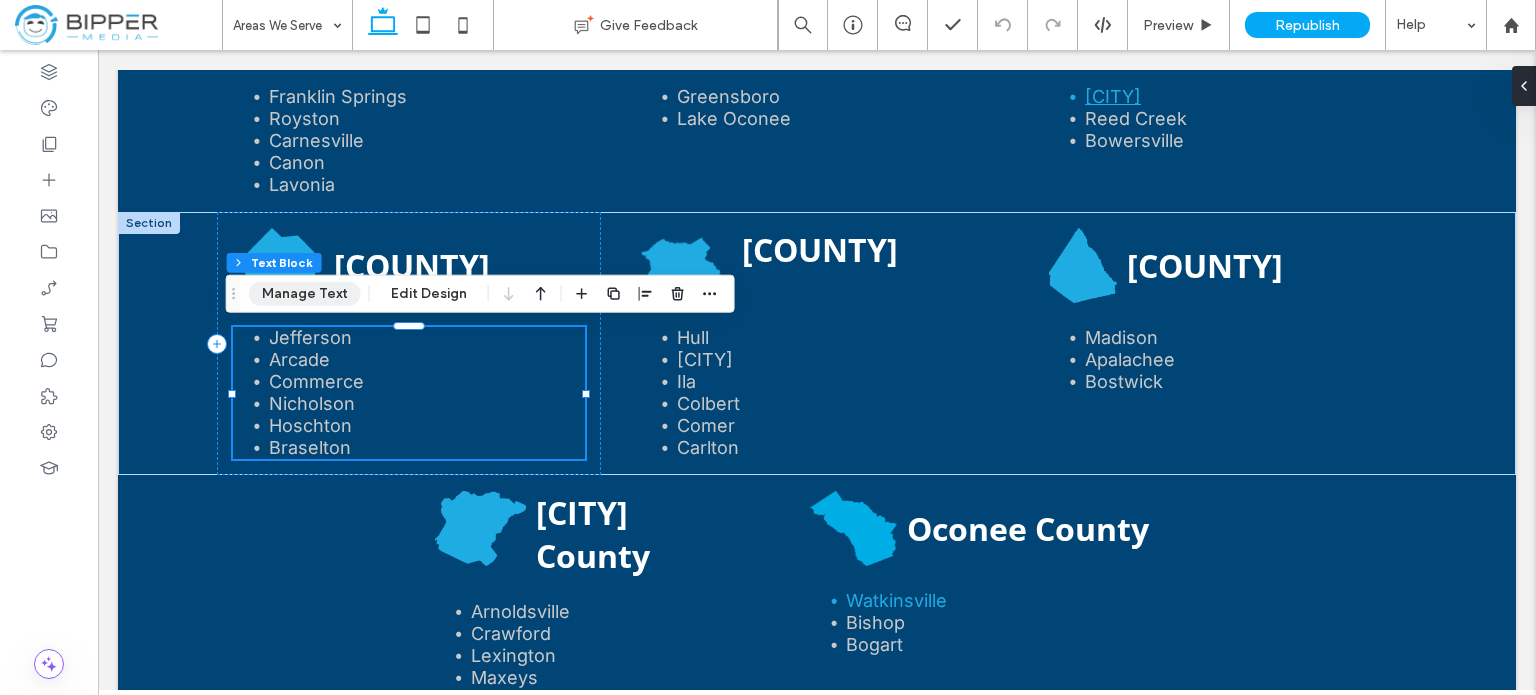 click on "Manage Text" at bounding box center [305, 294] 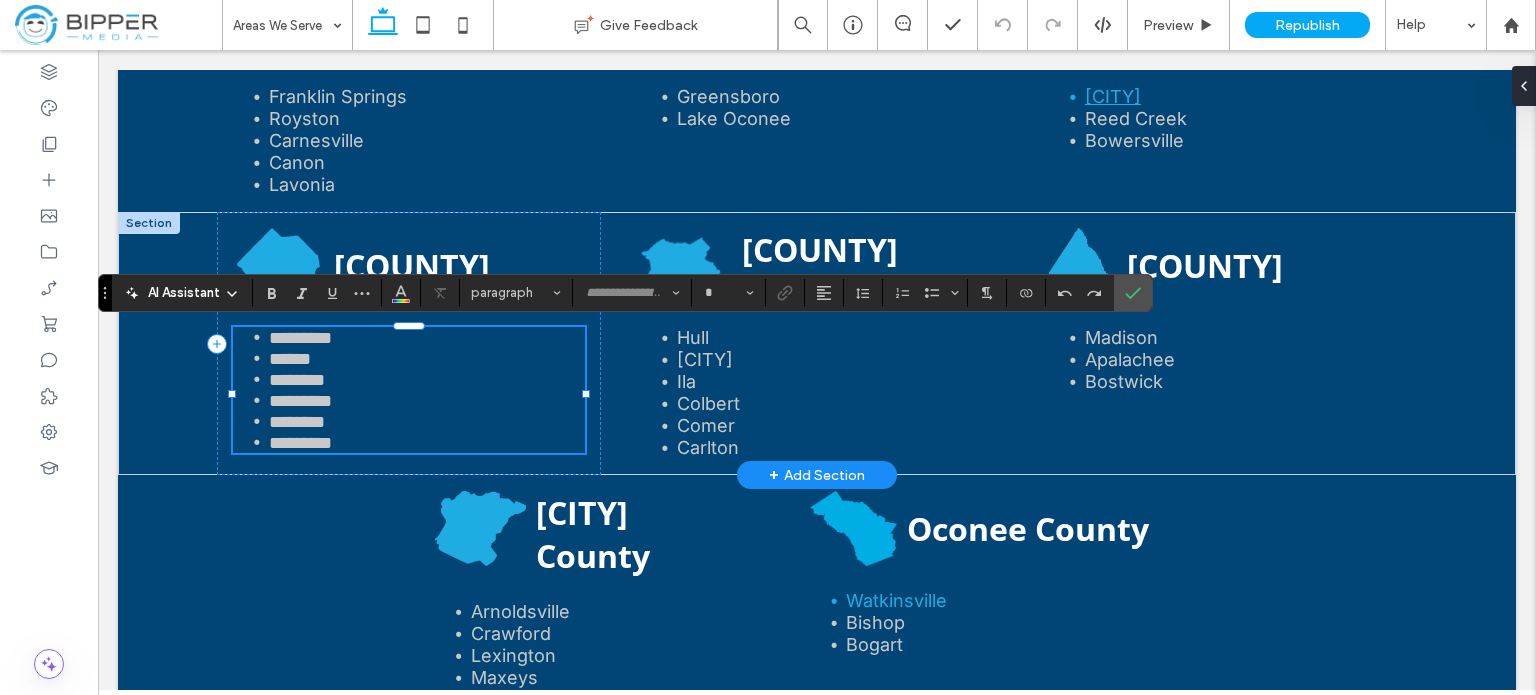 type on "*****" 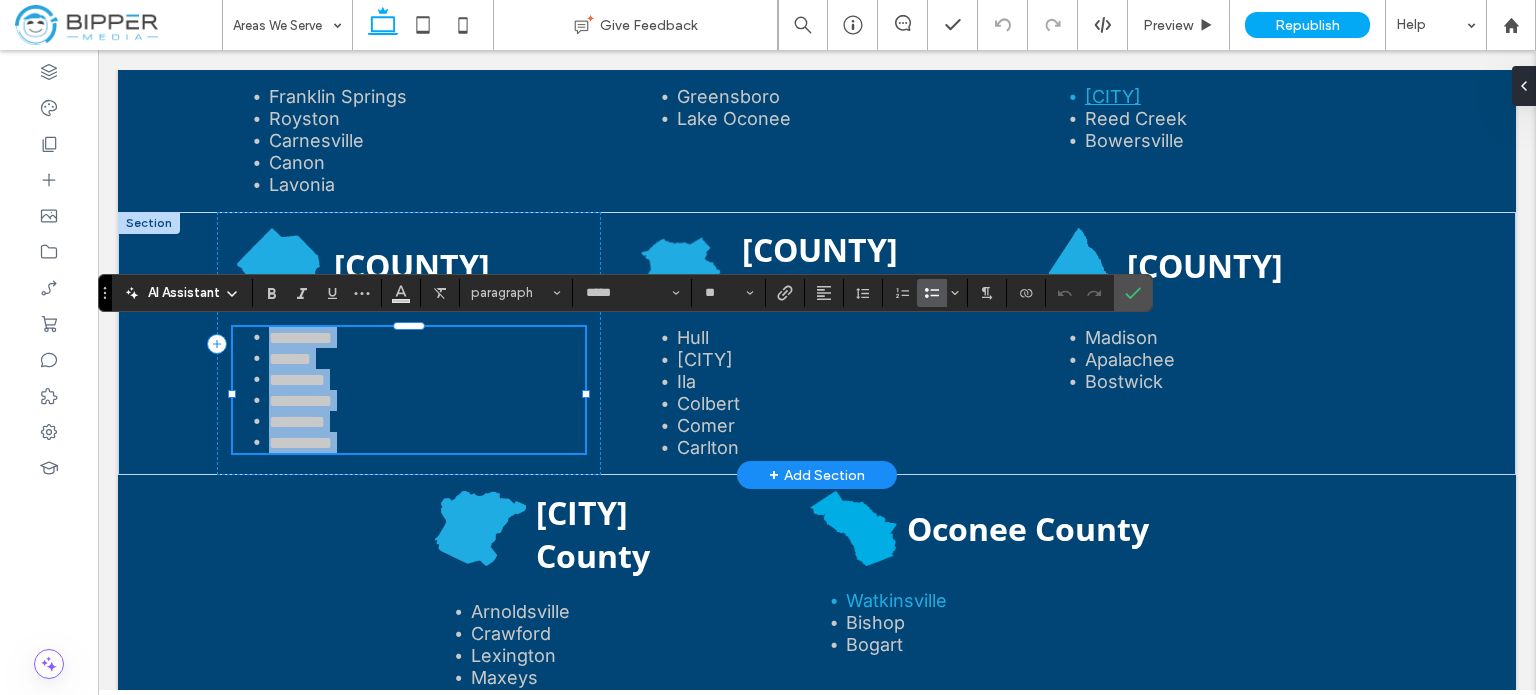click on "******" at bounding box center (427, 358) 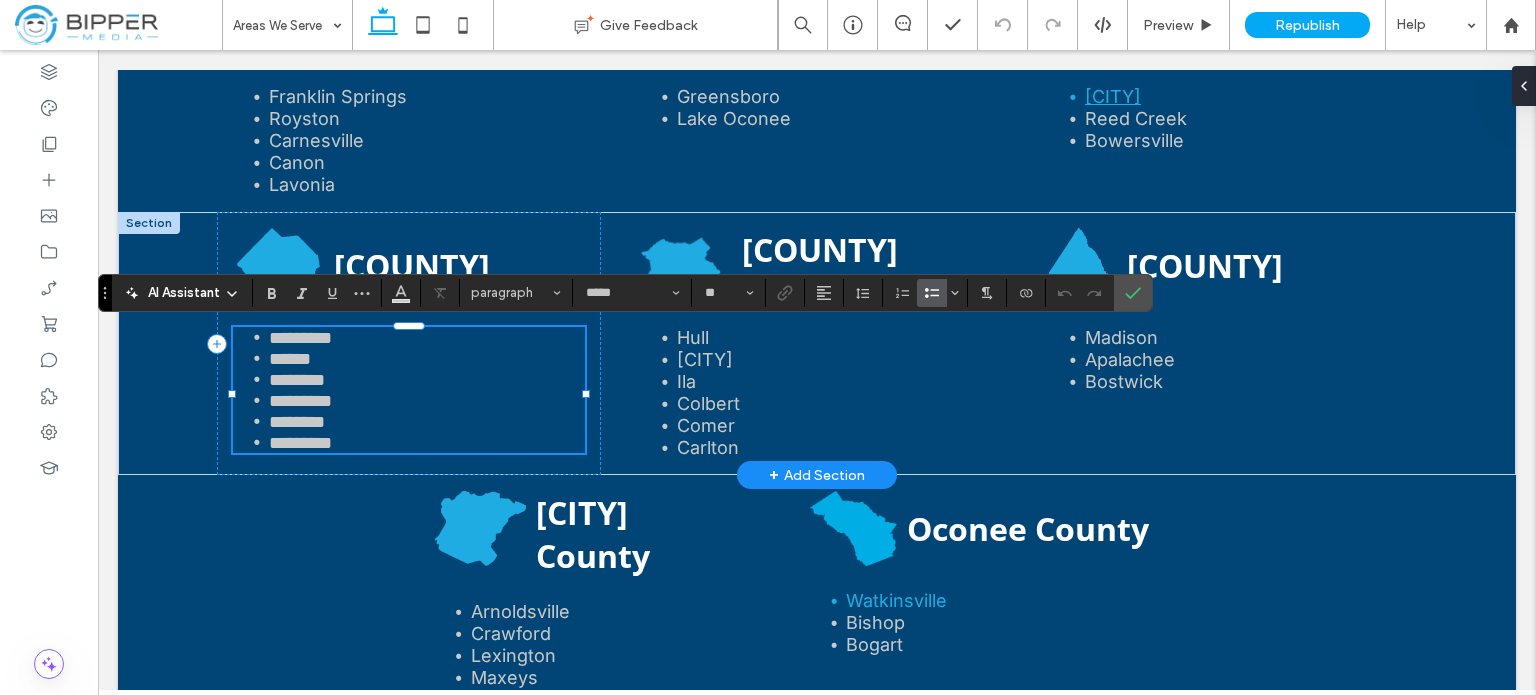 click on "*********" at bounding box center (427, 337) 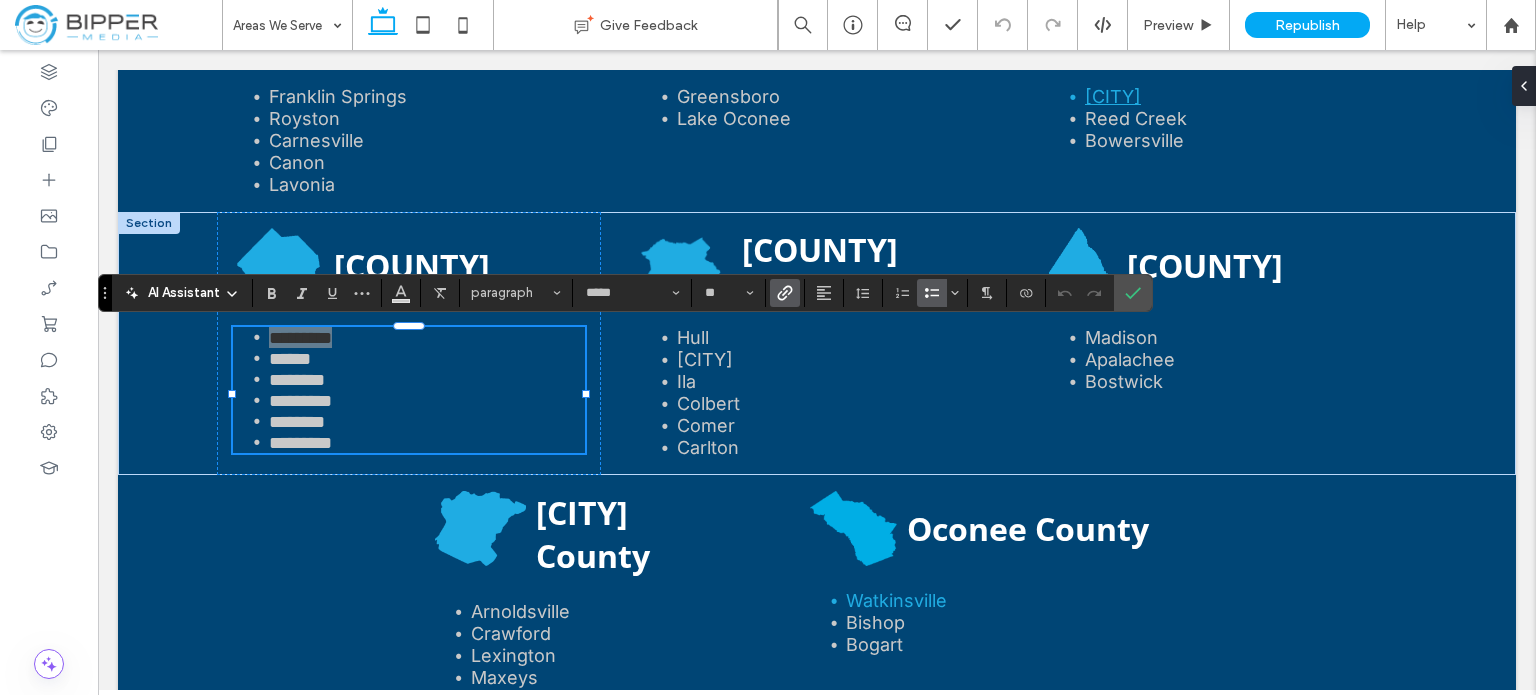 click 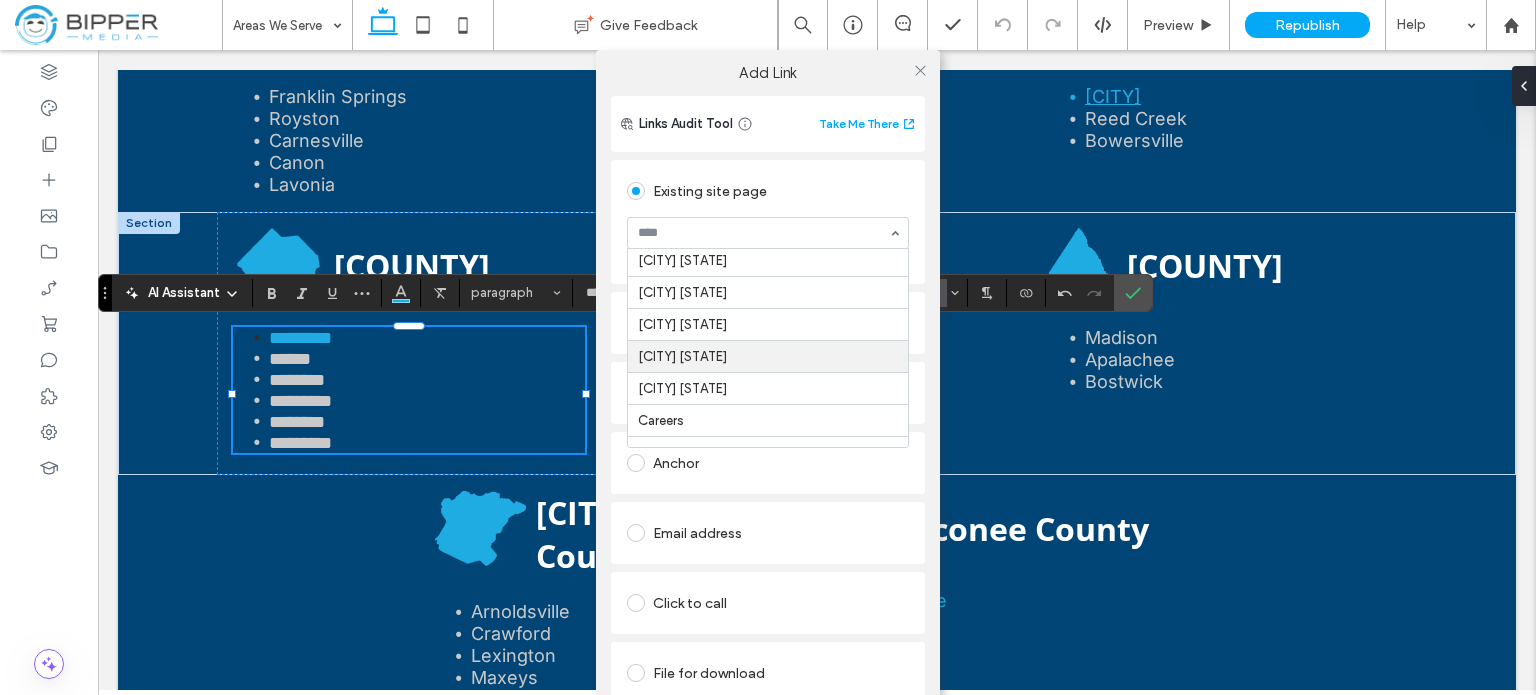scroll, scrollTop: 161, scrollLeft: 0, axis: vertical 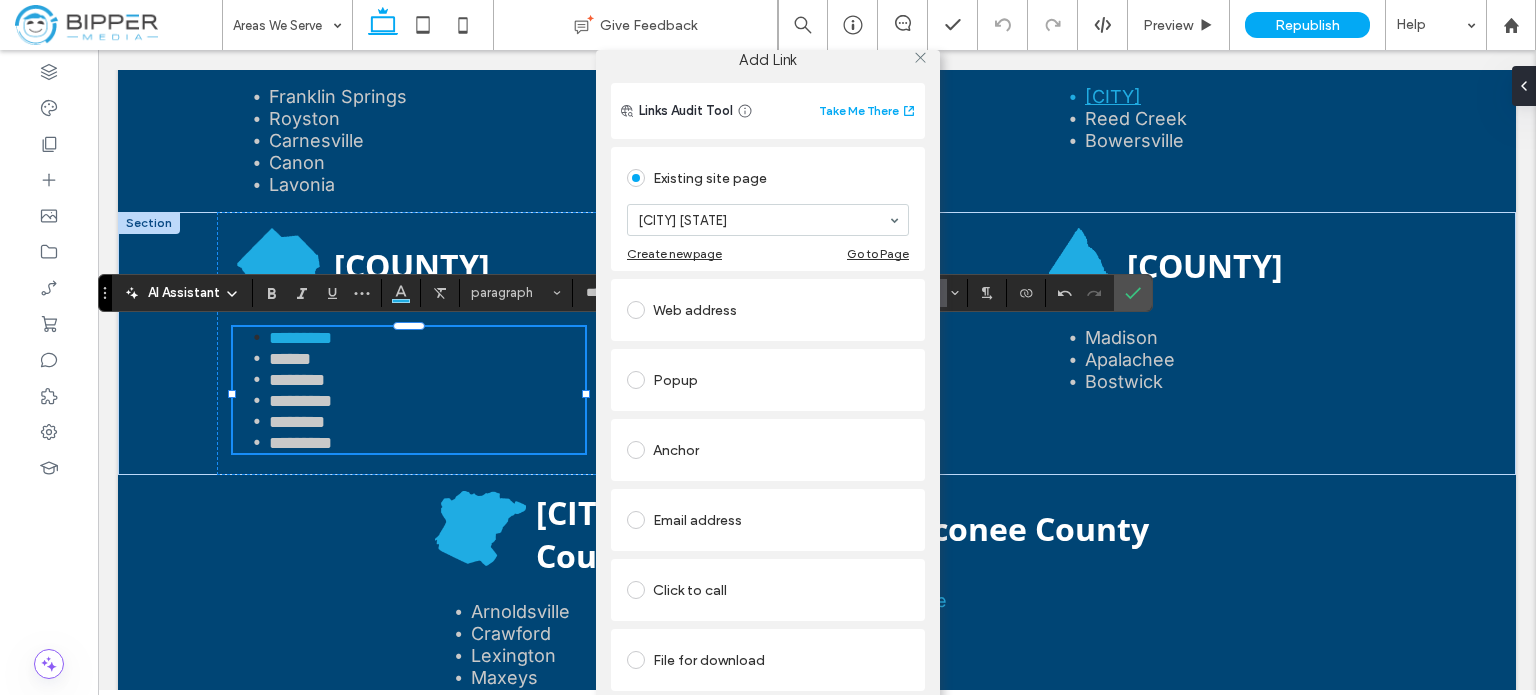 click on "Existing site page" at bounding box center (768, 178) 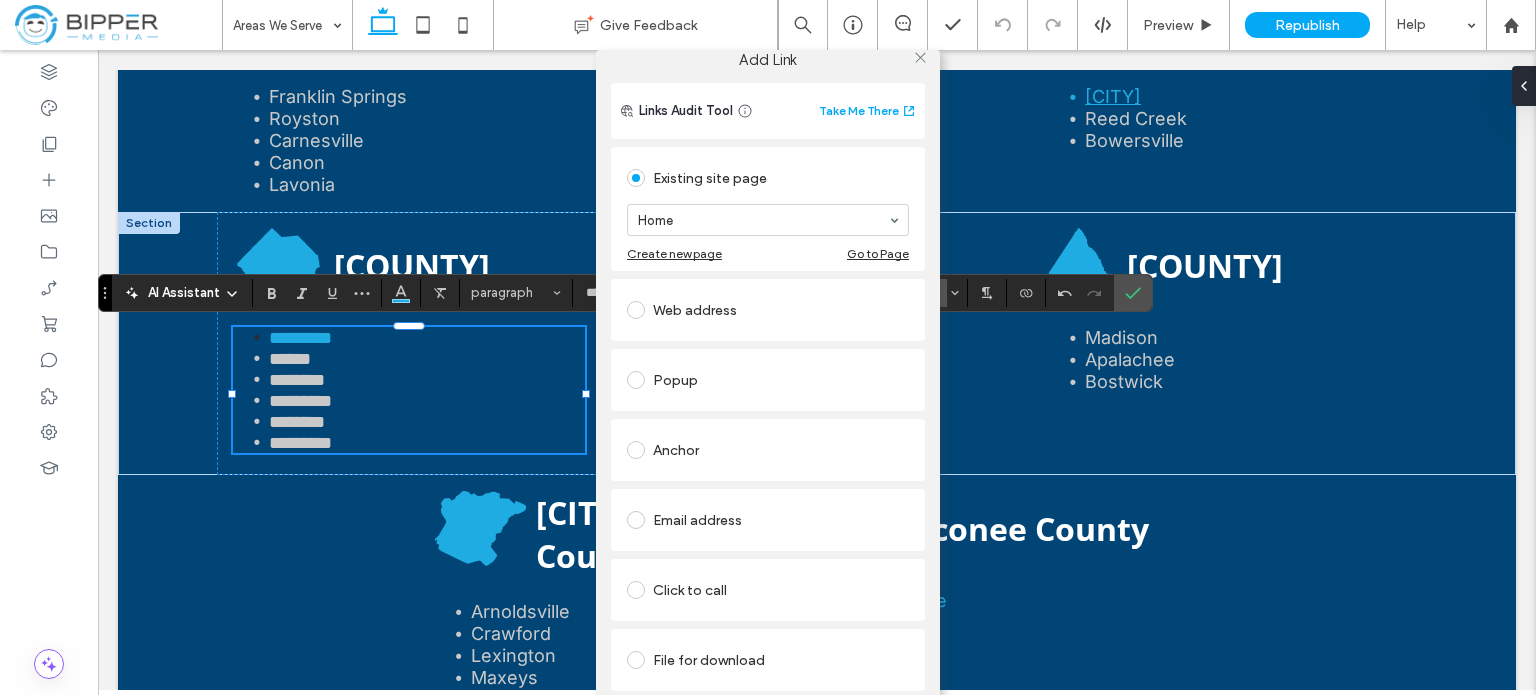 click on "Home" at bounding box center [768, 220] 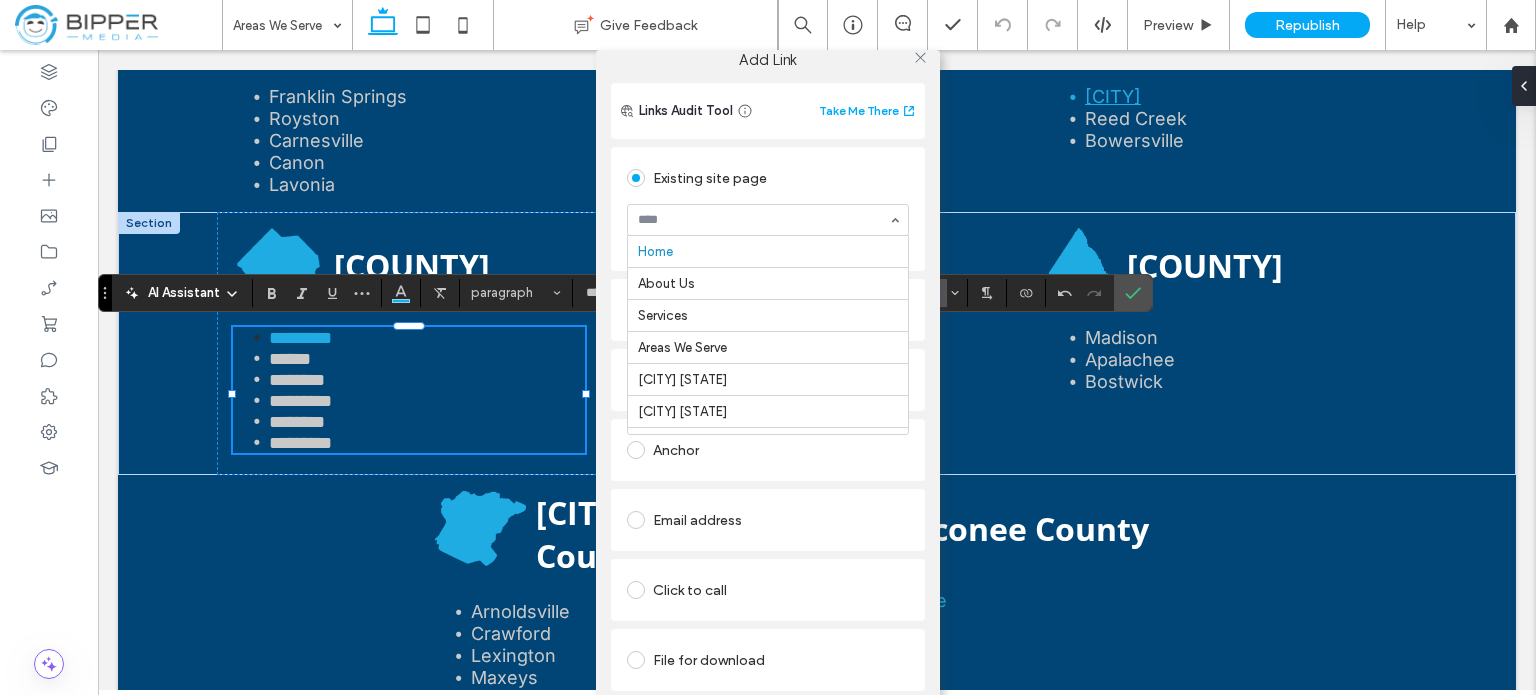 scroll, scrollTop: 161, scrollLeft: 0, axis: vertical 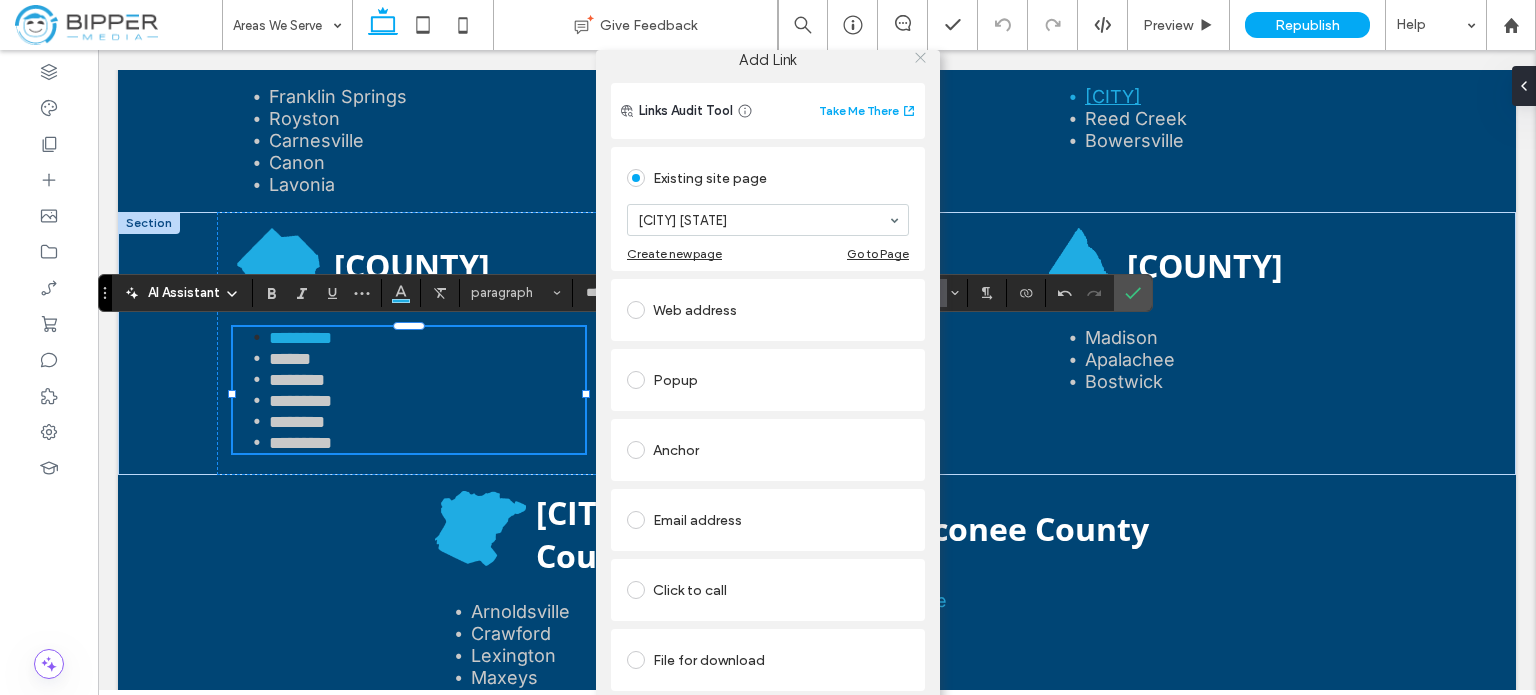 click 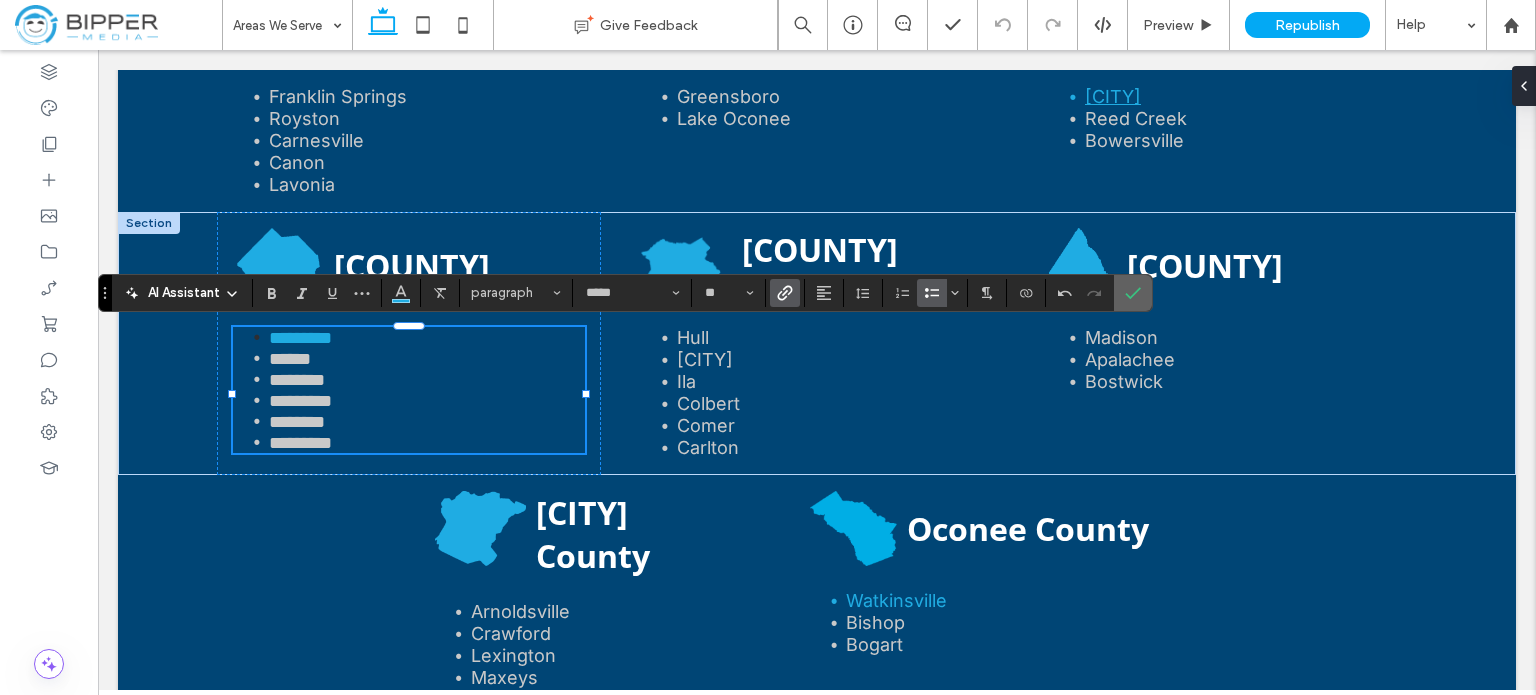 drag, startPoint x: 1144, startPoint y: 292, endPoint x: 1042, endPoint y: 248, distance: 111.085556 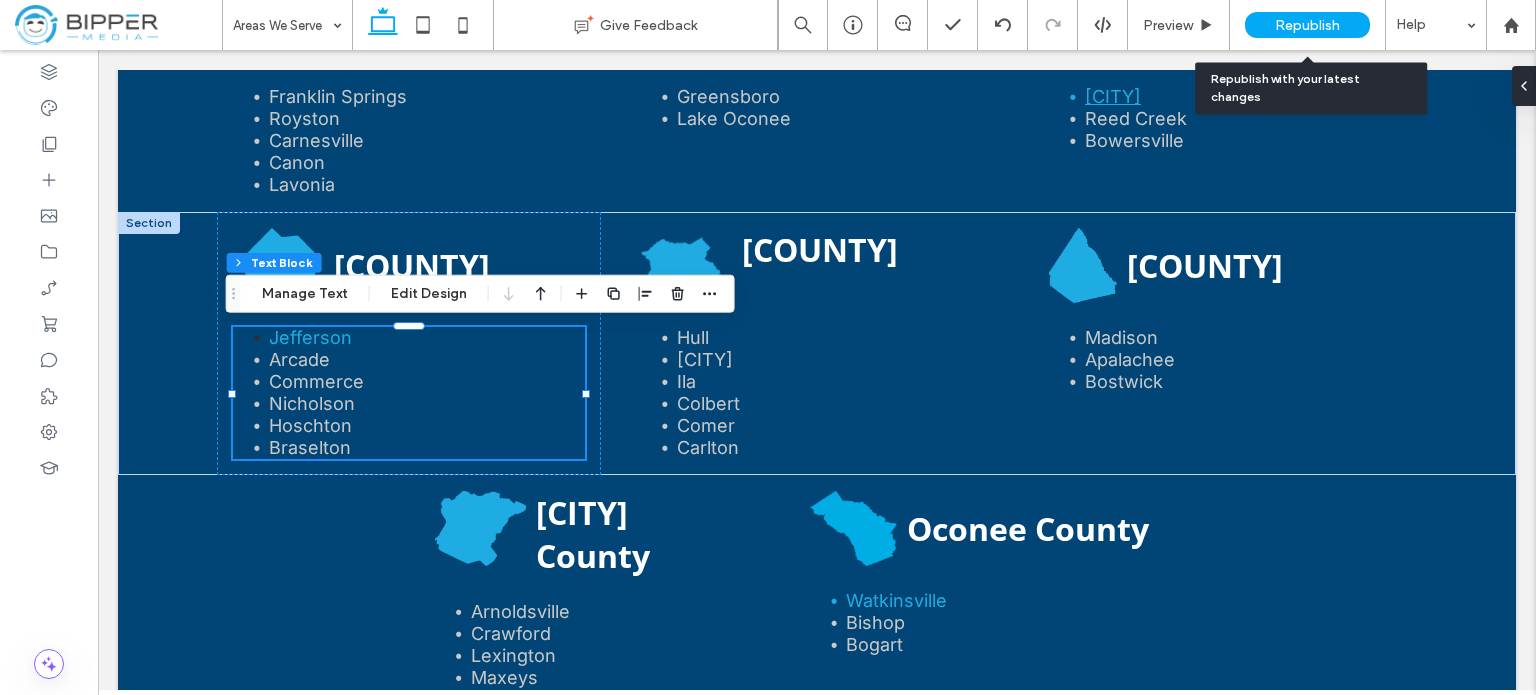 click on "Republish" at bounding box center (1307, 25) 